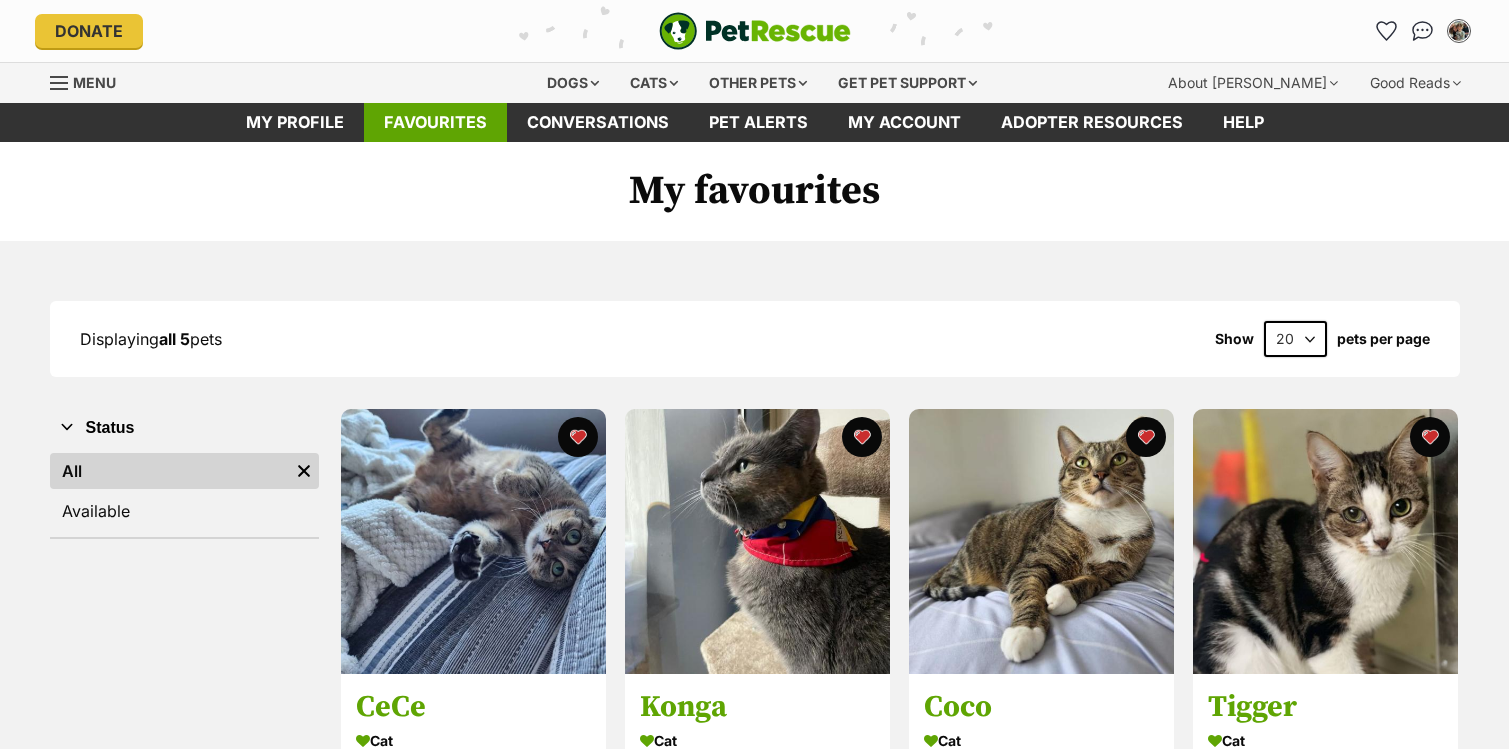 scroll, scrollTop: 0, scrollLeft: 0, axis: both 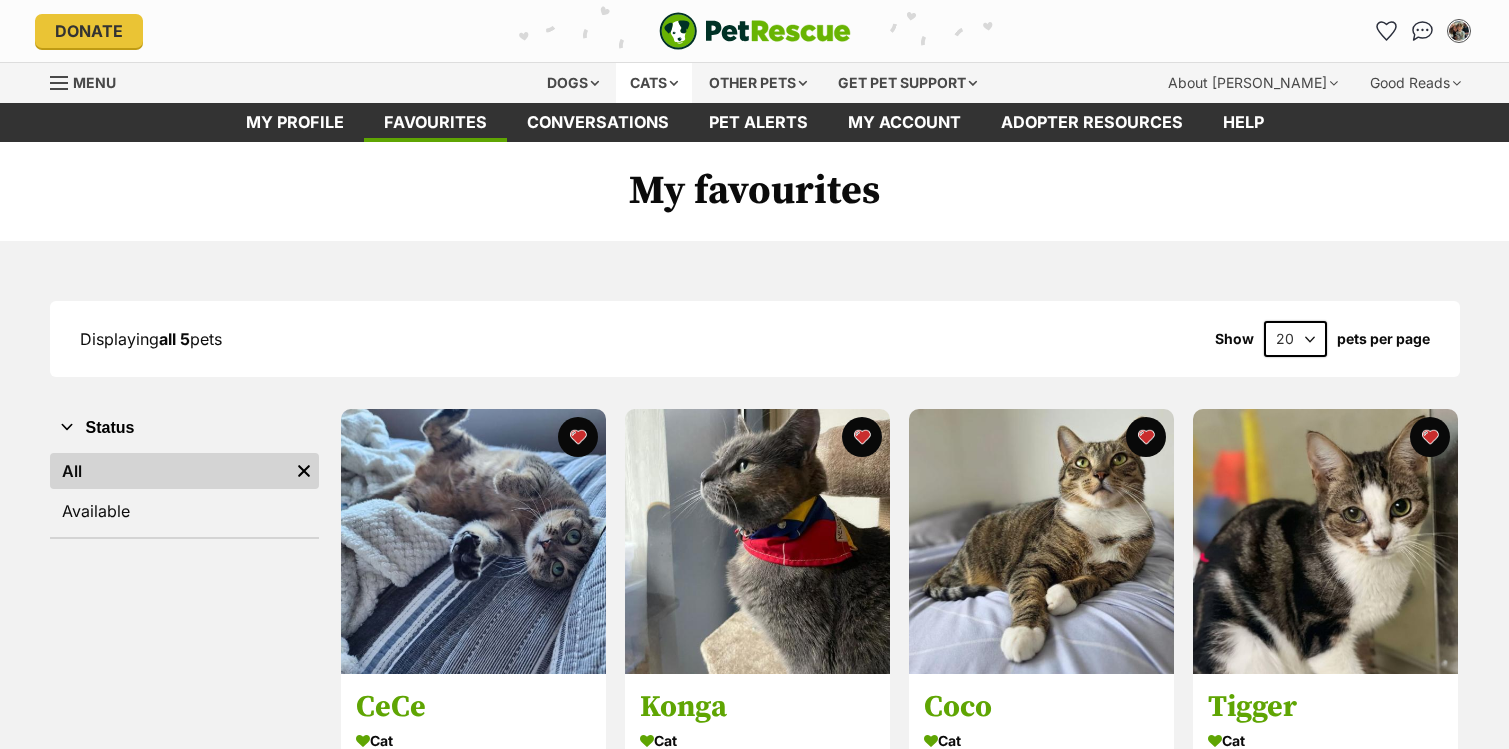 click on "Cats" at bounding box center (654, 83) 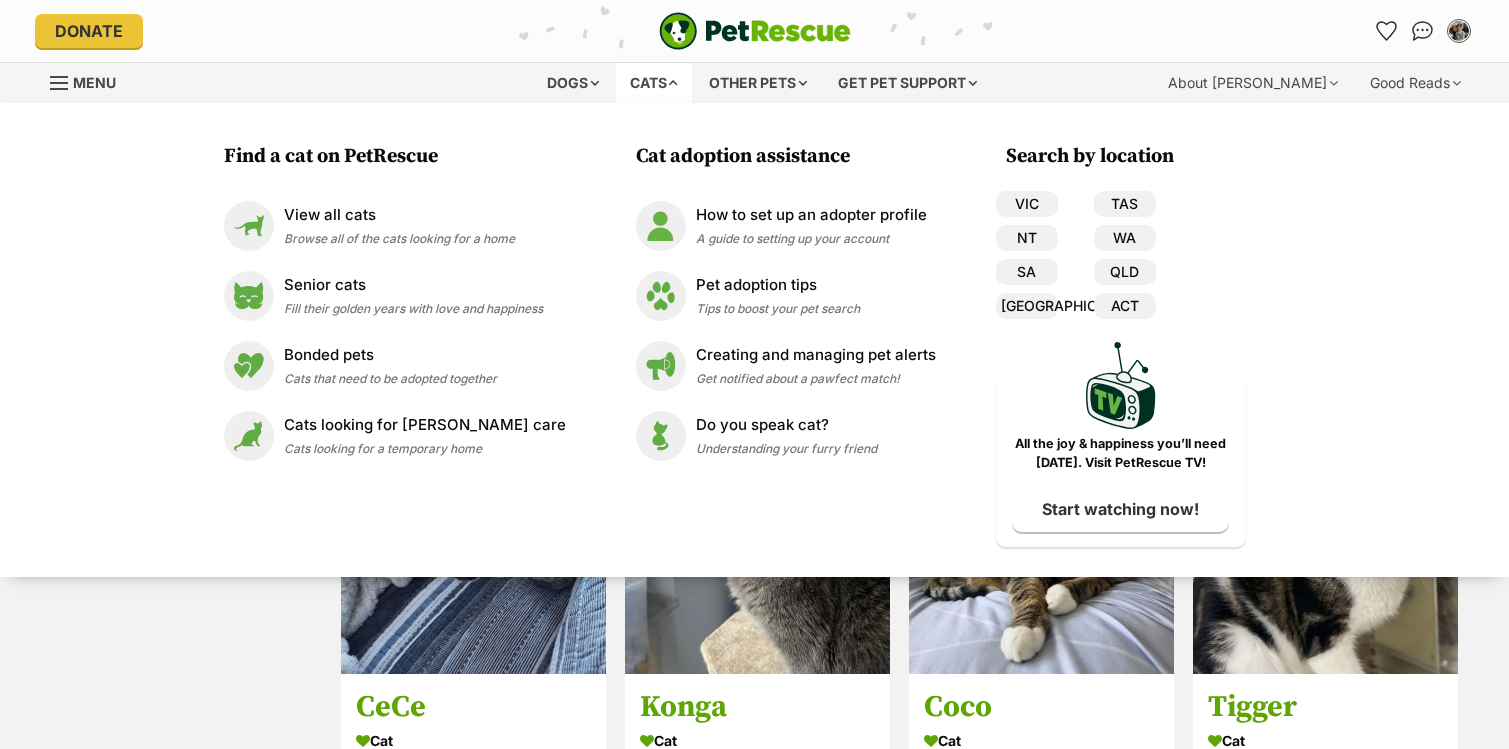 scroll, scrollTop: 0, scrollLeft: 0, axis: both 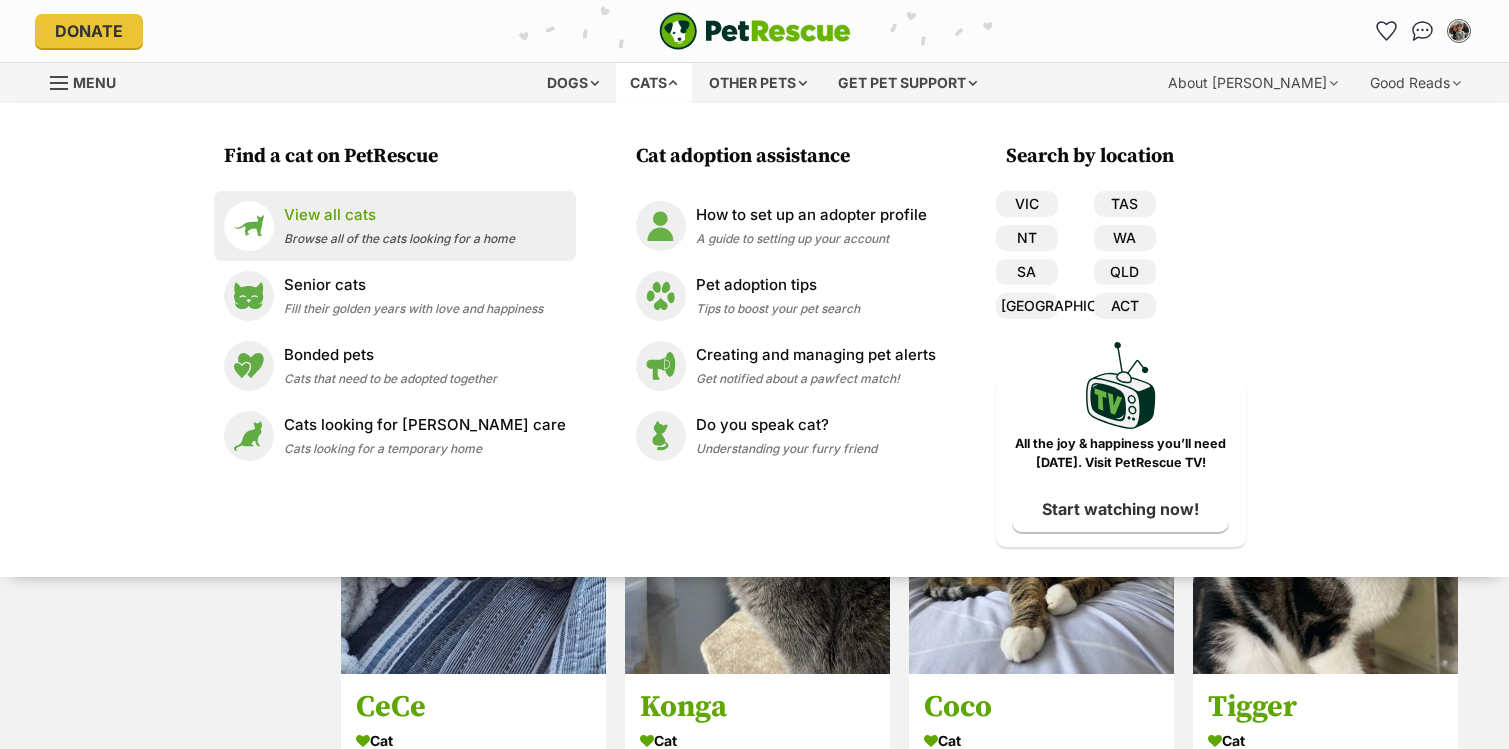 click on "View all cats" at bounding box center [399, 215] 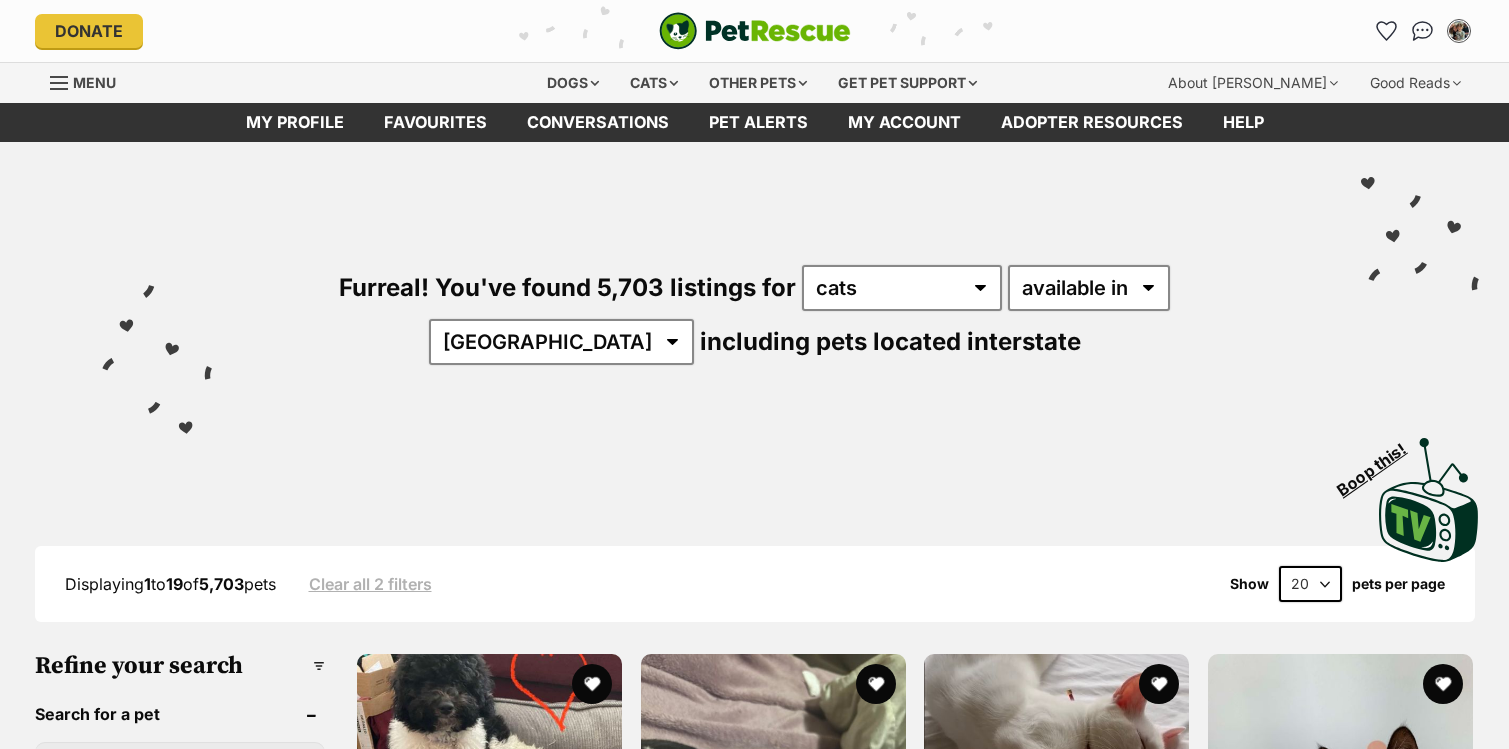 scroll, scrollTop: 0, scrollLeft: 0, axis: both 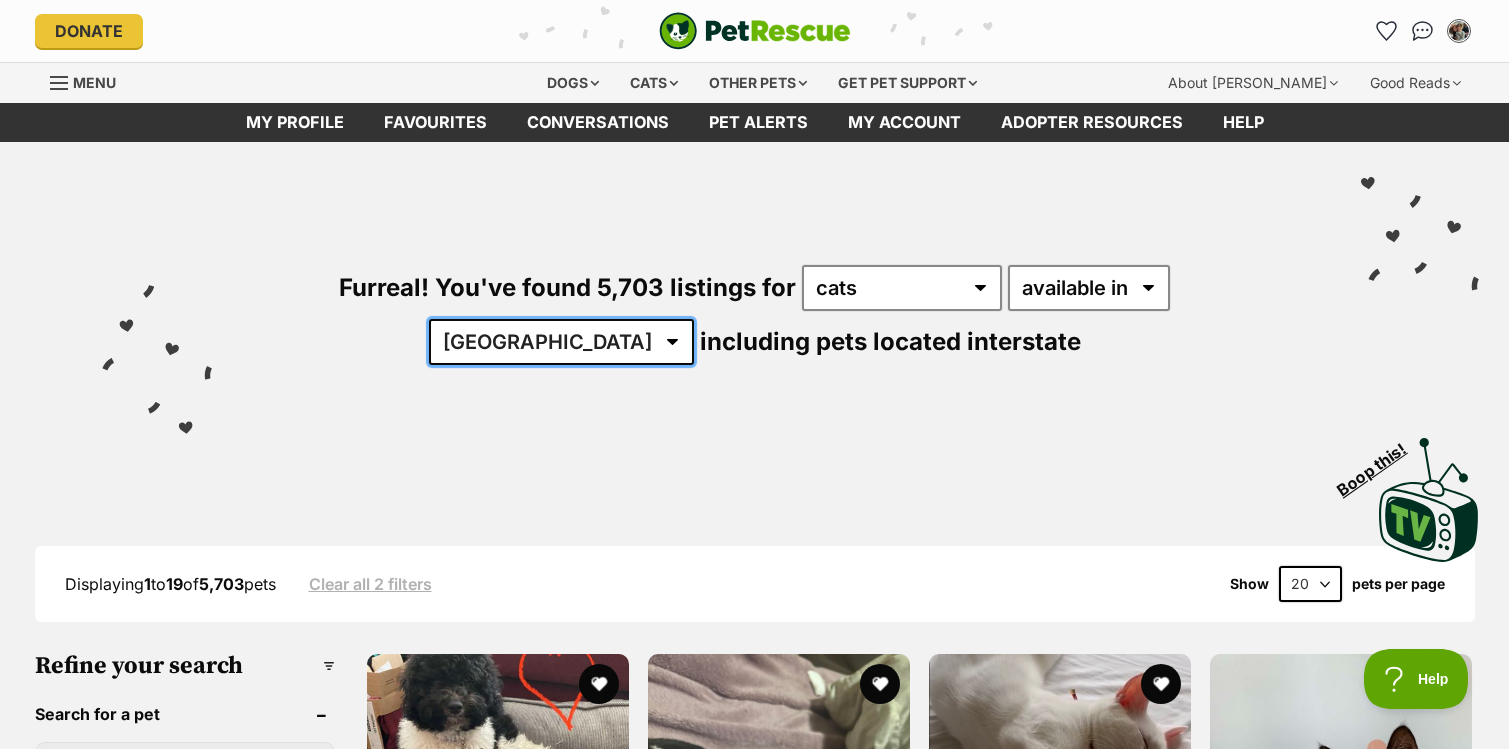 click on "Australia
ACT
NSW
NT
QLD
SA
TAS
VIC
WA" at bounding box center [561, 342] 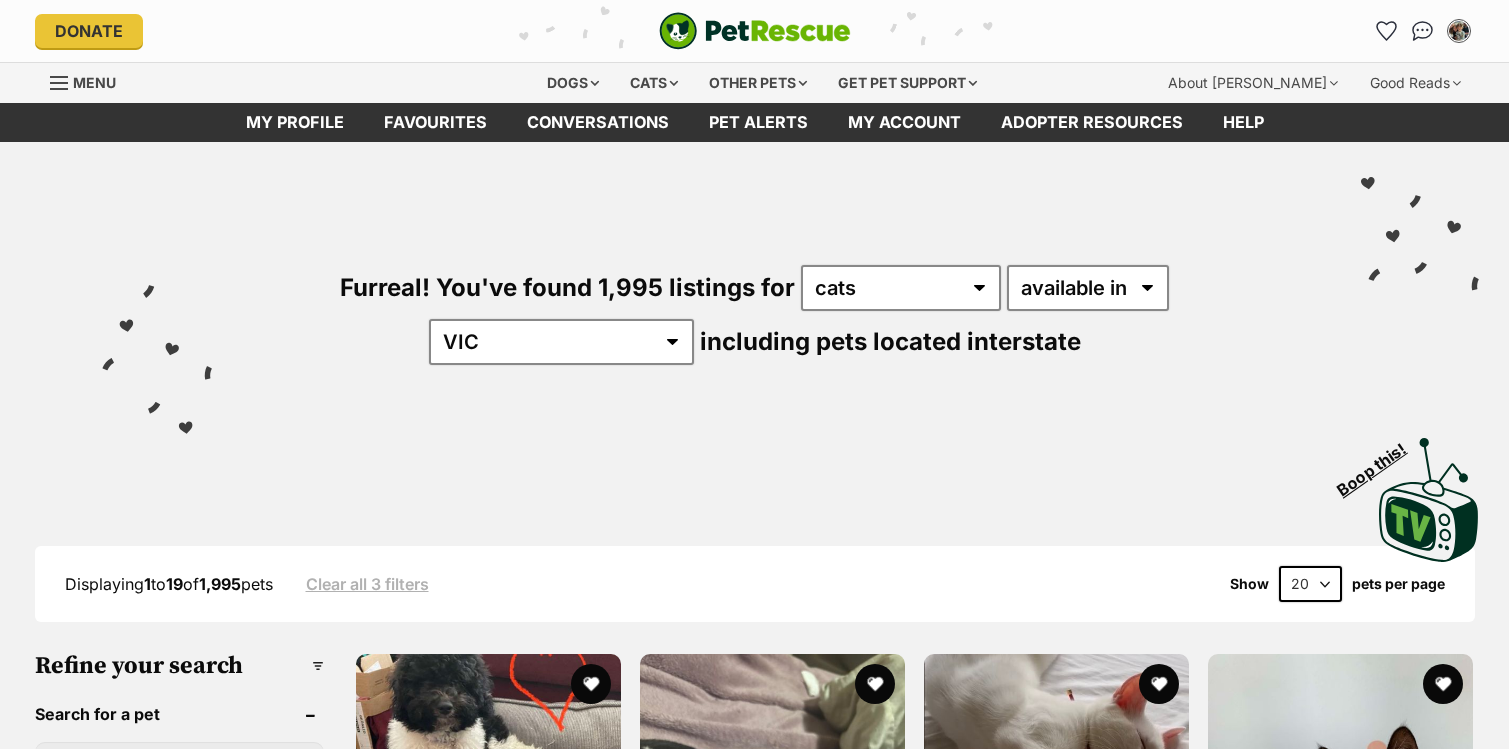 scroll, scrollTop: 0, scrollLeft: 0, axis: both 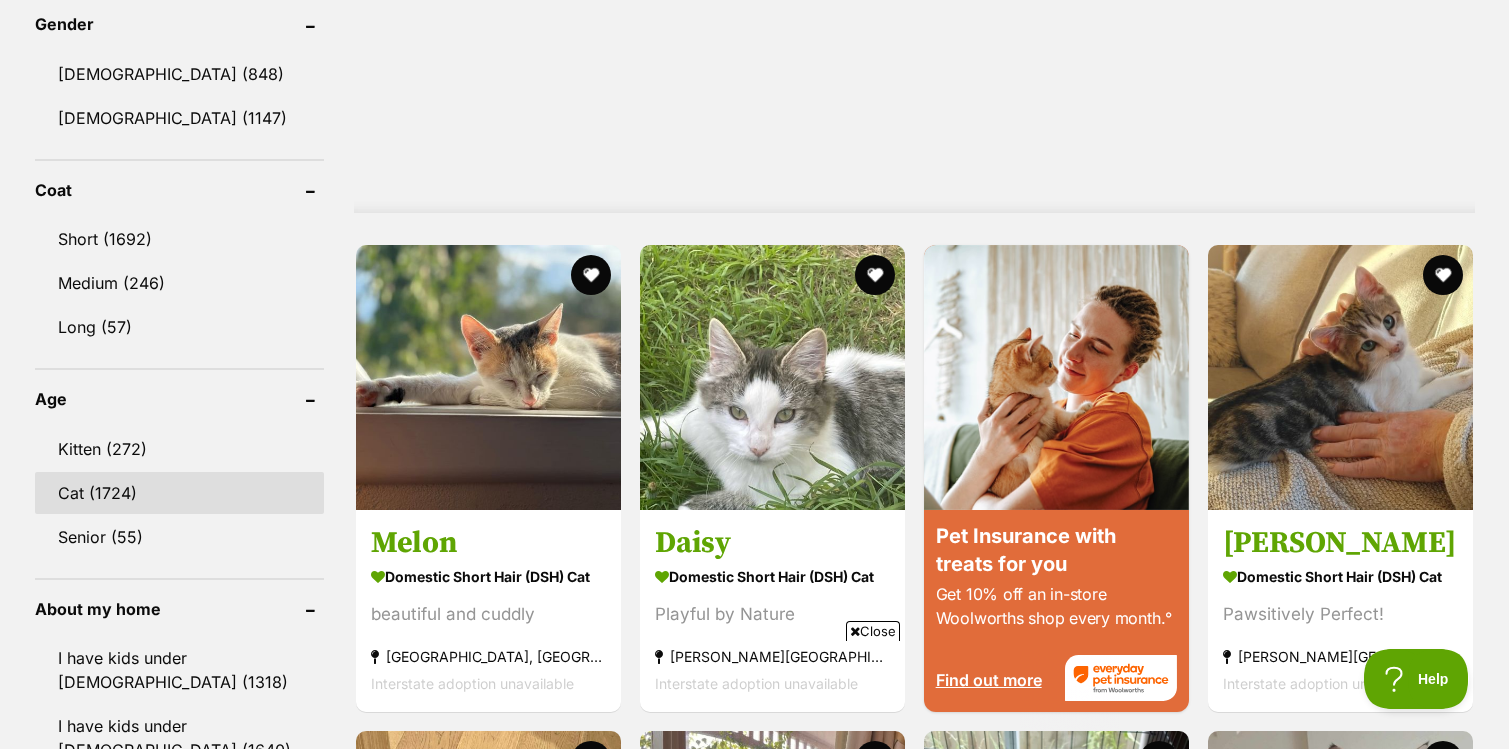 click on "Cat (1724)" at bounding box center (179, 493) 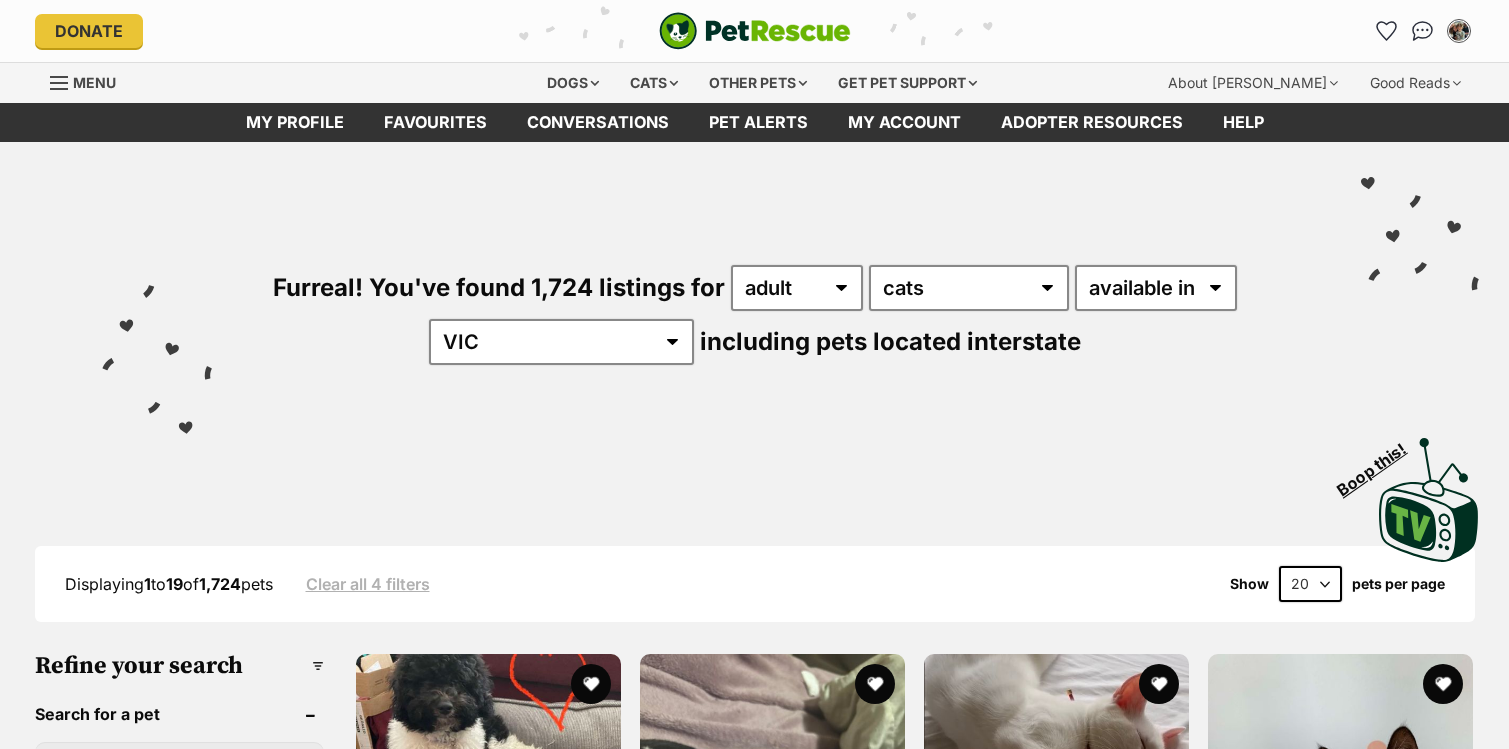 scroll, scrollTop: 0, scrollLeft: 0, axis: both 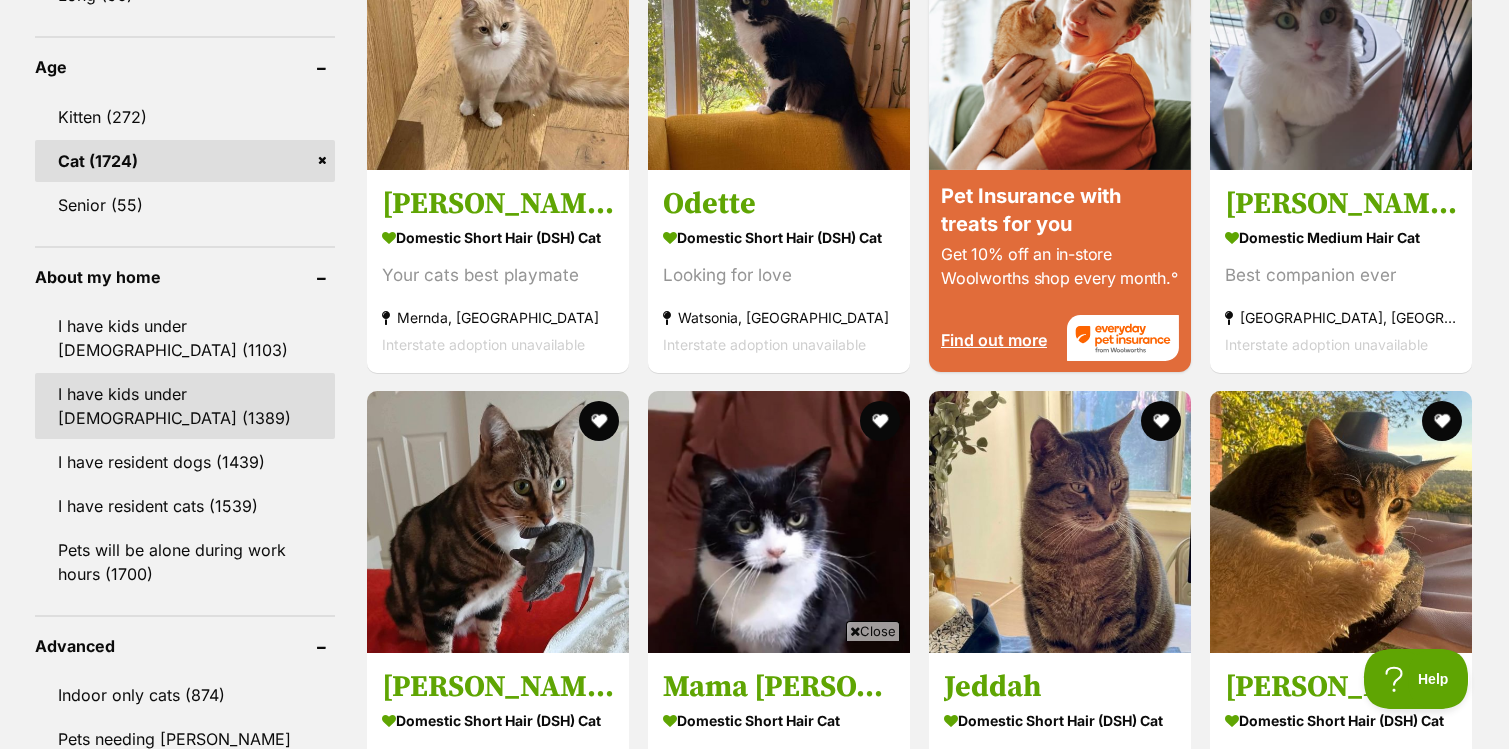 click on "I have kids under 12 years old (1389)" at bounding box center [185, 406] 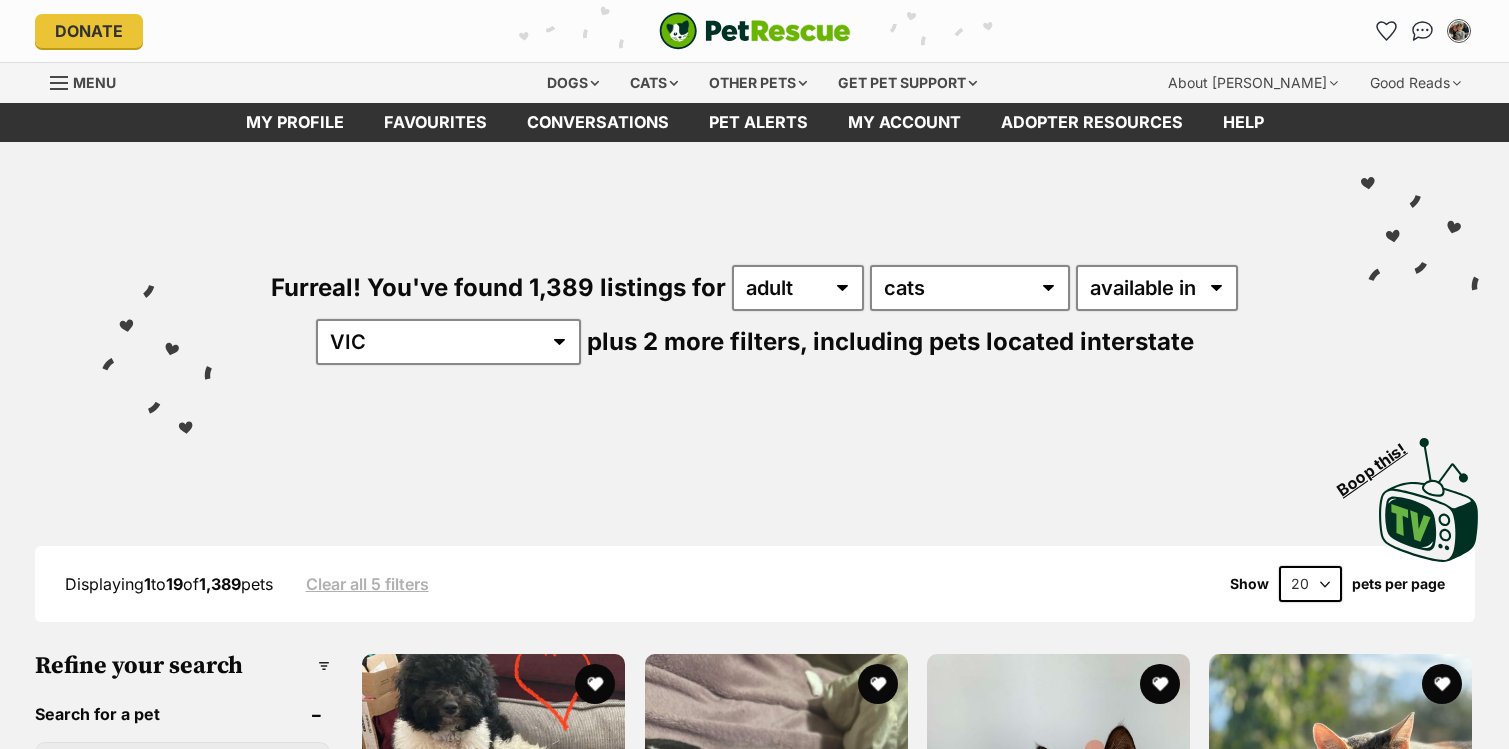 scroll, scrollTop: 0, scrollLeft: 0, axis: both 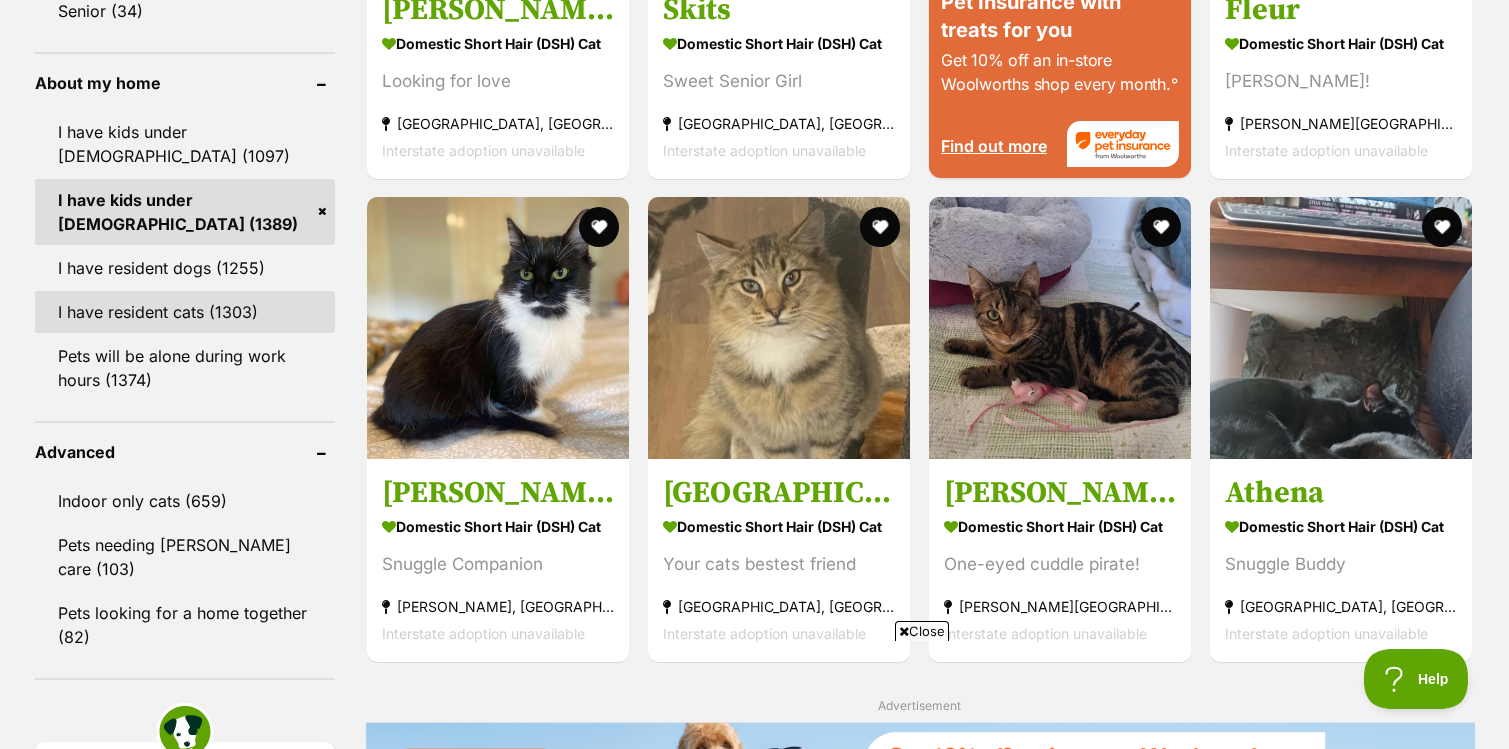 click on "I have resident cats (1303)" at bounding box center (185, 312) 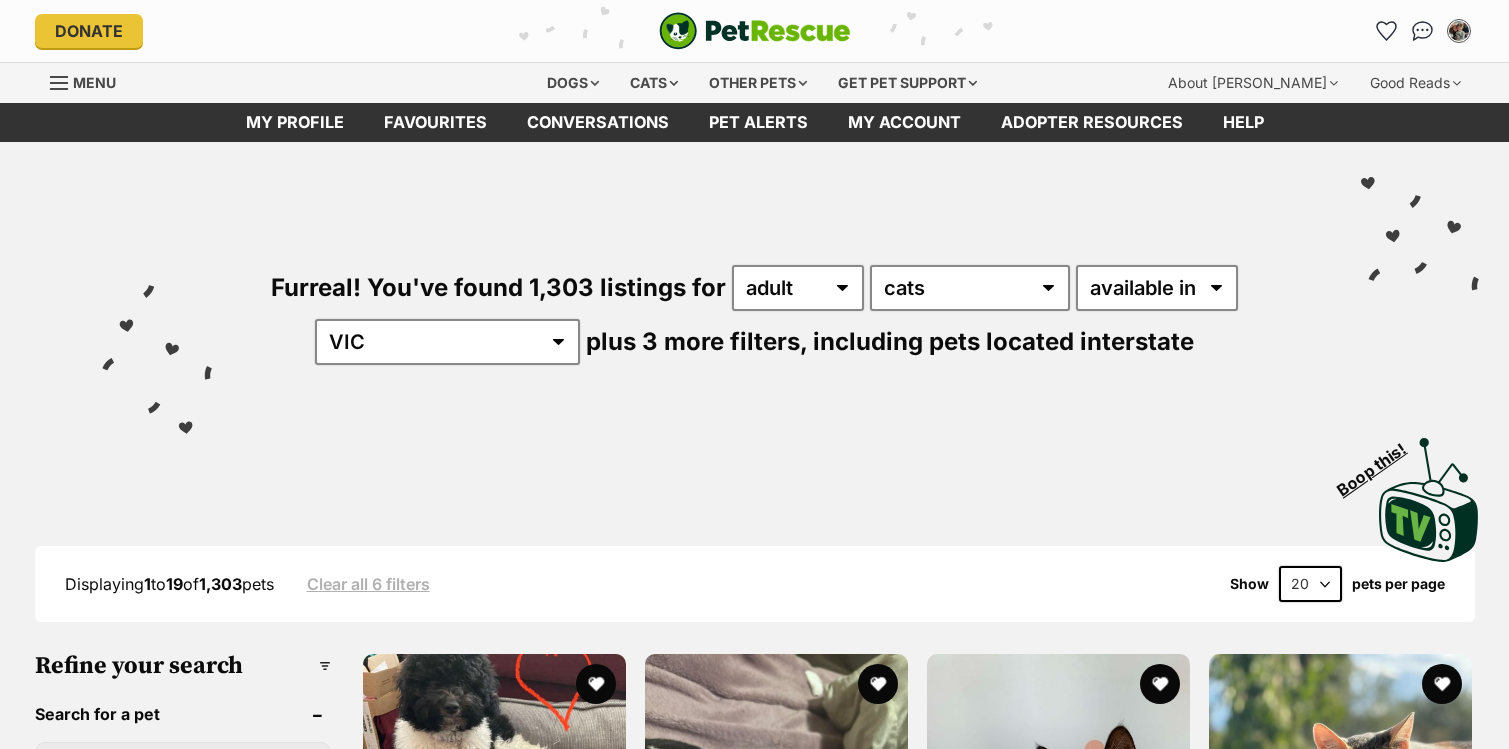scroll, scrollTop: 0, scrollLeft: 0, axis: both 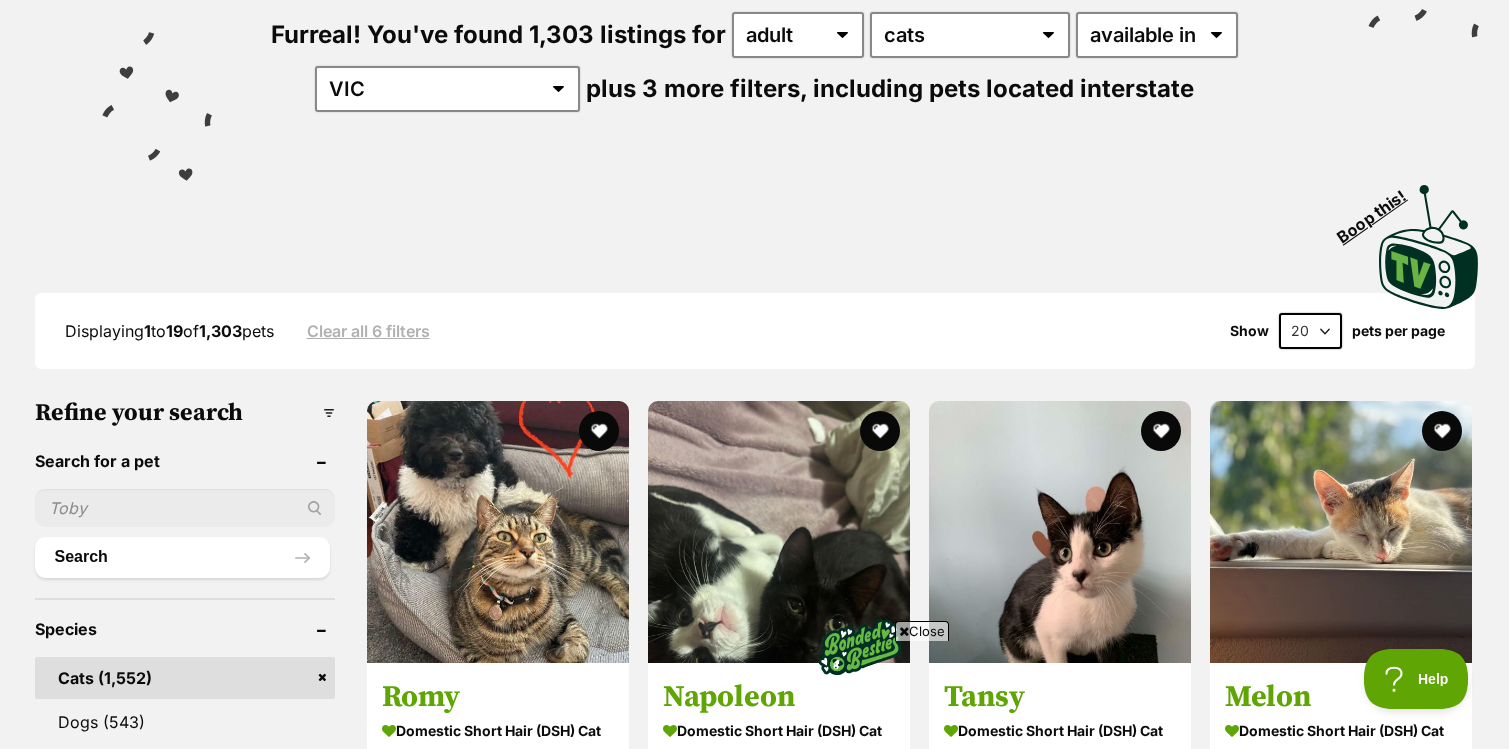 click on "Close" at bounding box center (922, 631) 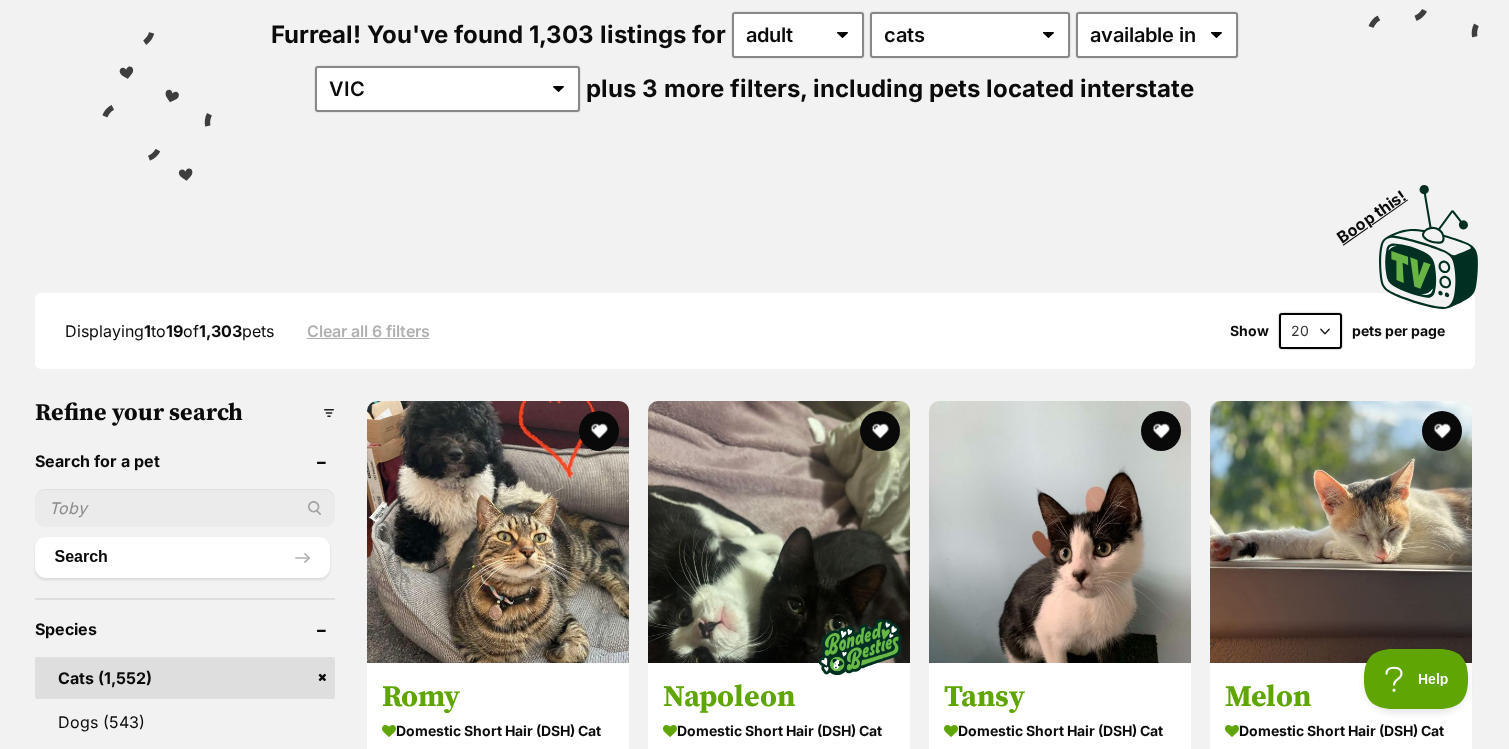 click on "20 40 60" at bounding box center [1310, 331] 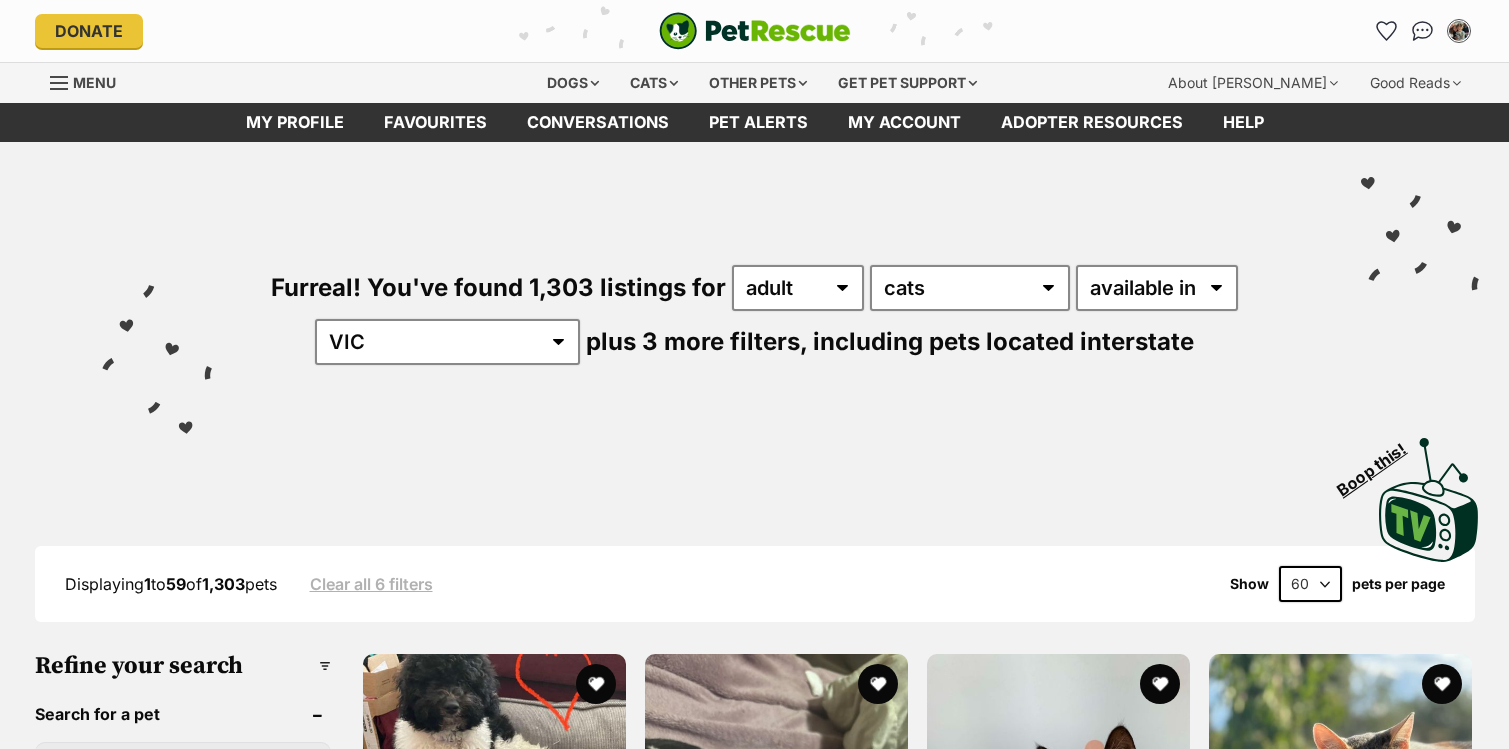 scroll, scrollTop: 0, scrollLeft: 0, axis: both 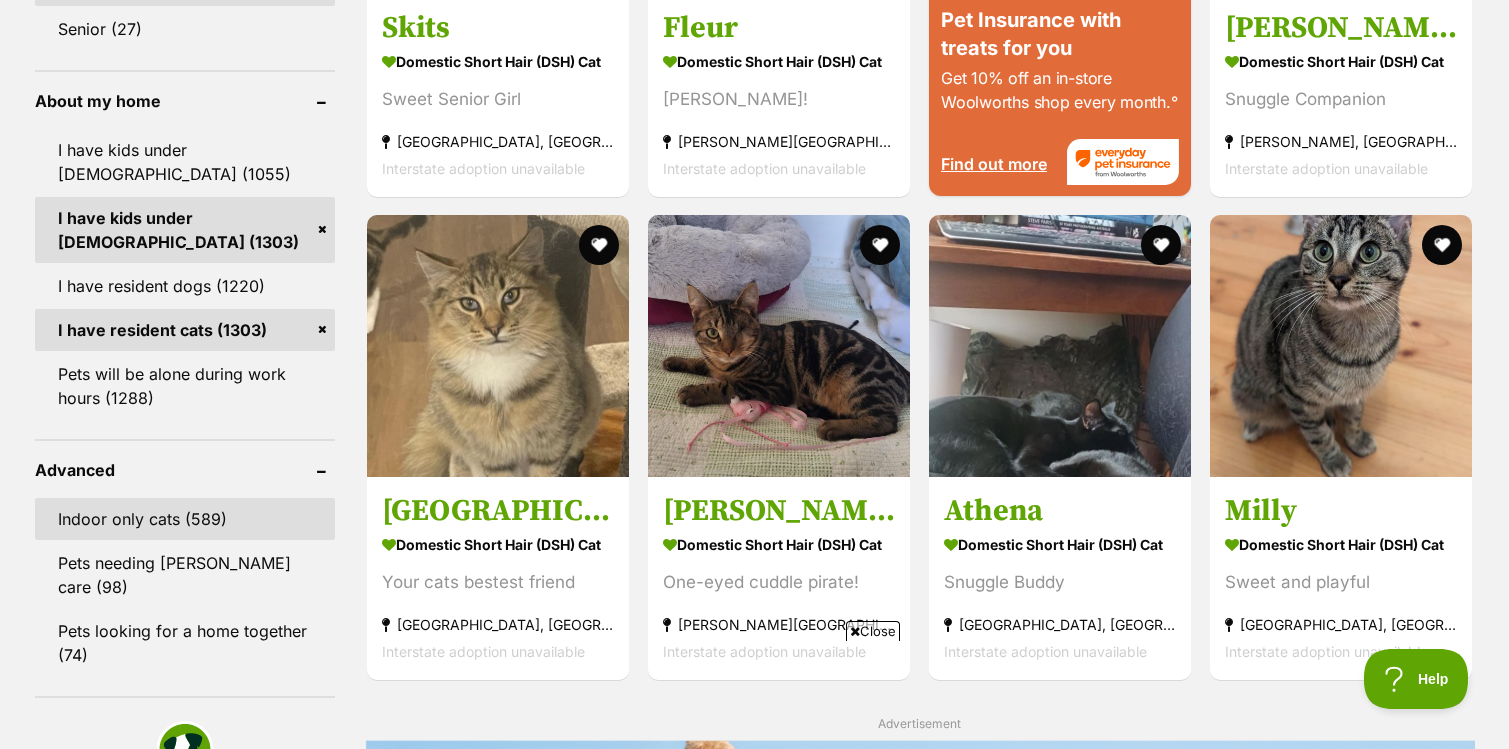 click on "Indoor only cats (589)" at bounding box center (185, 519) 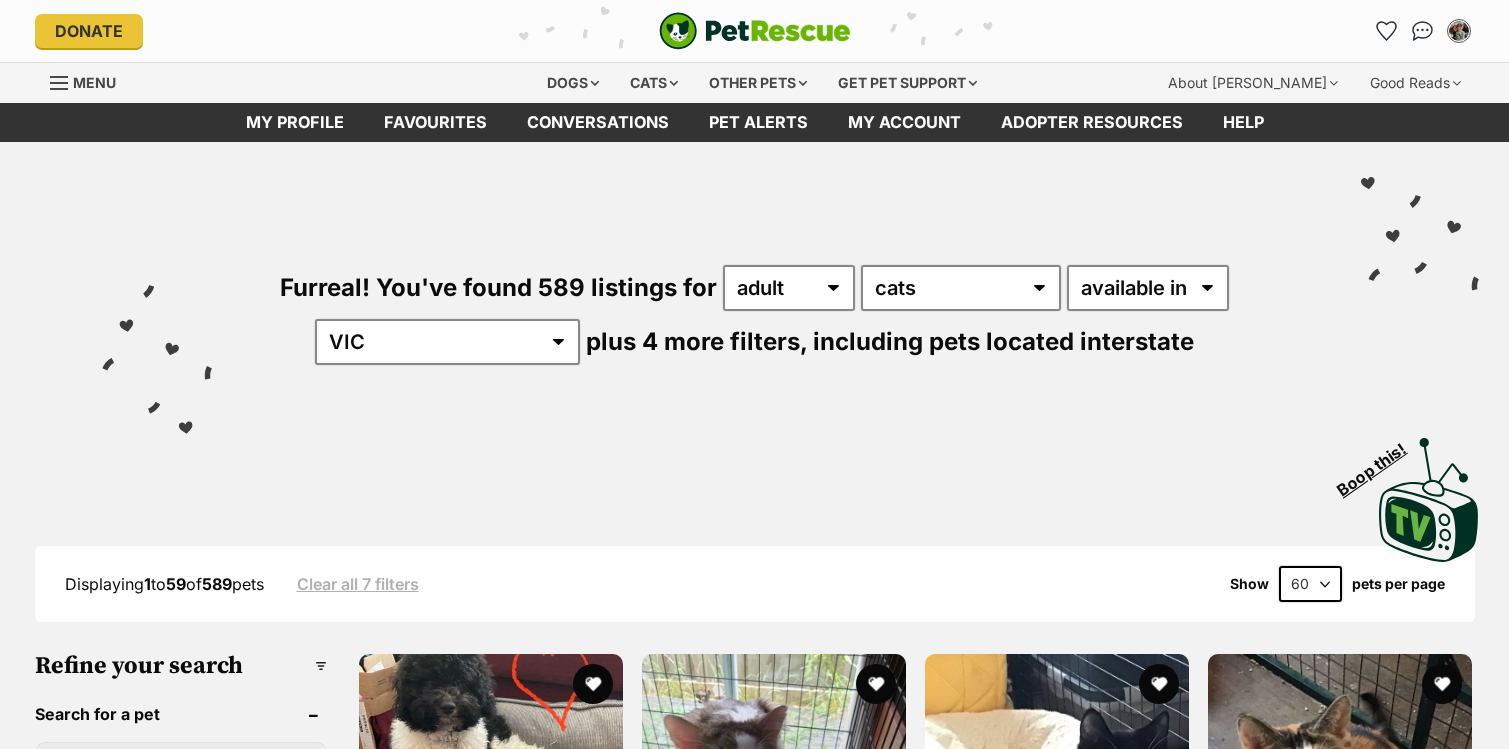 scroll, scrollTop: 0, scrollLeft: 0, axis: both 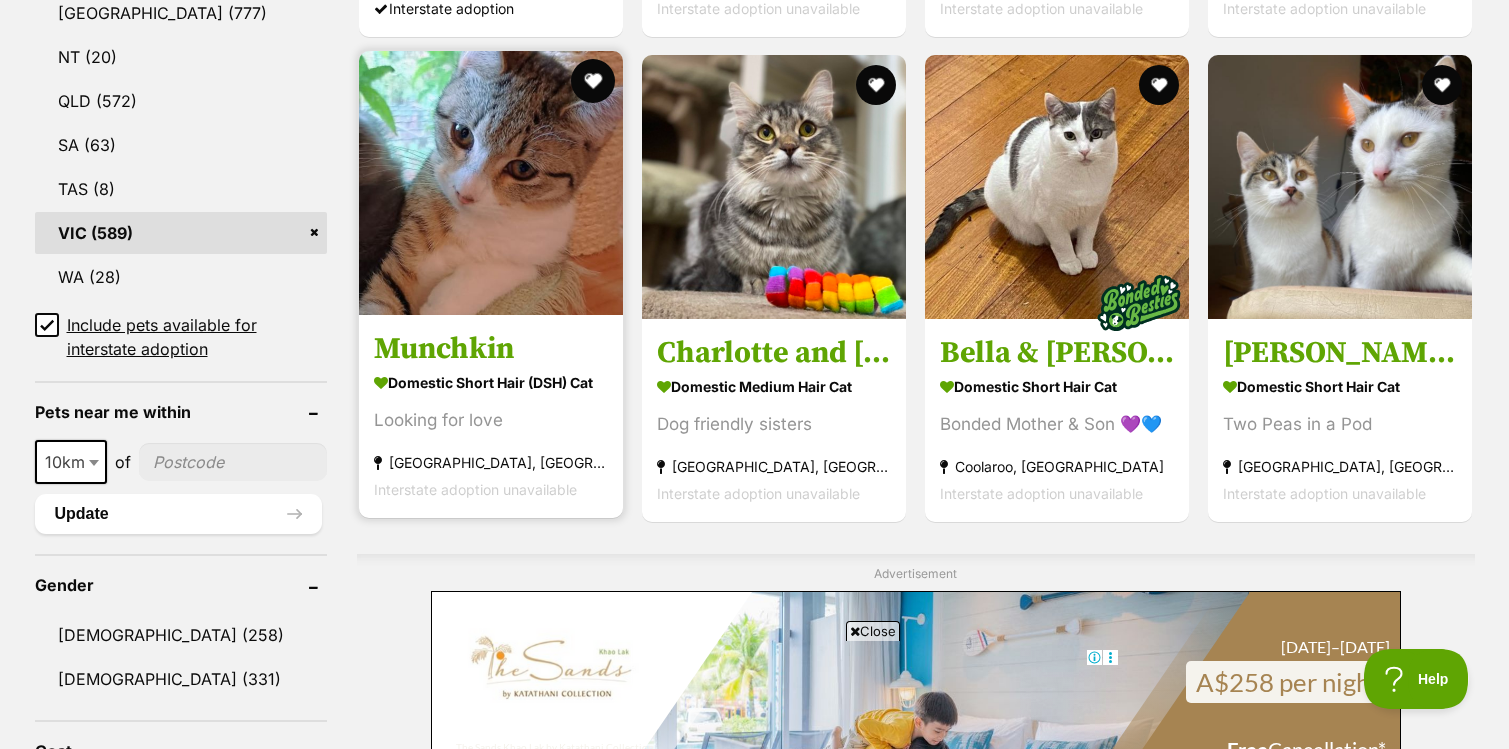 click at bounding box center (593, 81) 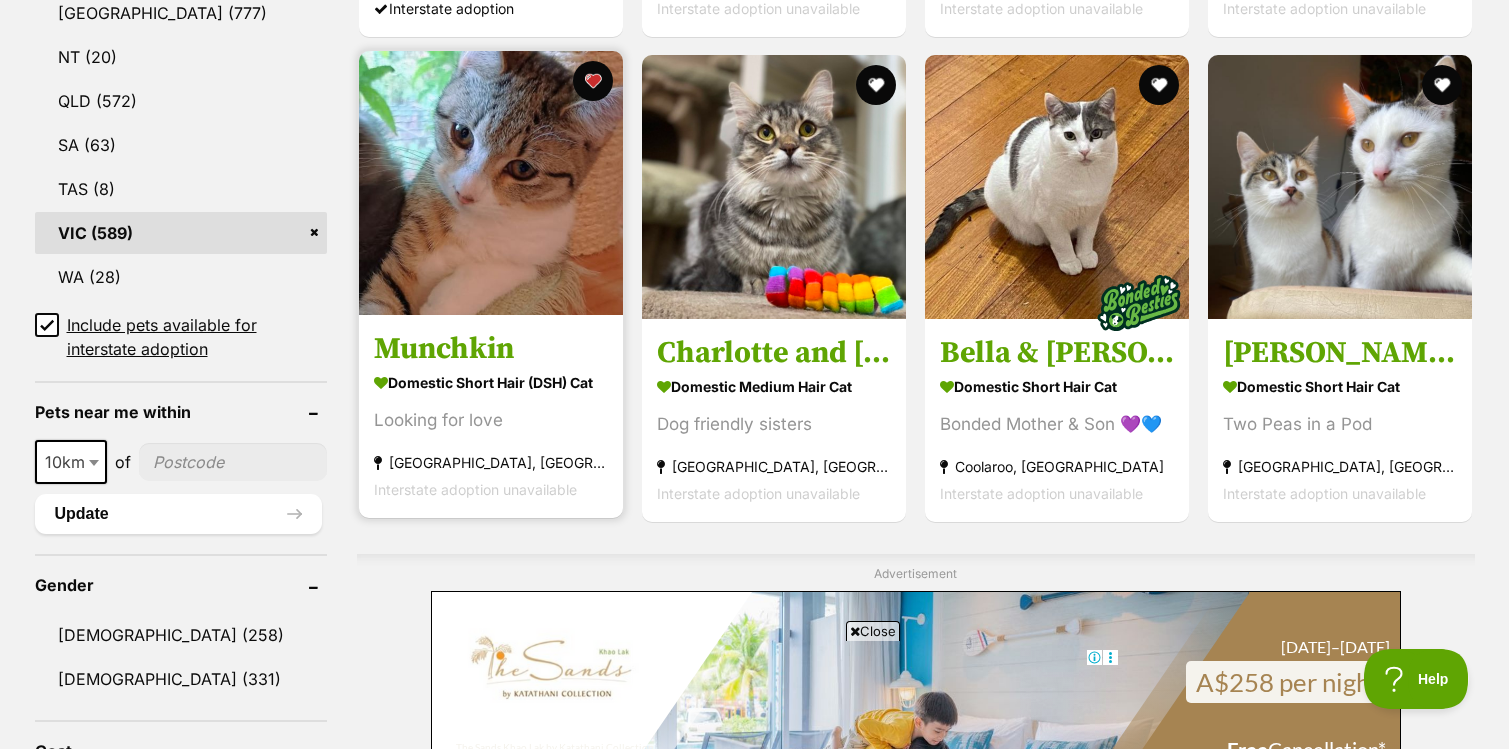 click at bounding box center [491, 183] 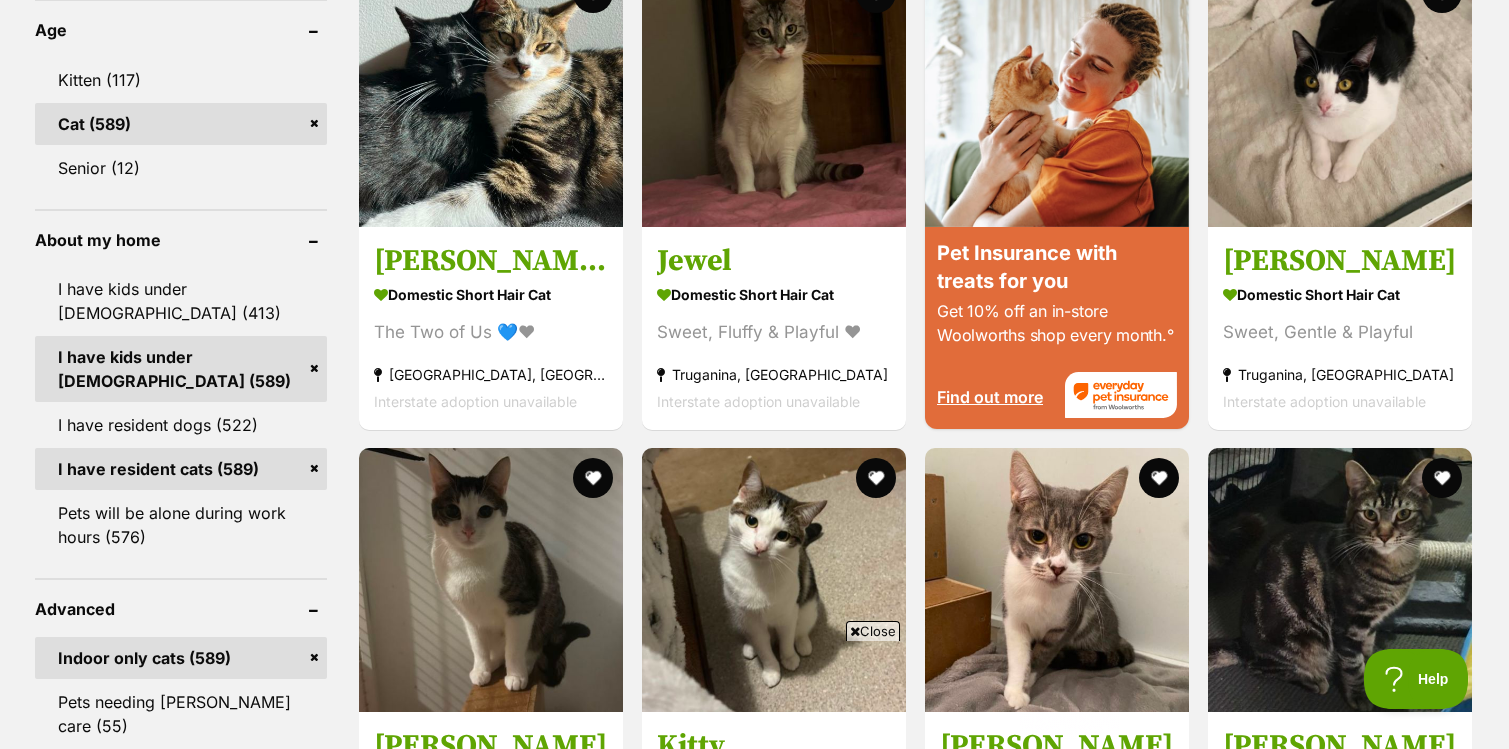 scroll, scrollTop: 0, scrollLeft: 0, axis: both 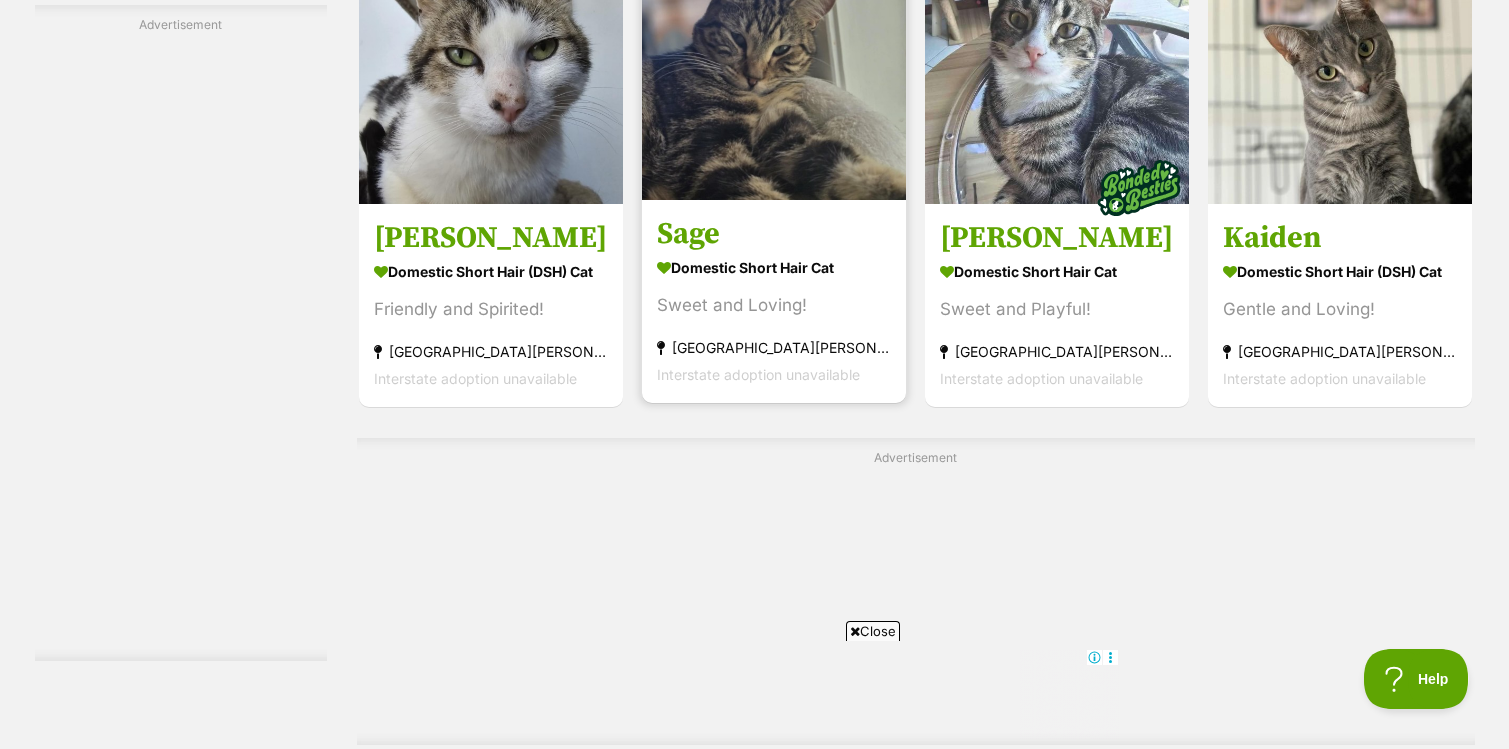 click at bounding box center (876, -34) 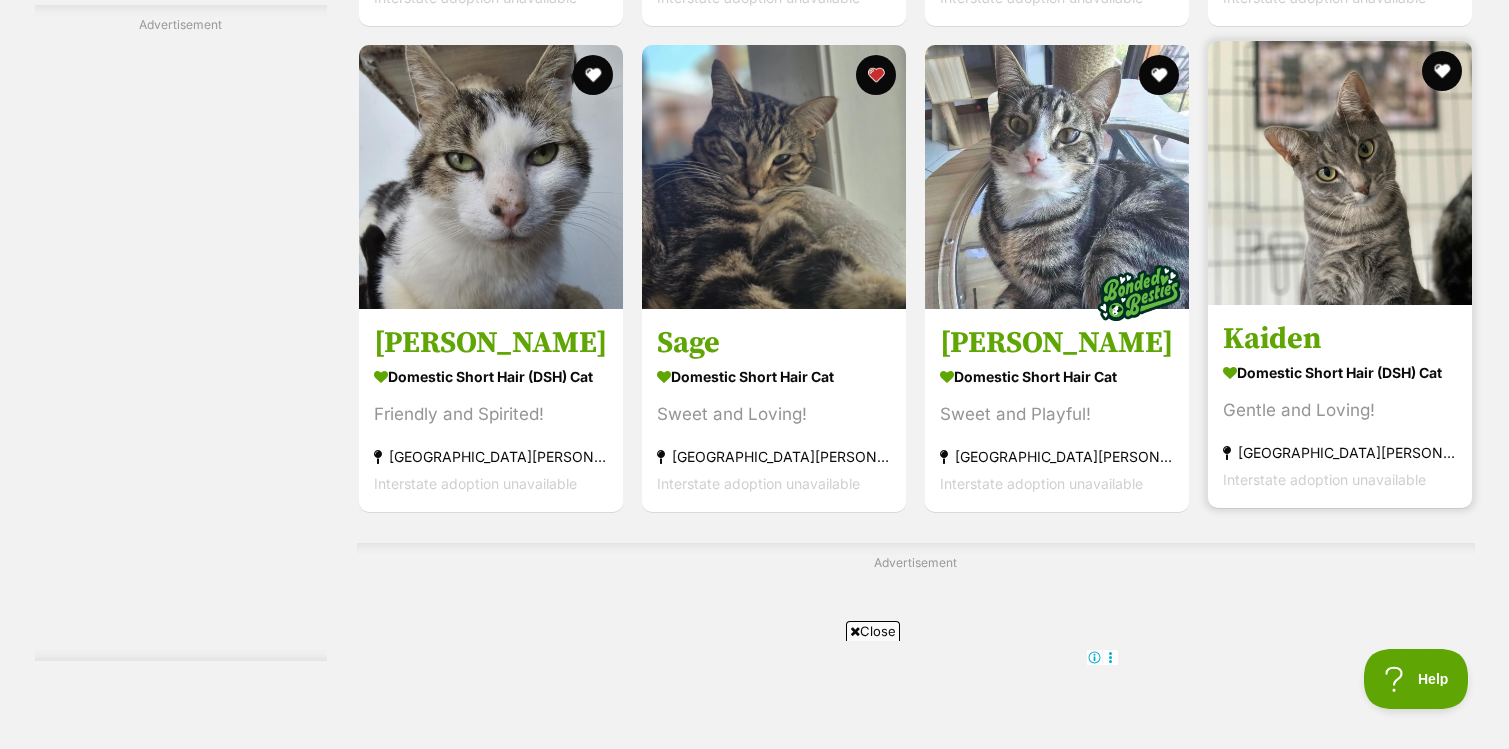 scroll, scrollTop: 8436, scrollLeft: 0, axis: vertical 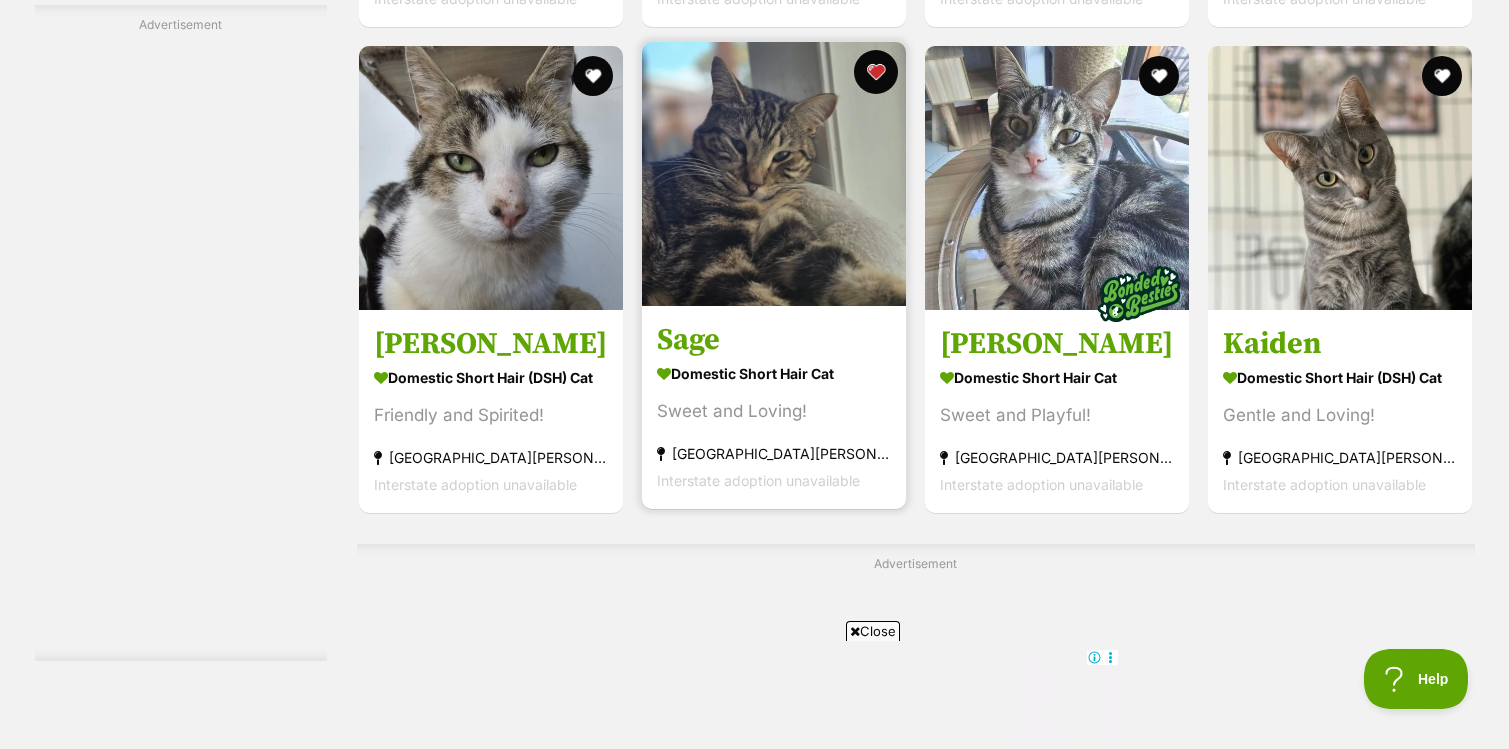 click at bounding box center (876, 72) 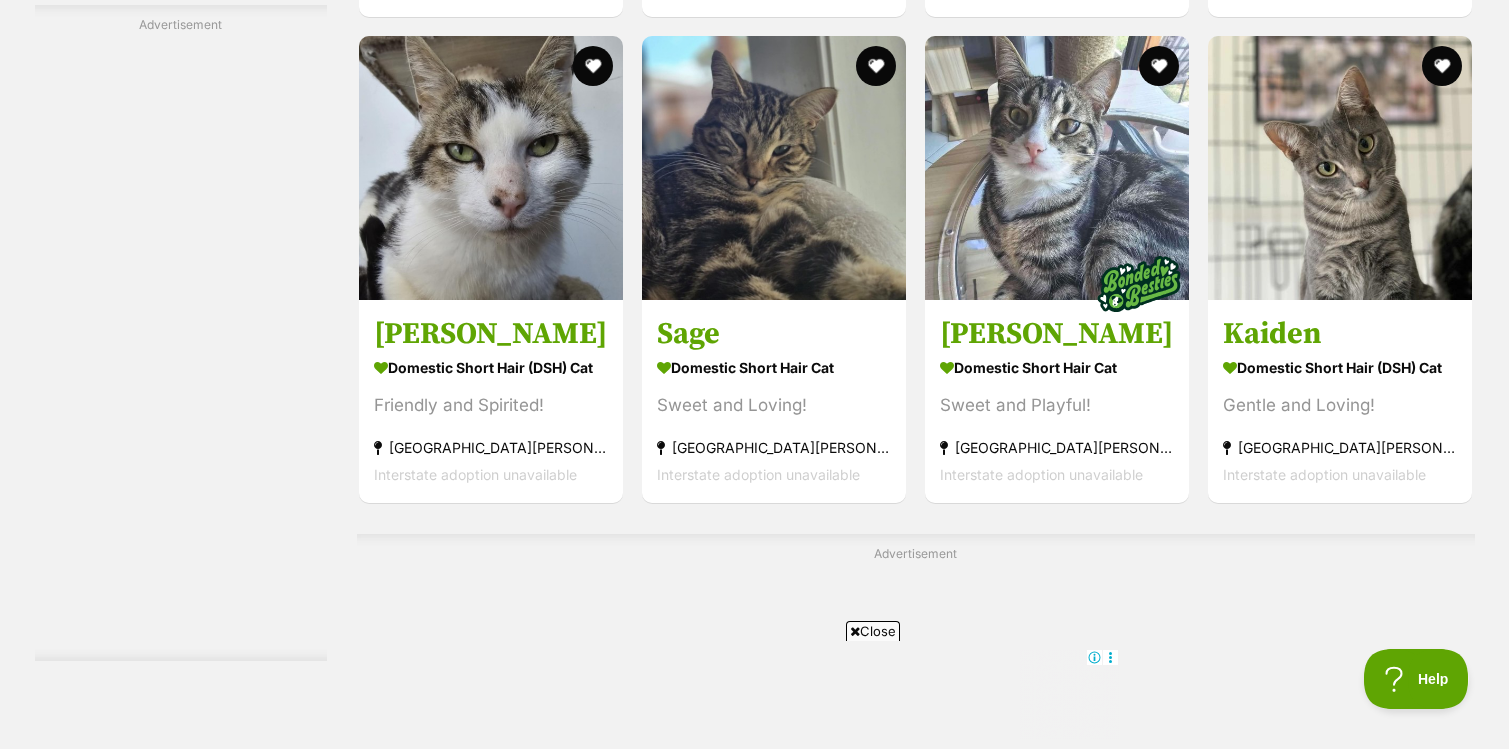 scroll, scrollTop: 8437, scrollLeft: 0, axis: vertical 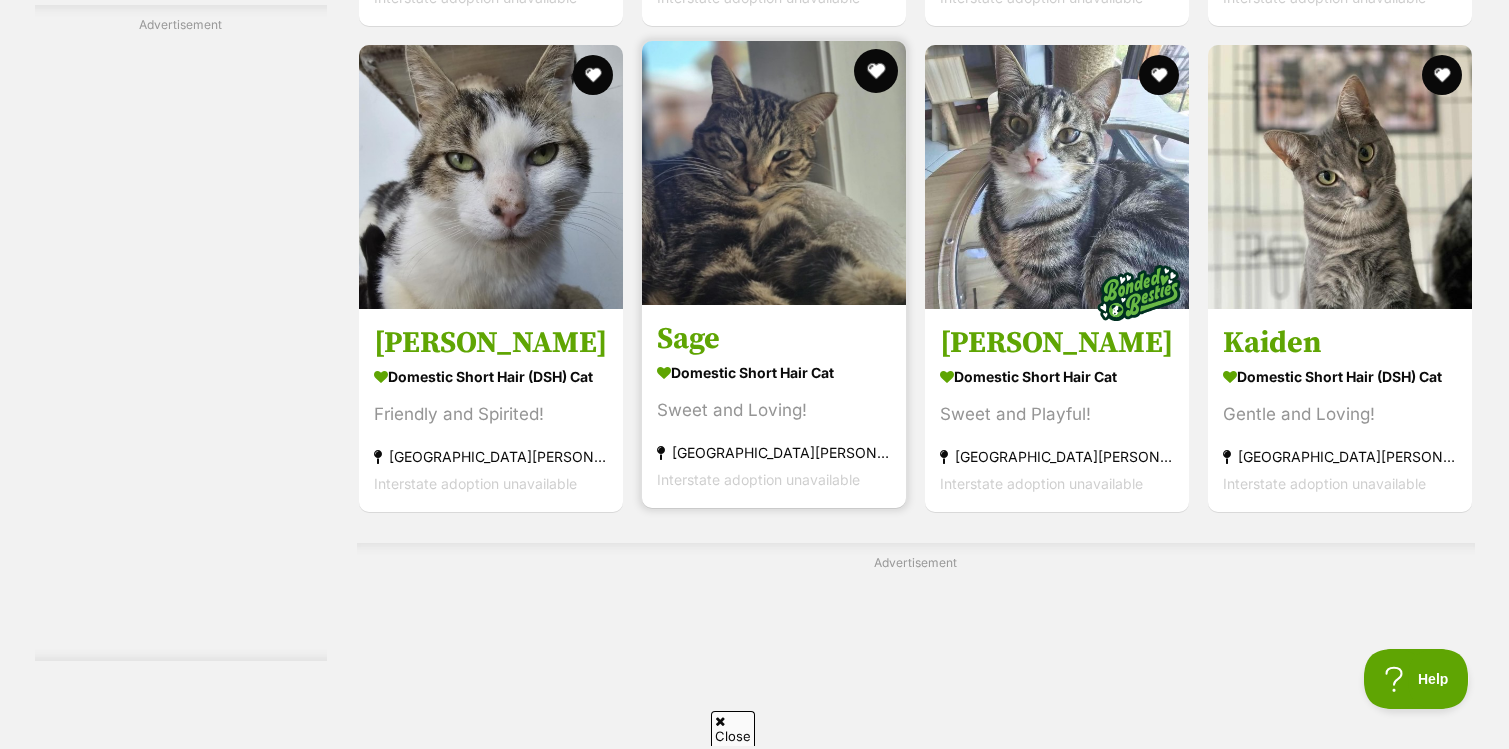 click at bounding box center [876, 71] 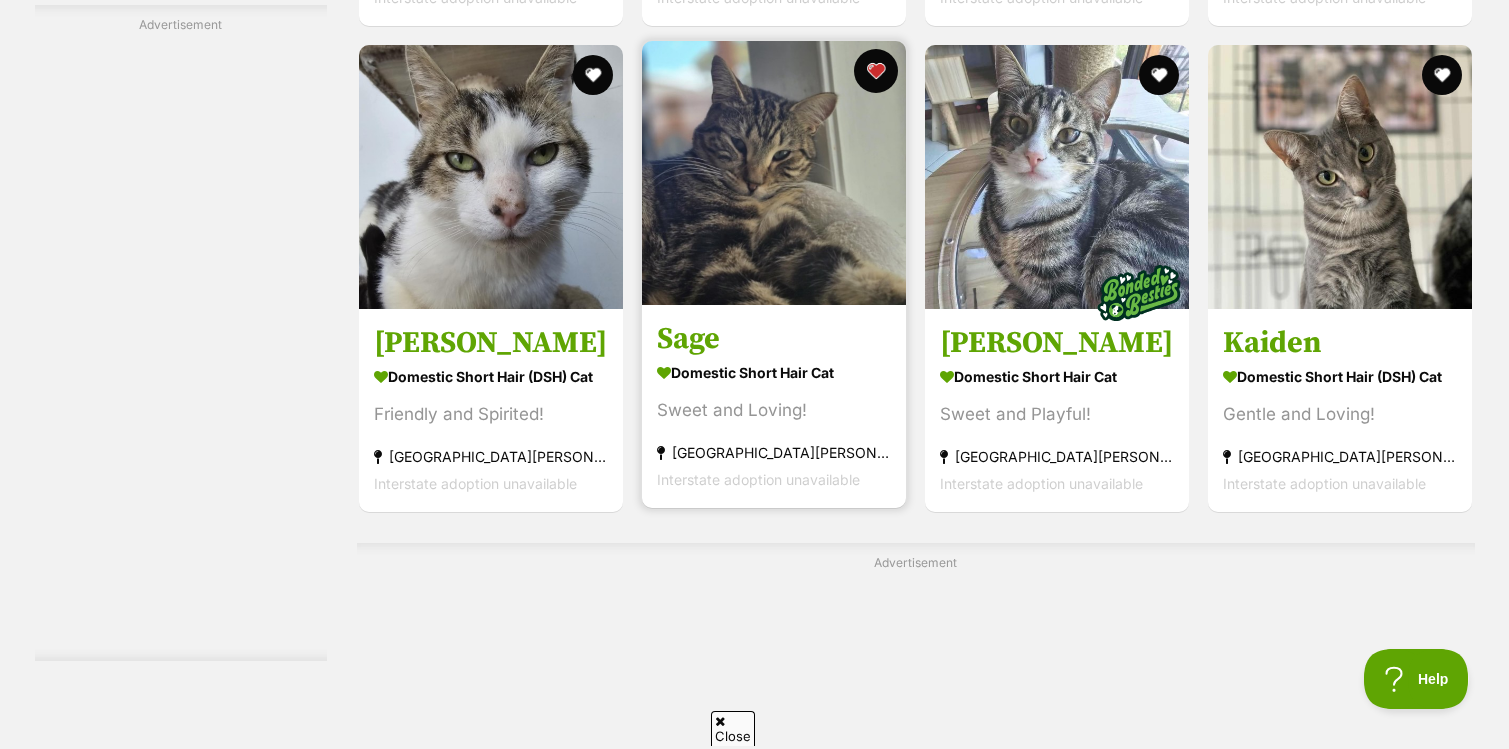 scroll, scrollTop: 0, scrollLeft: 0, axis: both 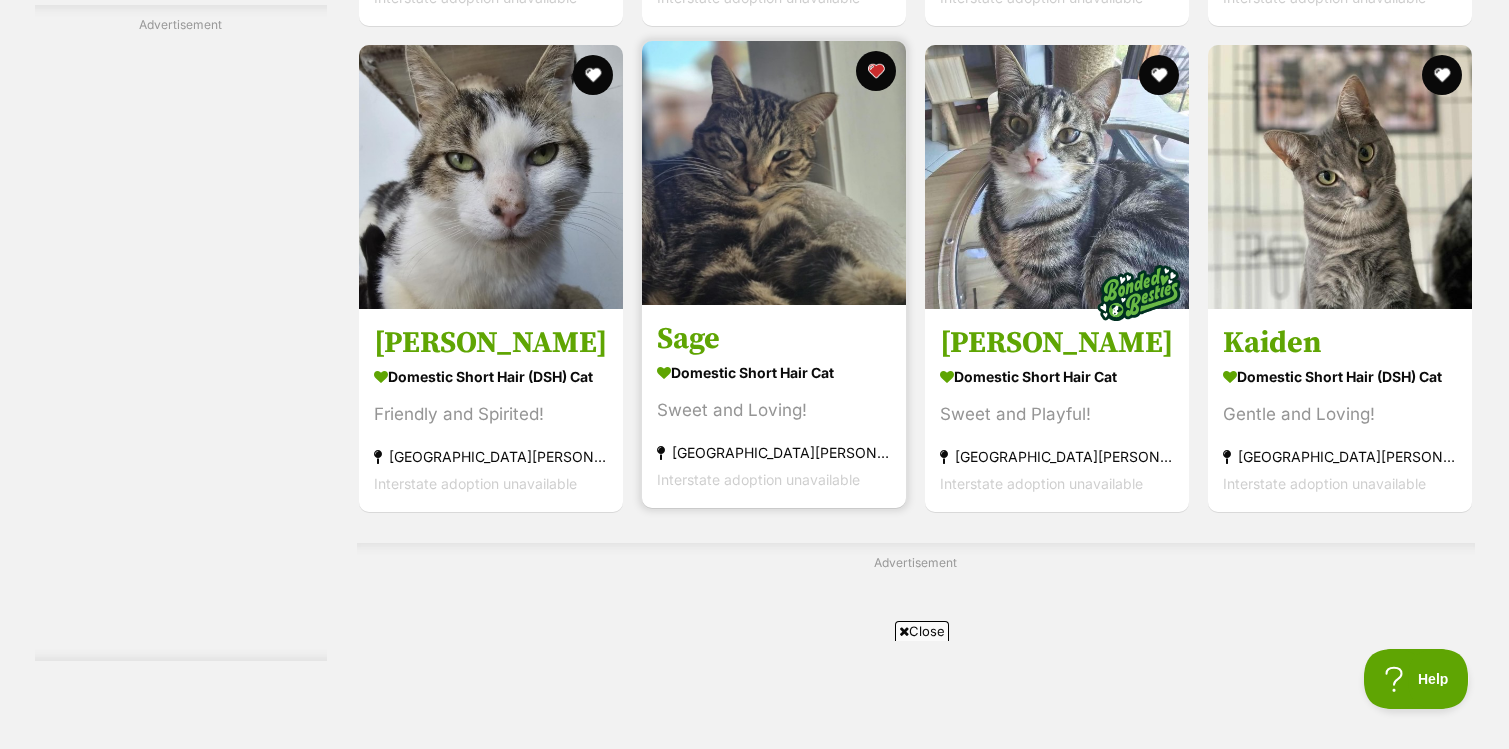 click at bounding box center (774, 173) 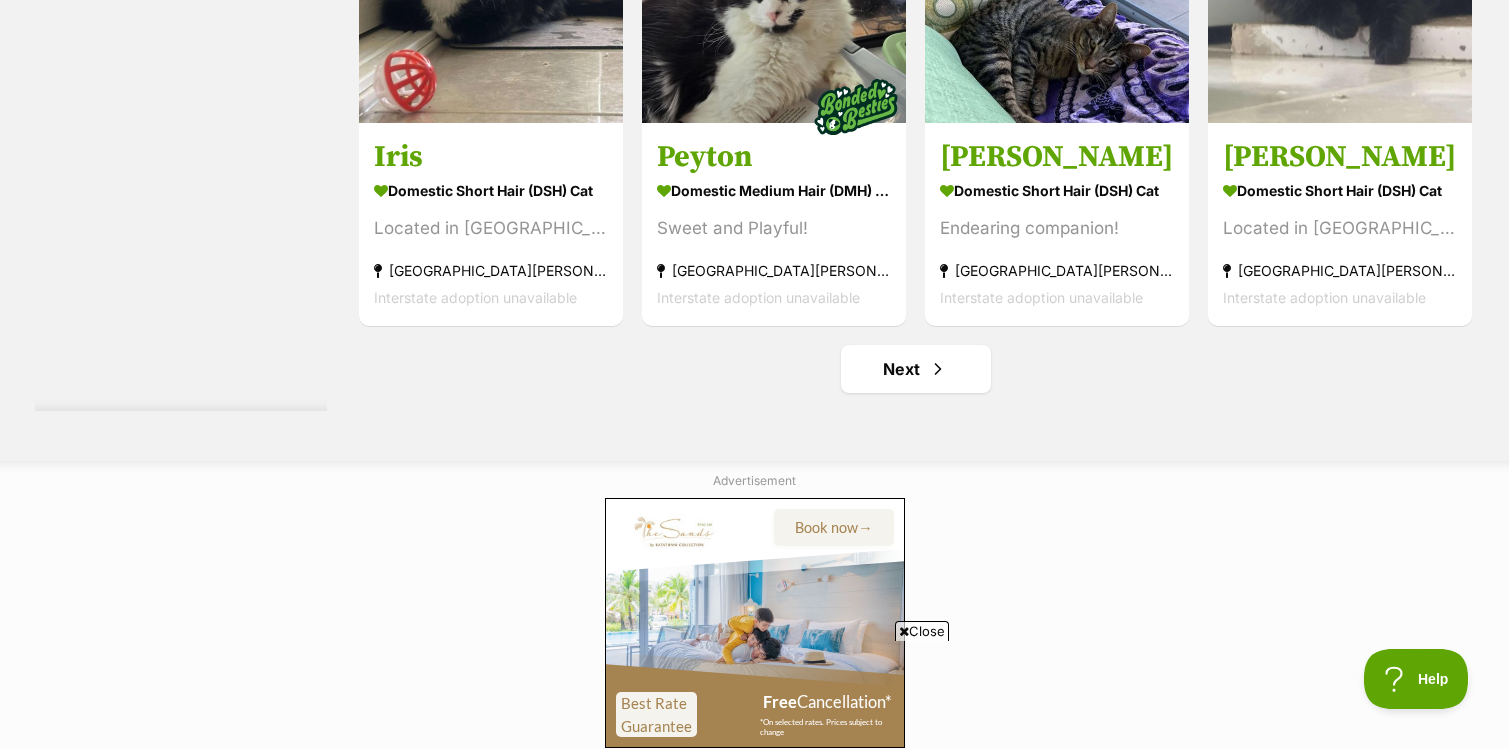 scroll, scrollTop: 10307, scrollLeft: 0, axis: vertical 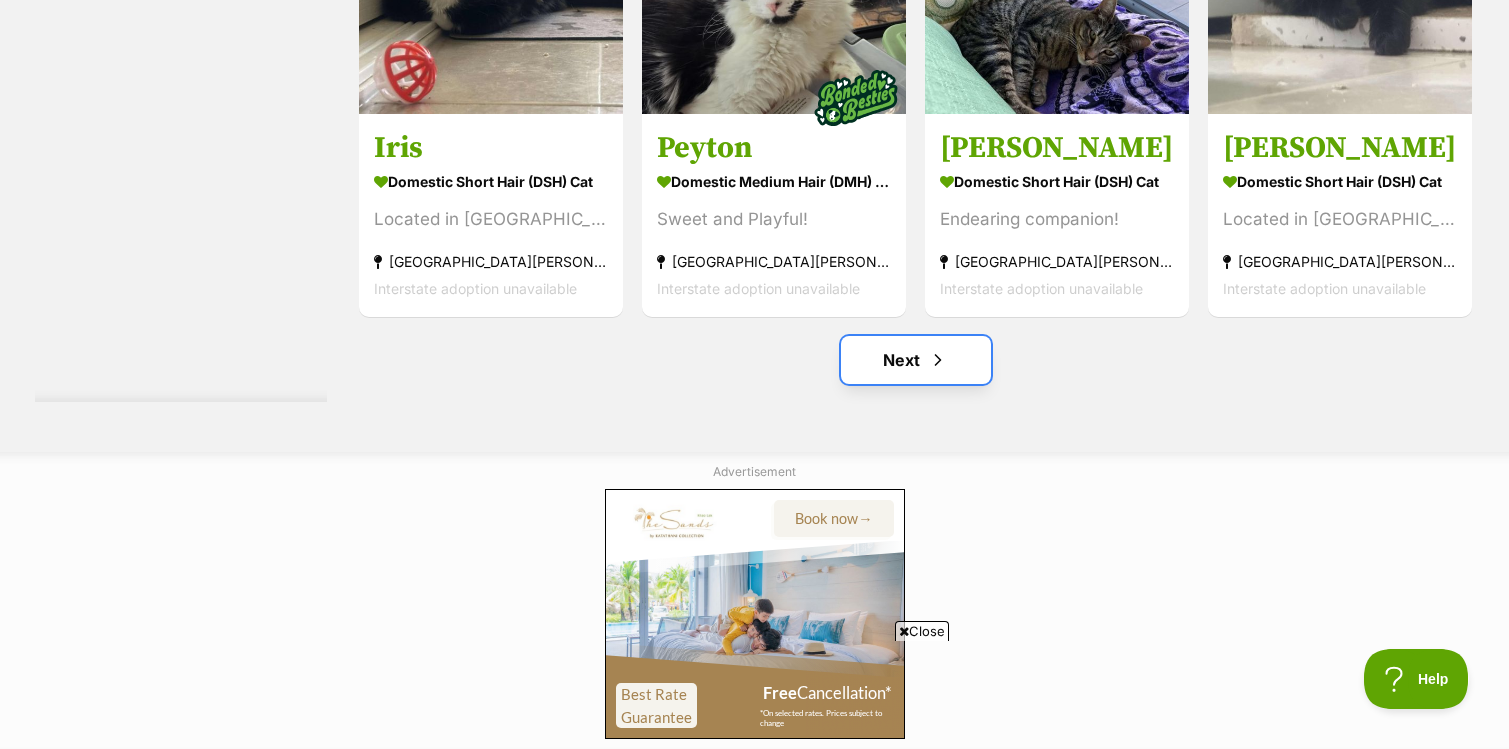 click on "Next" at bounding box center (916, 360) 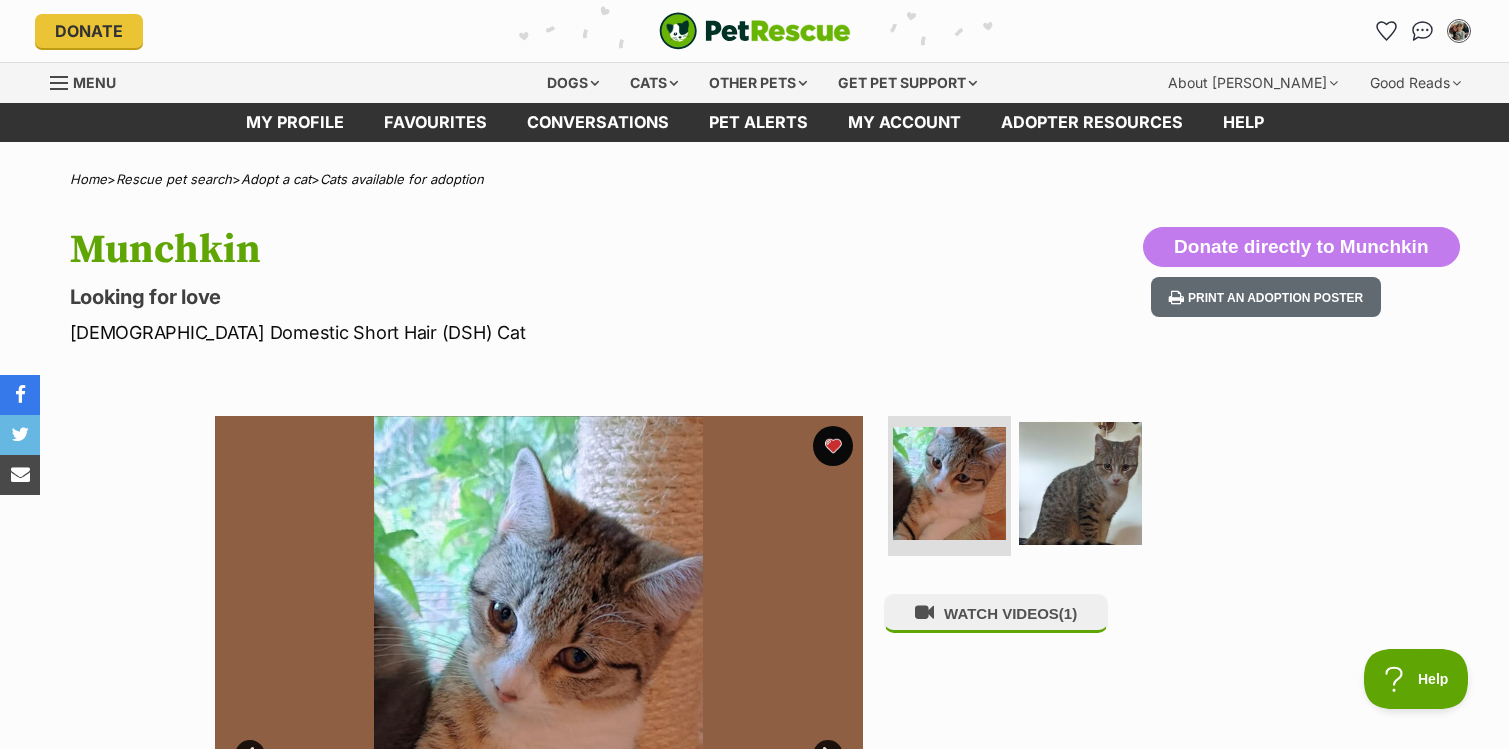 scroll, scrollTop: 0, scrollLeft: 0, axis: both 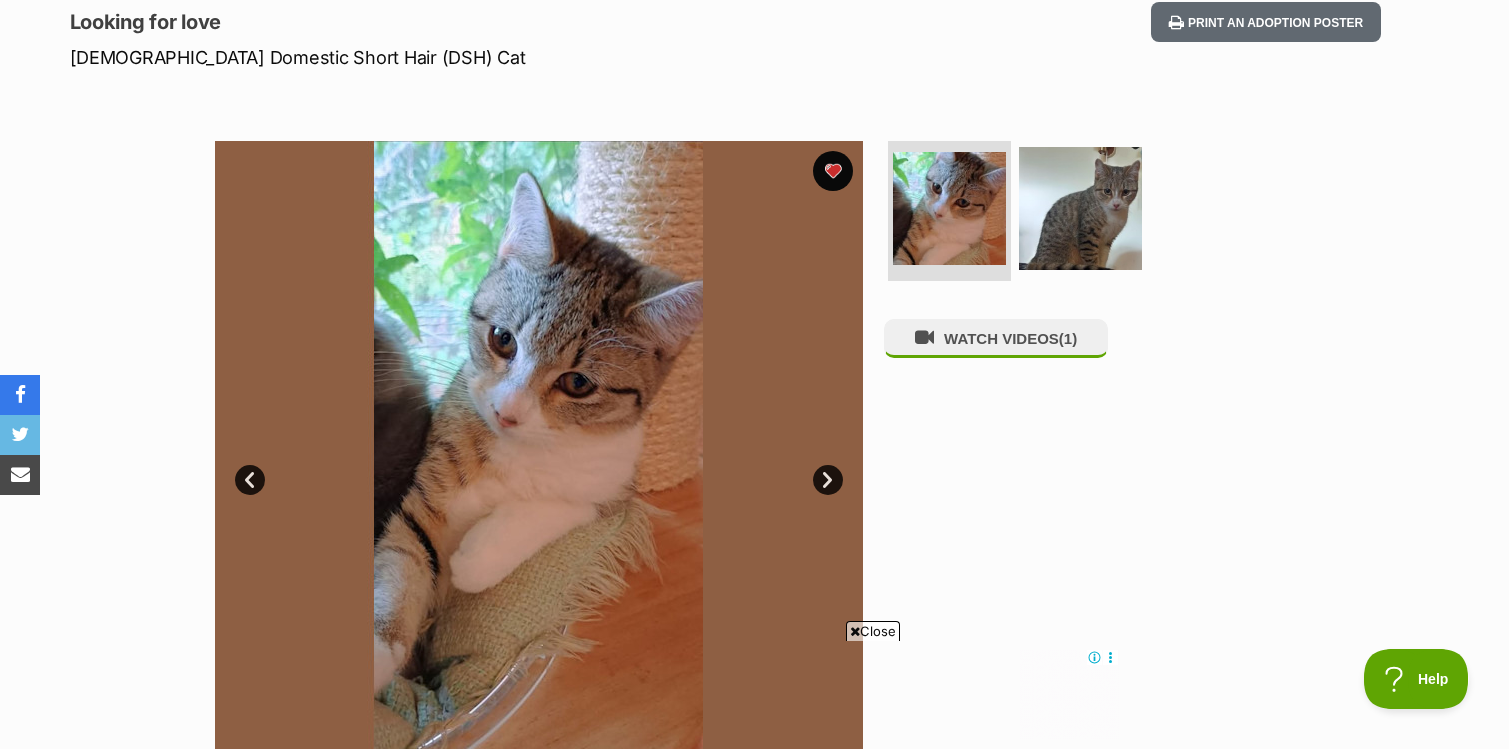 click on "Next" at bounding box center [828, 480] 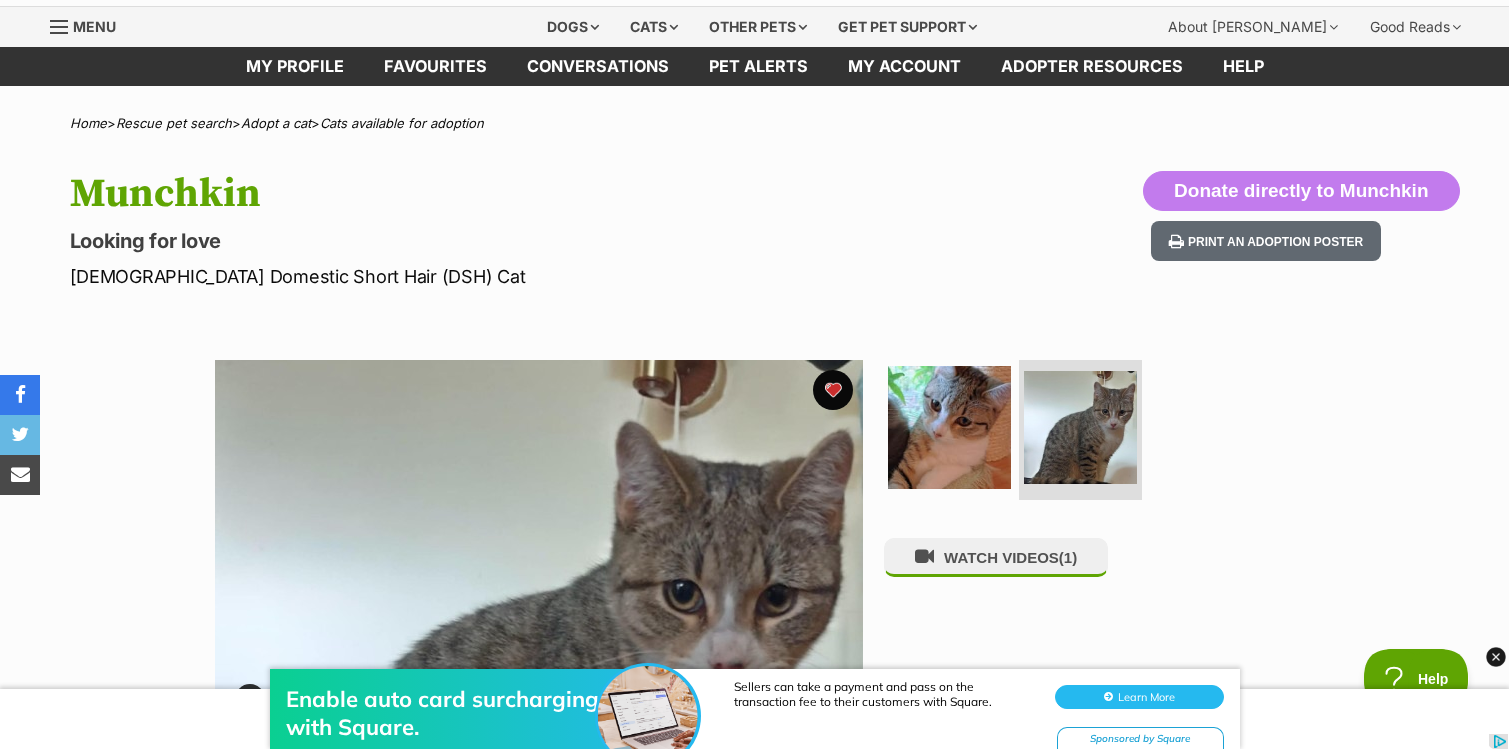 scroll, scrollTop: 0, scrollLeft: 0, axis: both 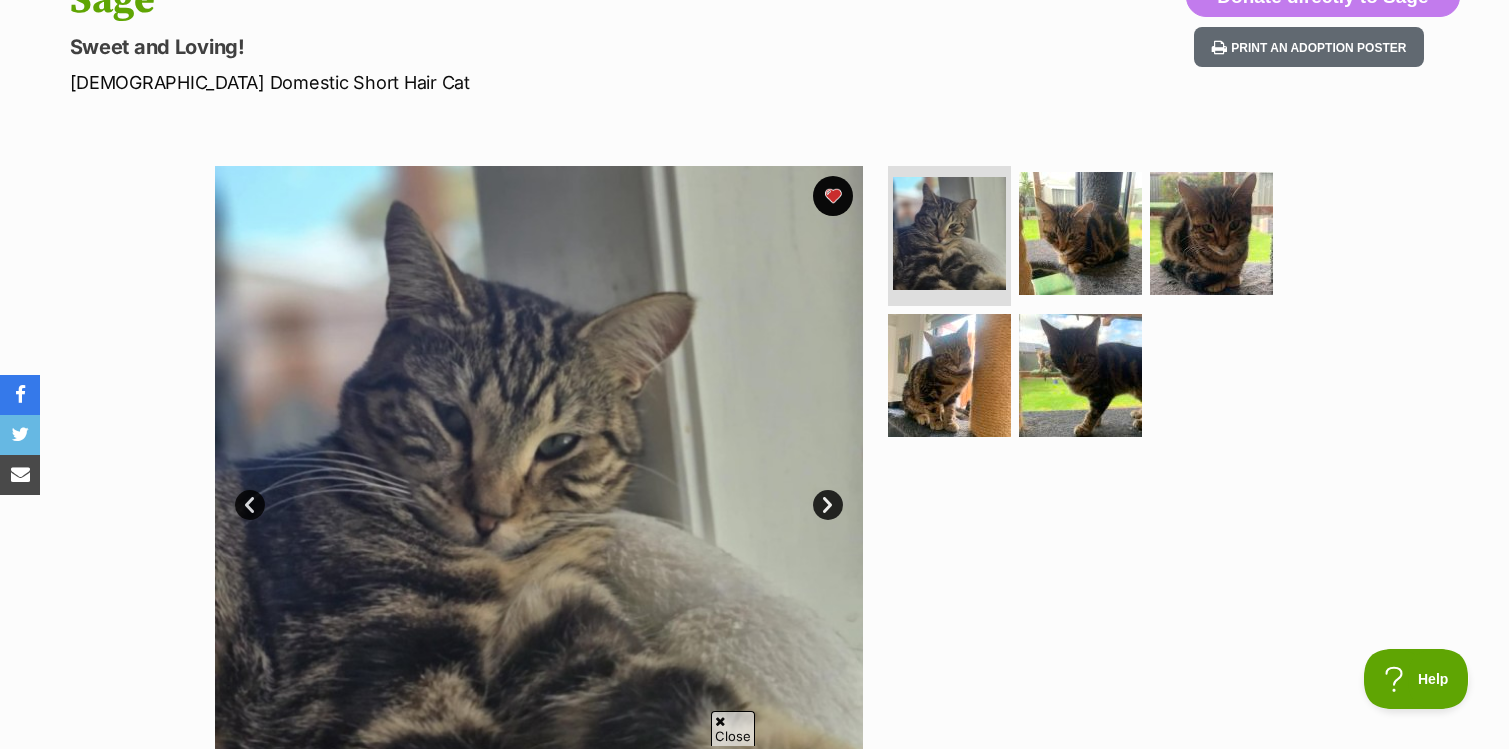 click on "Next" at bounding box center (828, 505) 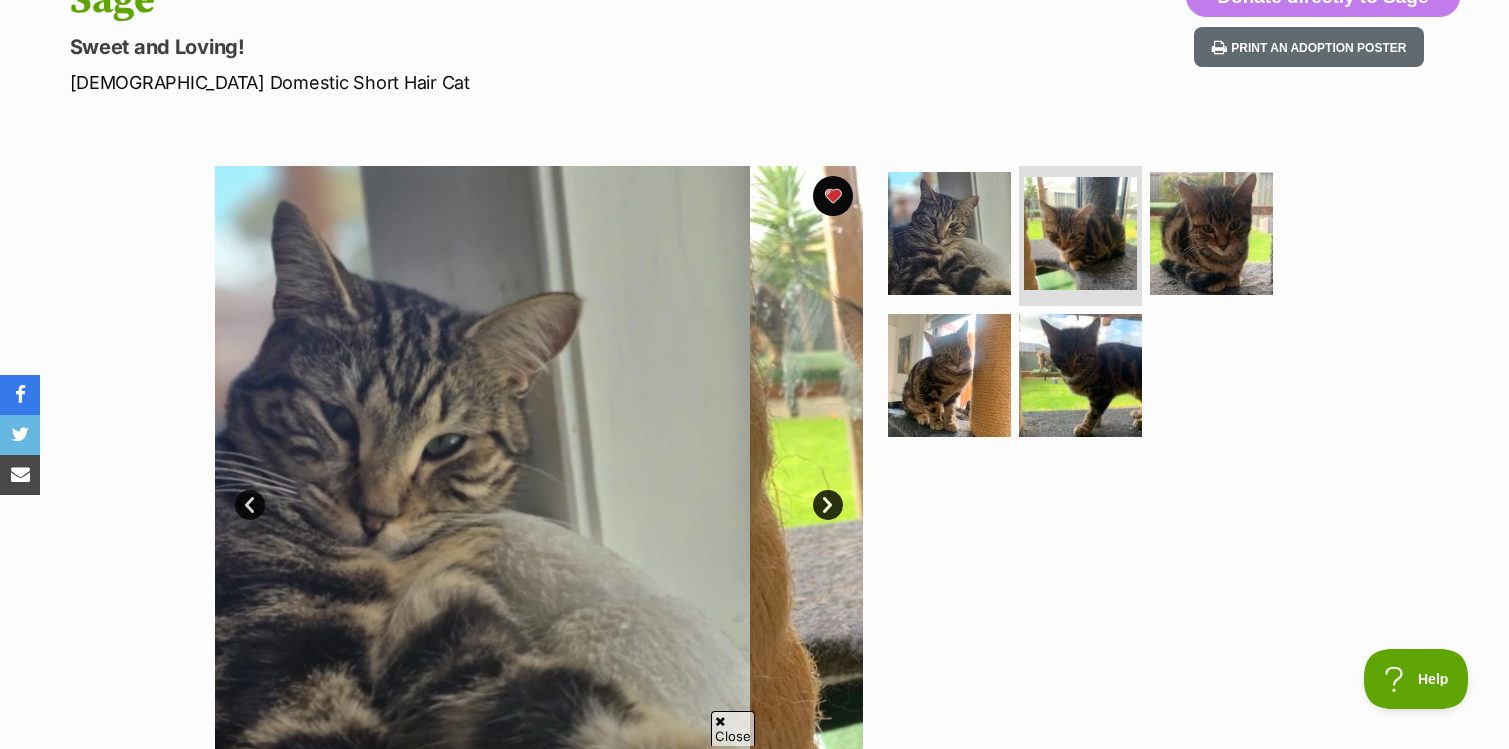 scroll, scrollTop: 0, scrollLeft: 0, axis: both 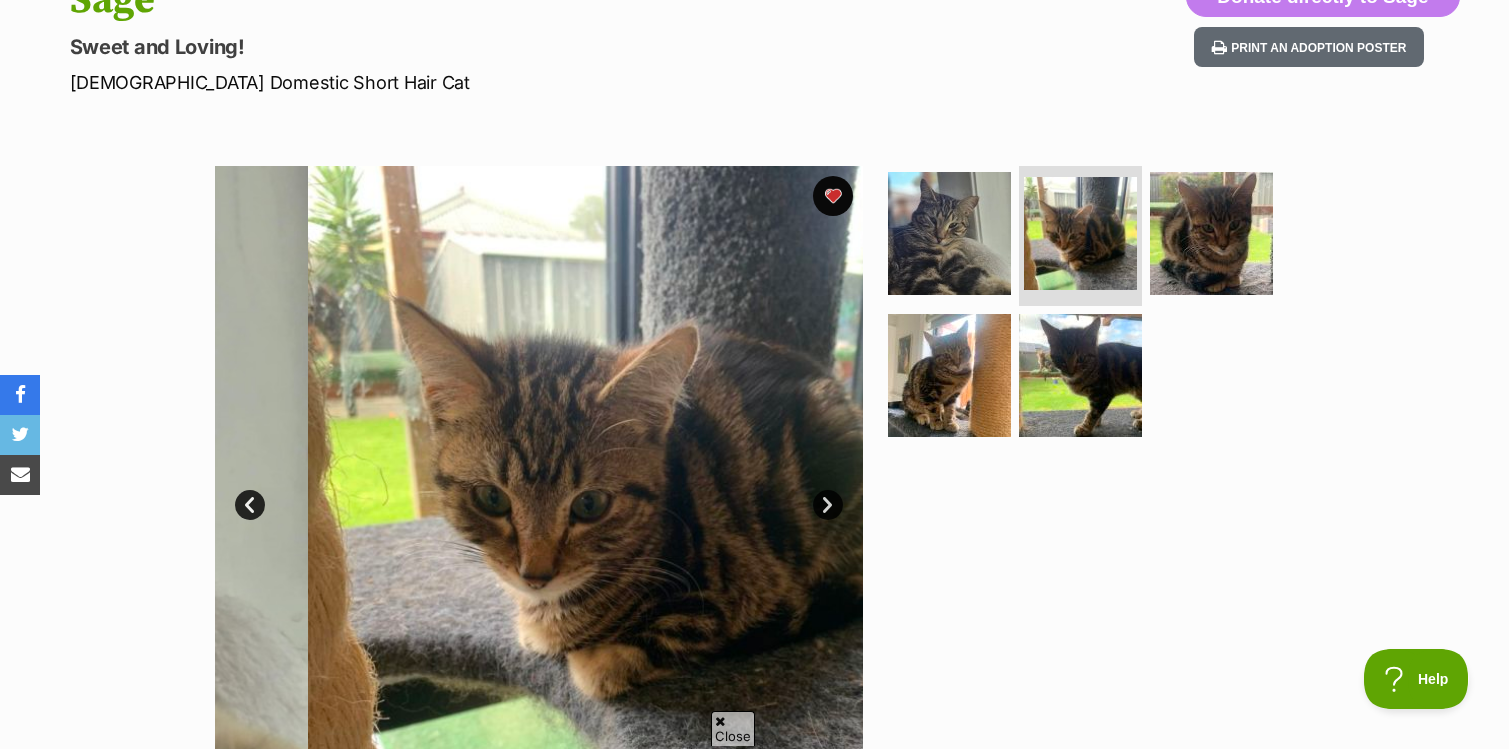 click on "Next" at bounding box center (828, 505) 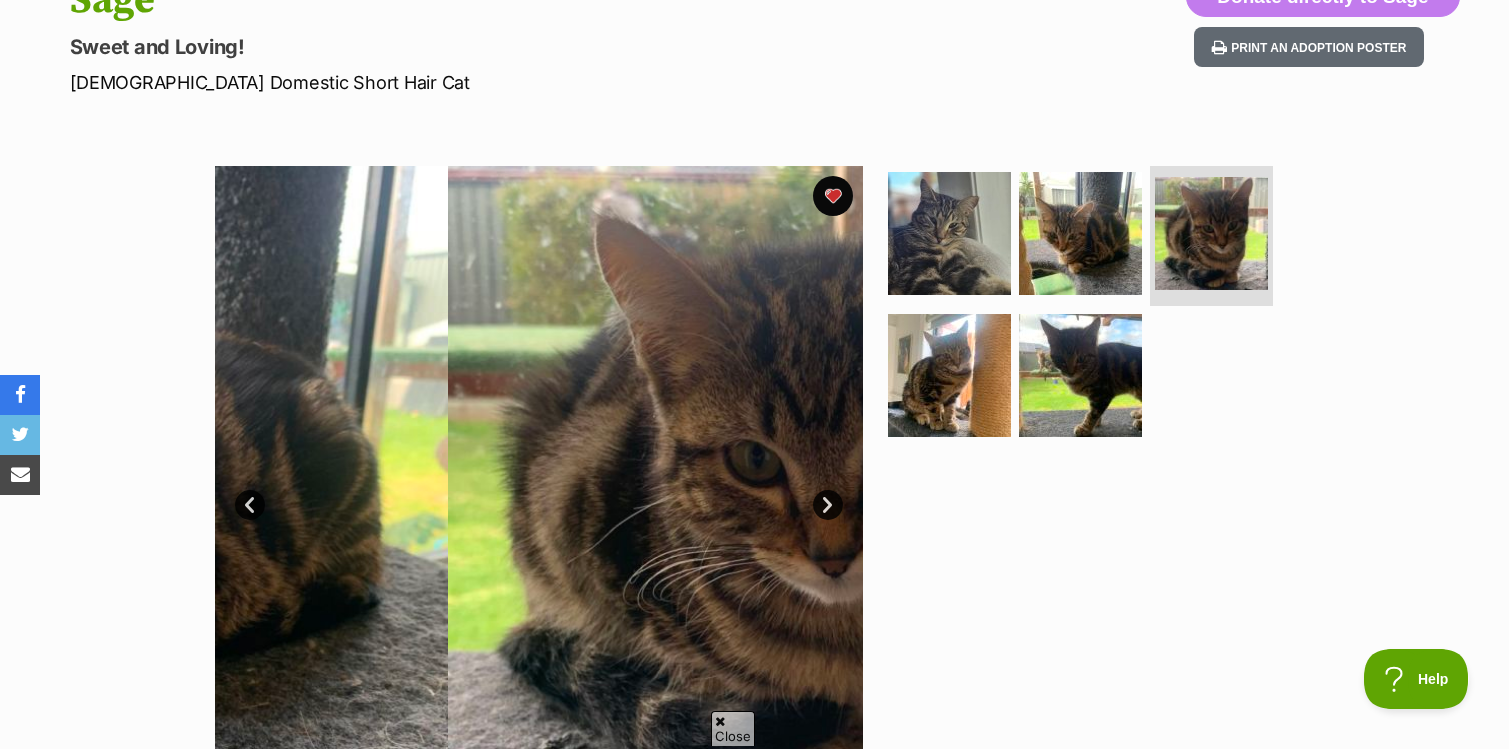 click on "Next" at bounding box center (828, 505) 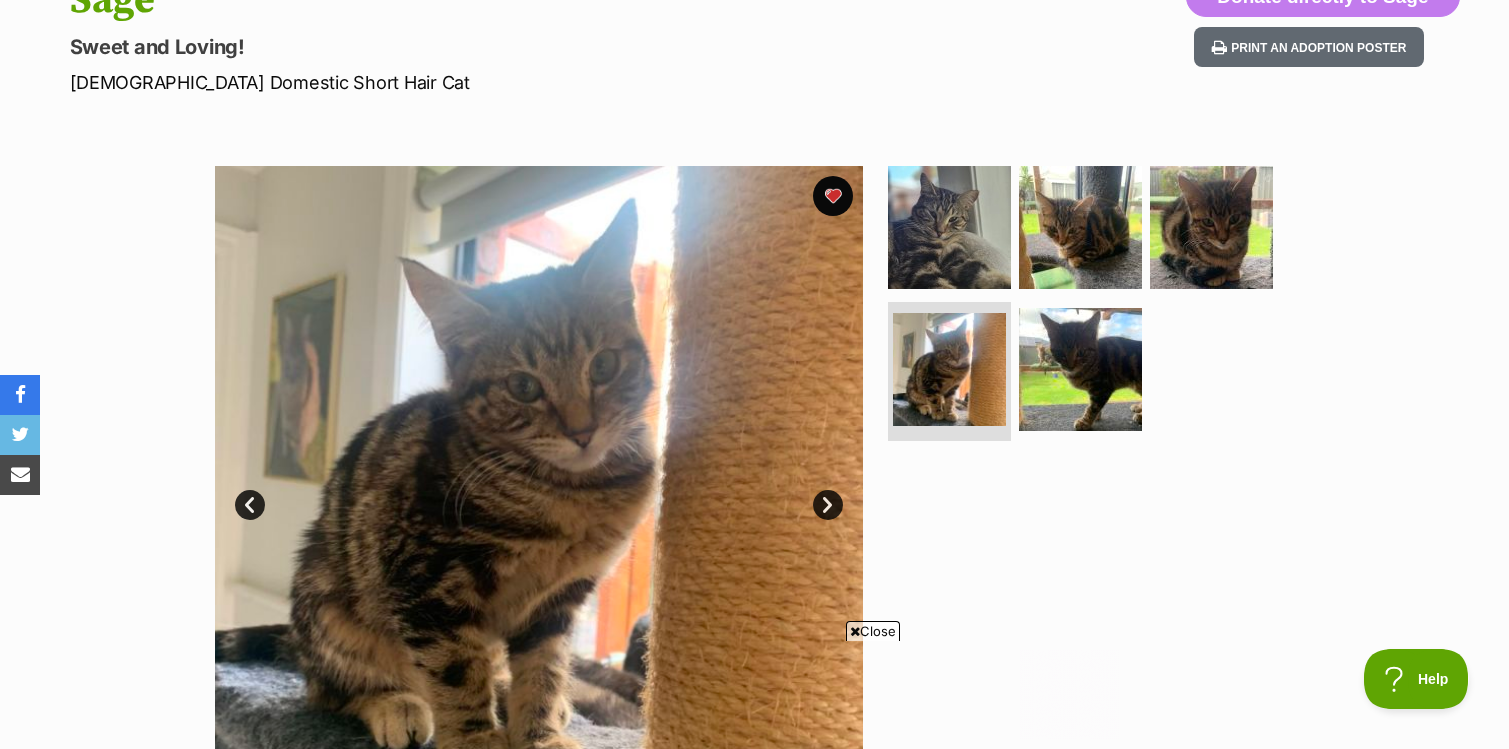 scroll, scrollTop: 0, scrollLeft: 0, axis: both 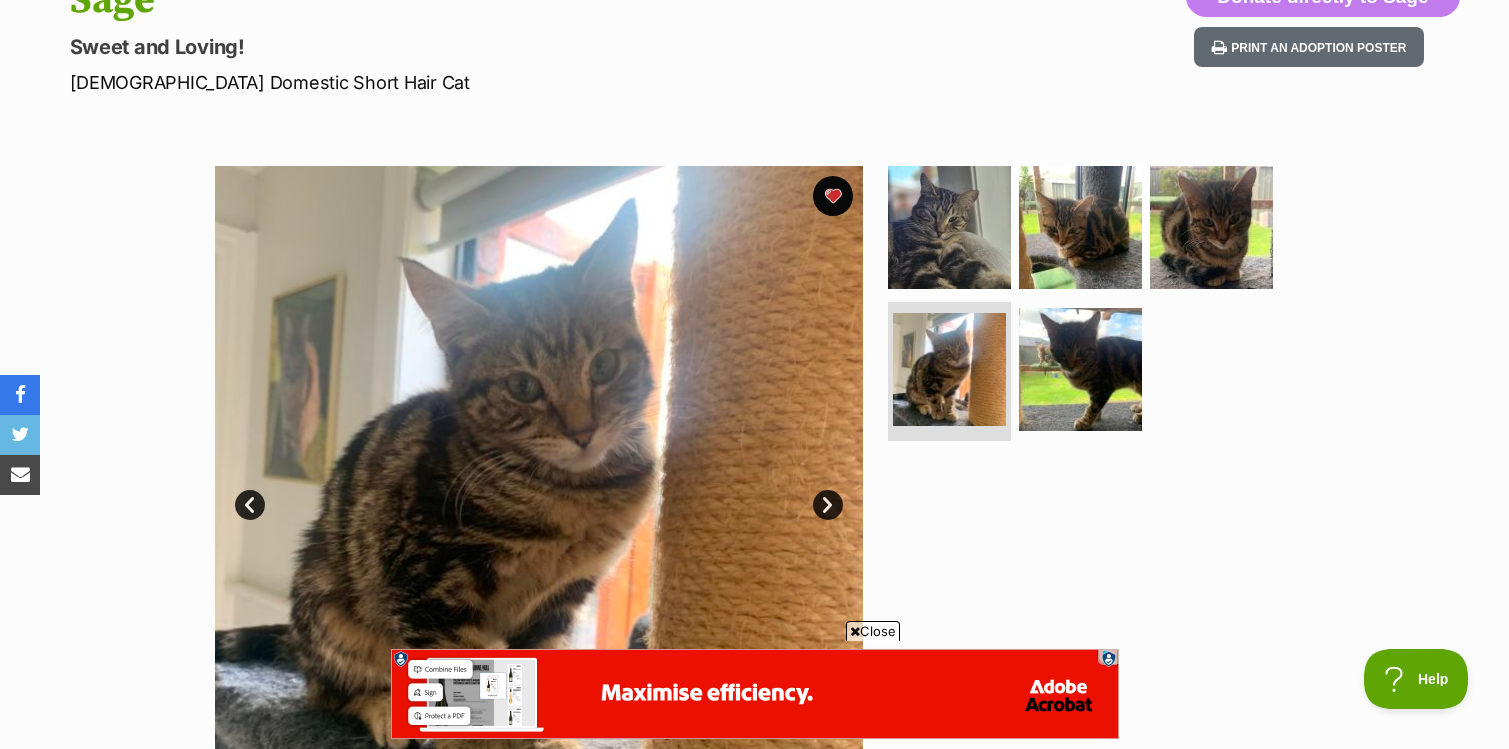 click on "Next" at bounding box center [828, 505] 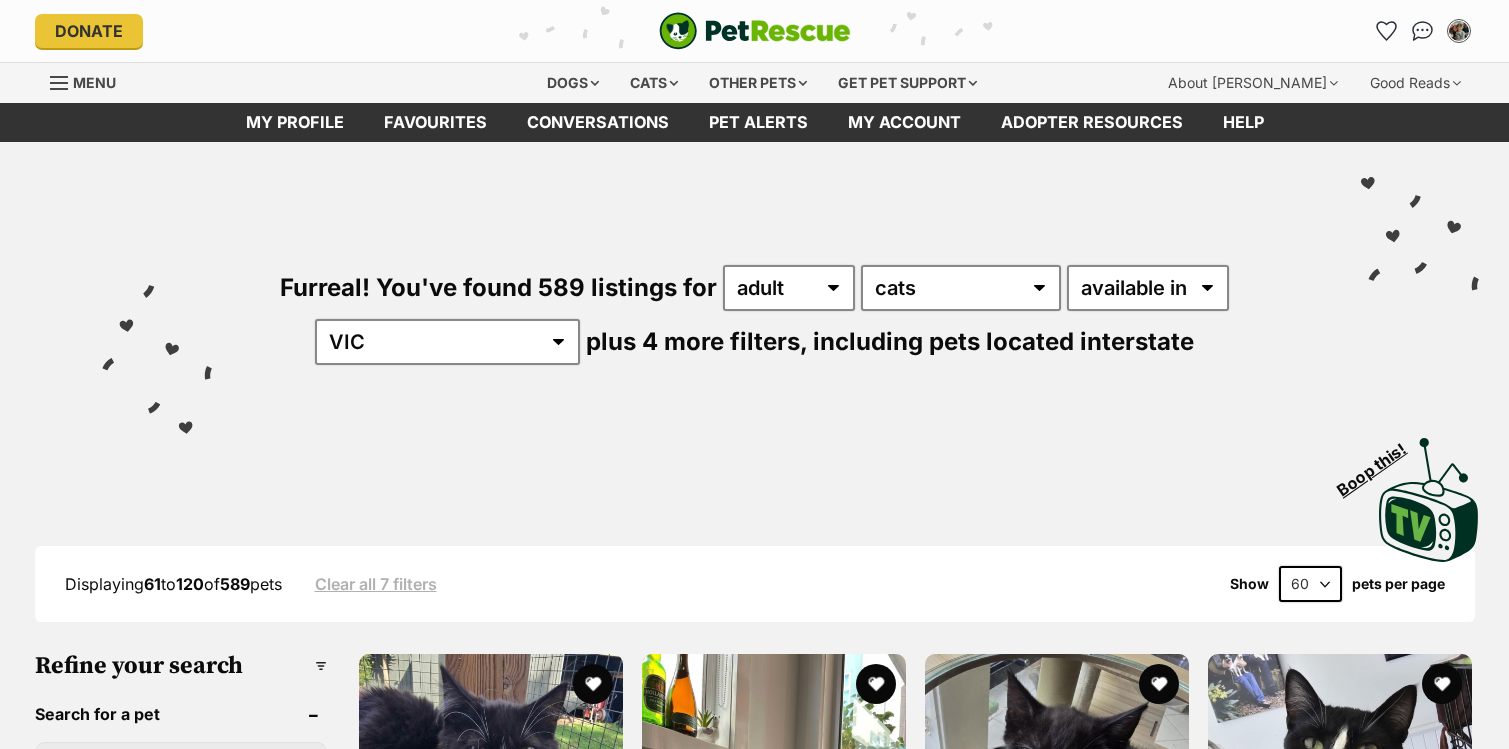scroll, scrollTop: 0, scrollLeft: 0, axis: both 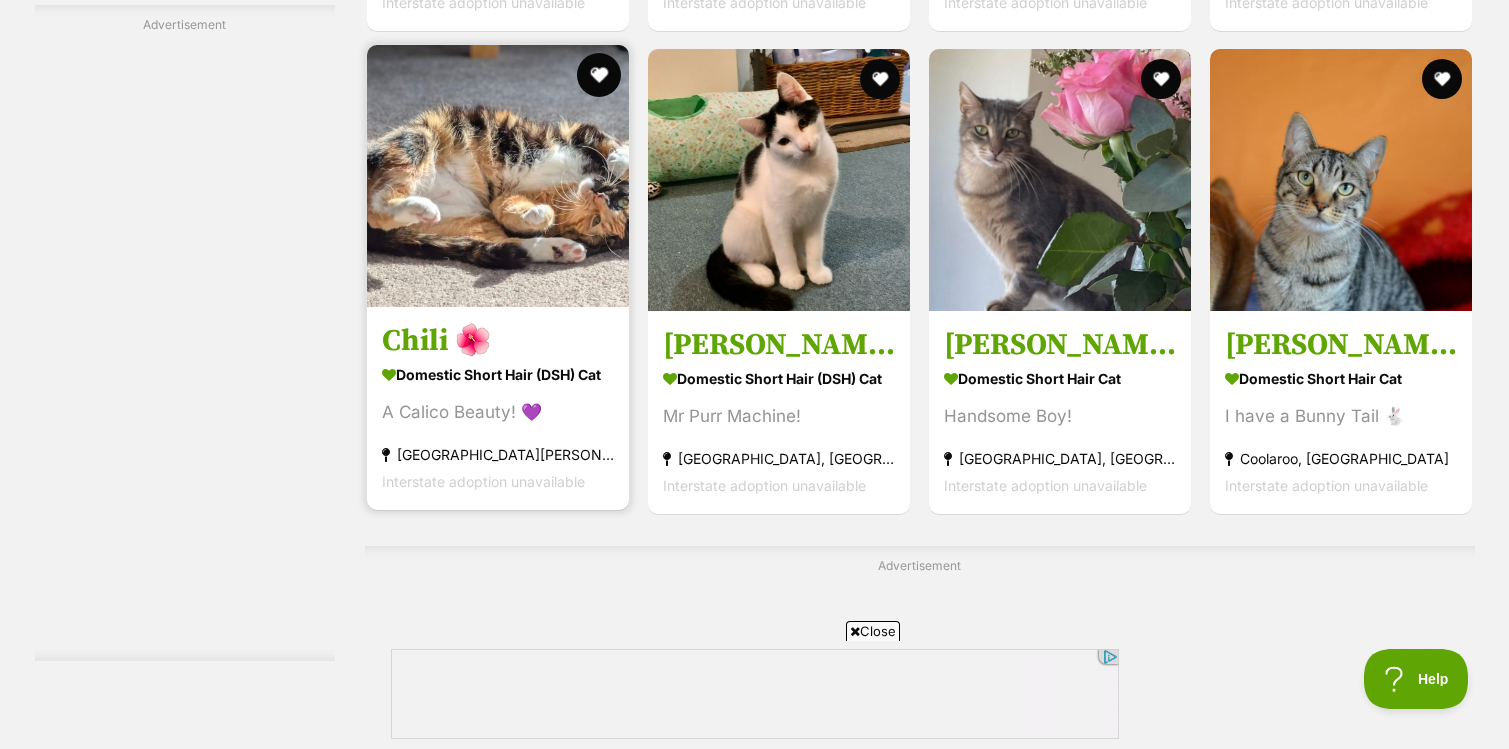 click at bounding box center (599, 75) 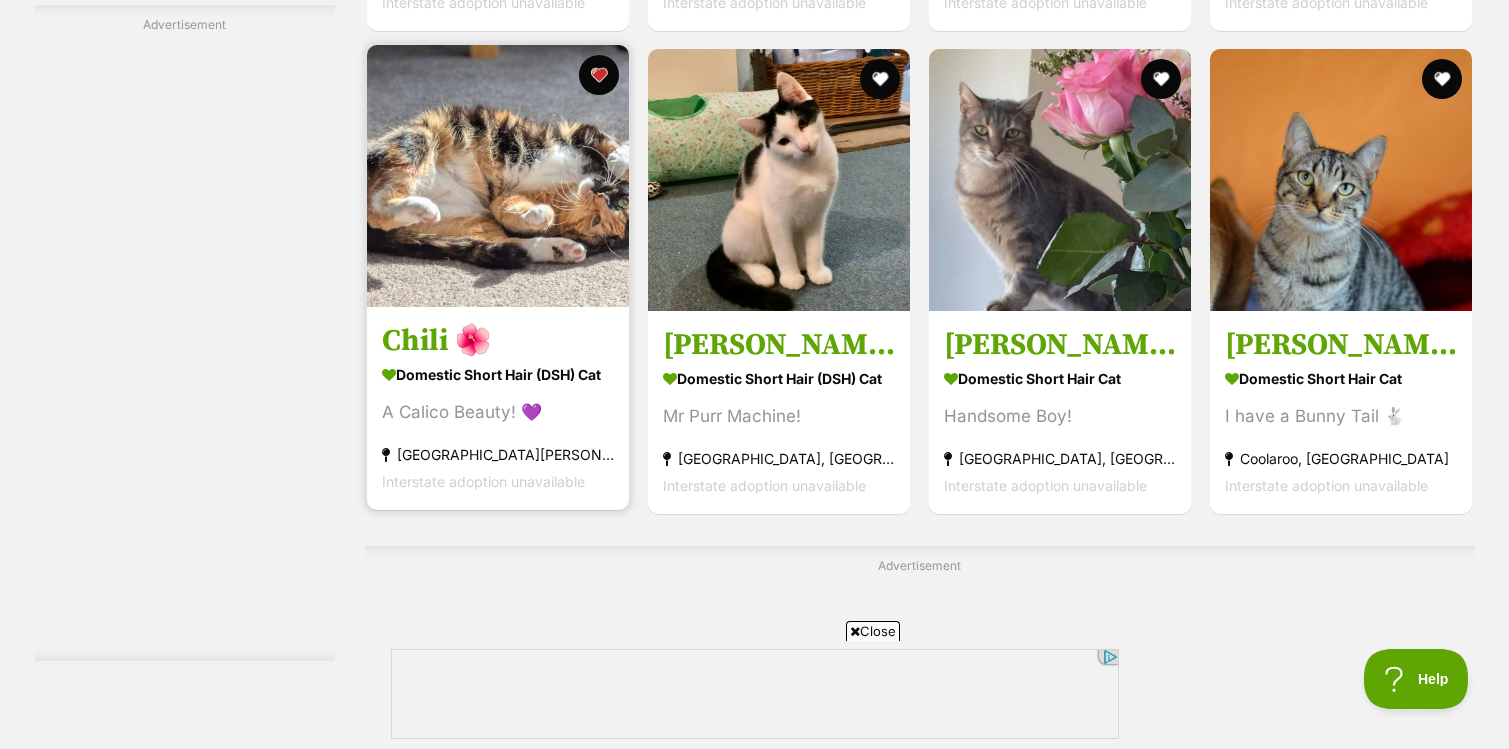 click at bounding box center [498, 176] 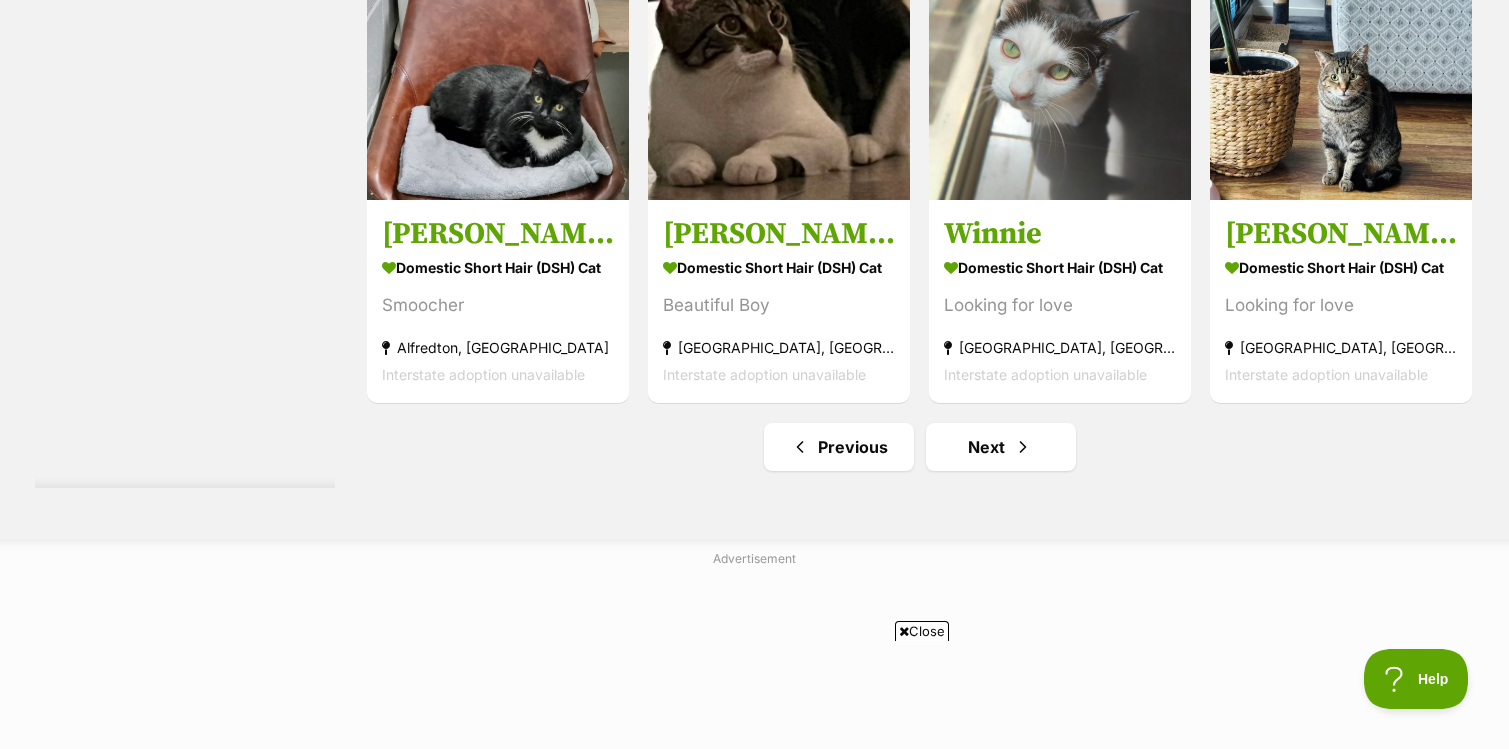 scroll, scrollTop: 10525, scrollLeft: 0, axis: vertical 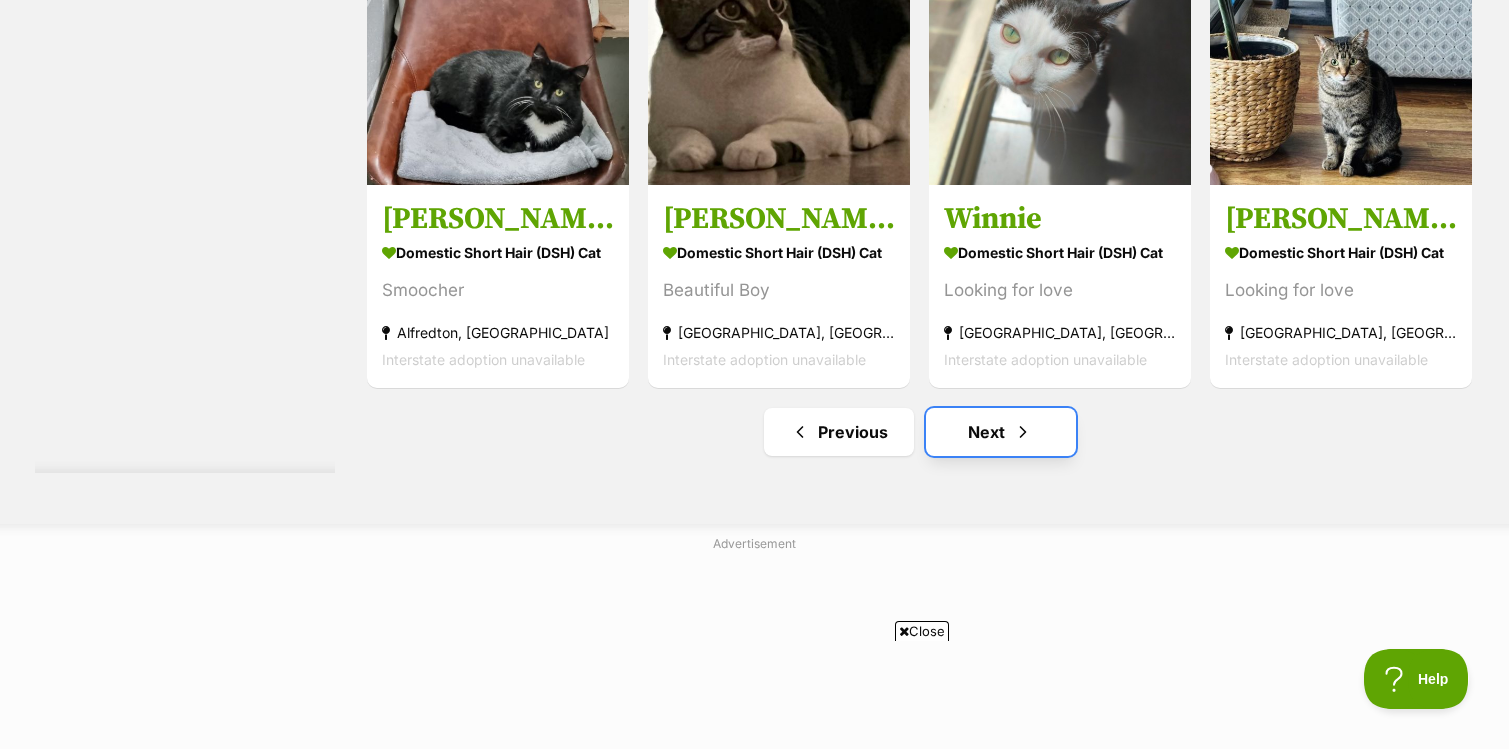 click on "Next" at bounding box center [1001, 432] 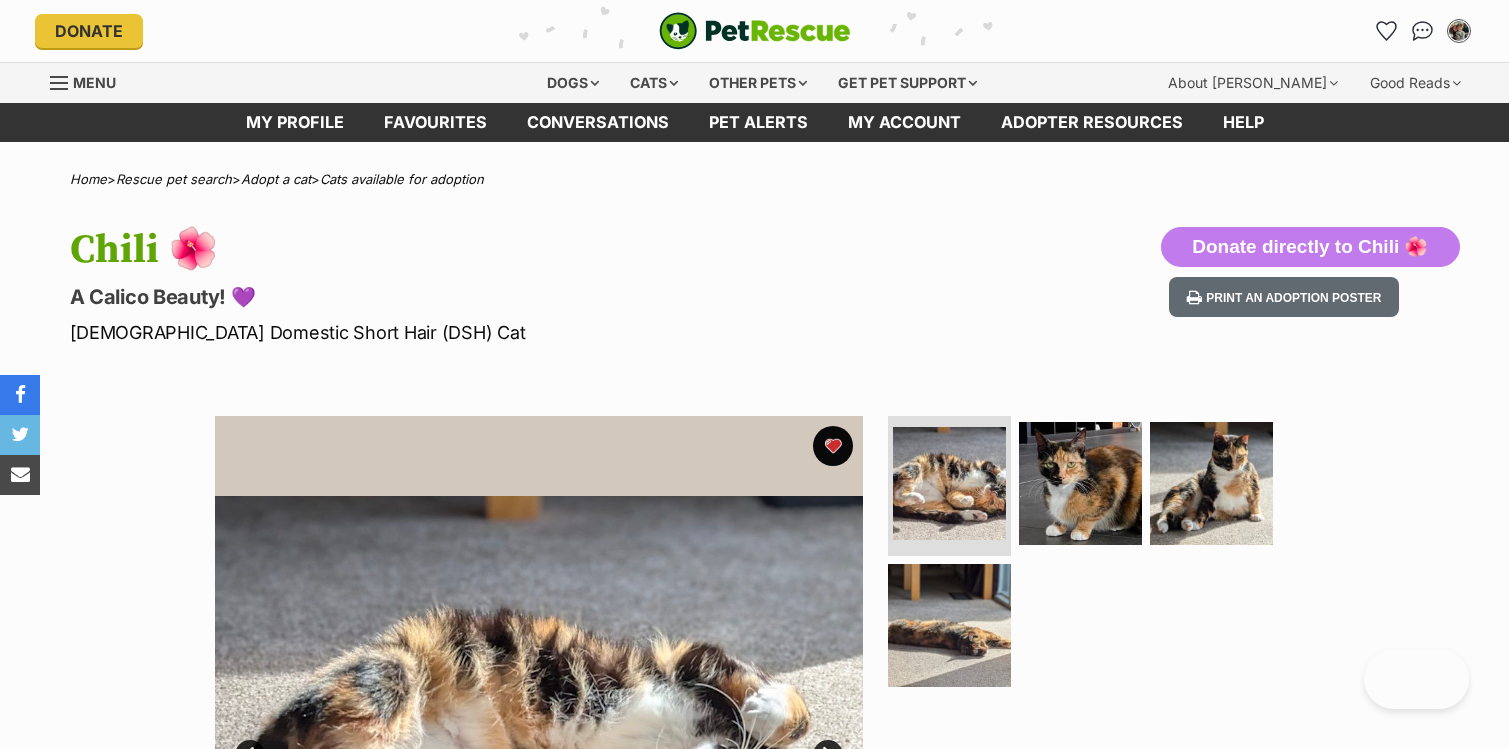 scroll, scrollTop: 0, scrollLeft: 0, axis: both 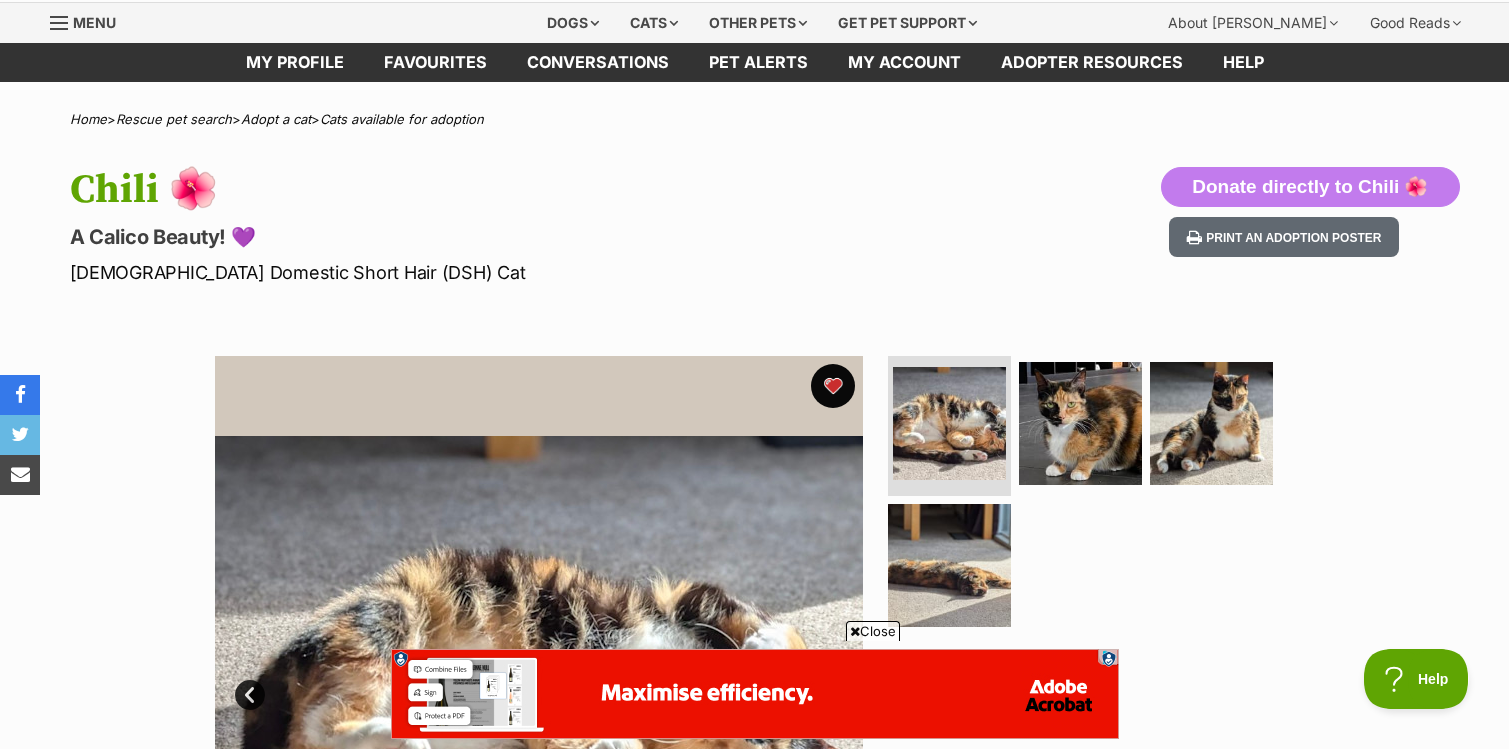 click at bounding box center (833, 386) 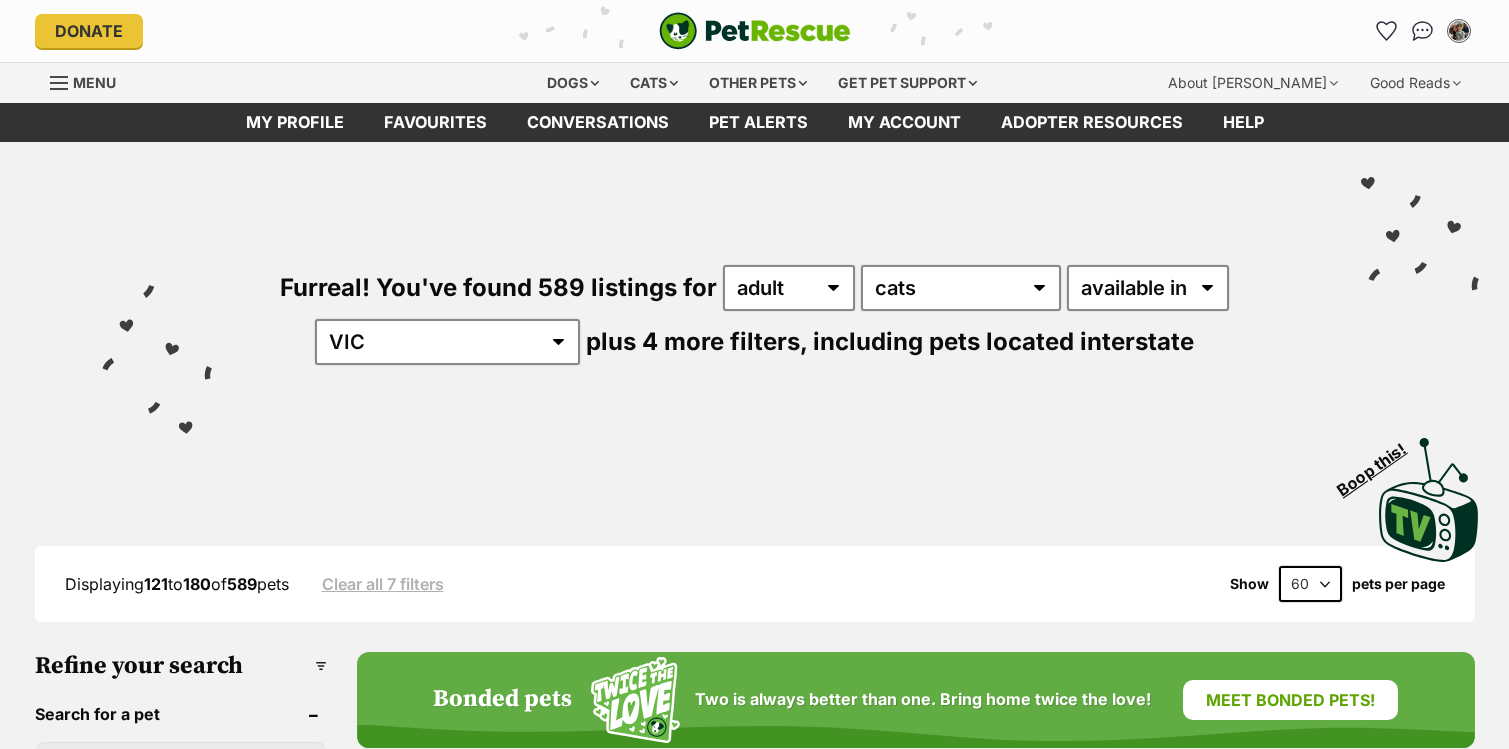 scroll, scrollTop: 0, scrollLeft: 0, axis: both 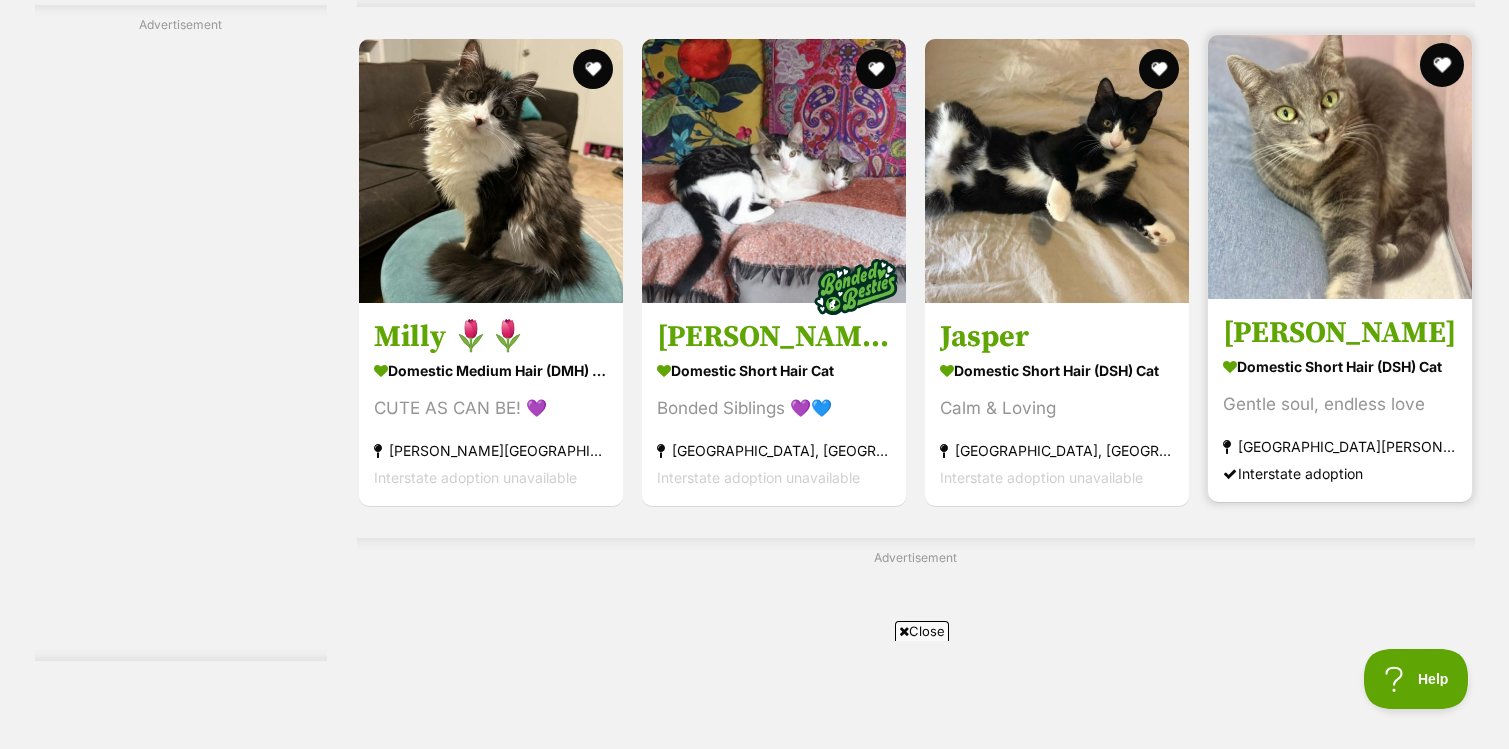 click at bounding box center [1443, 65] 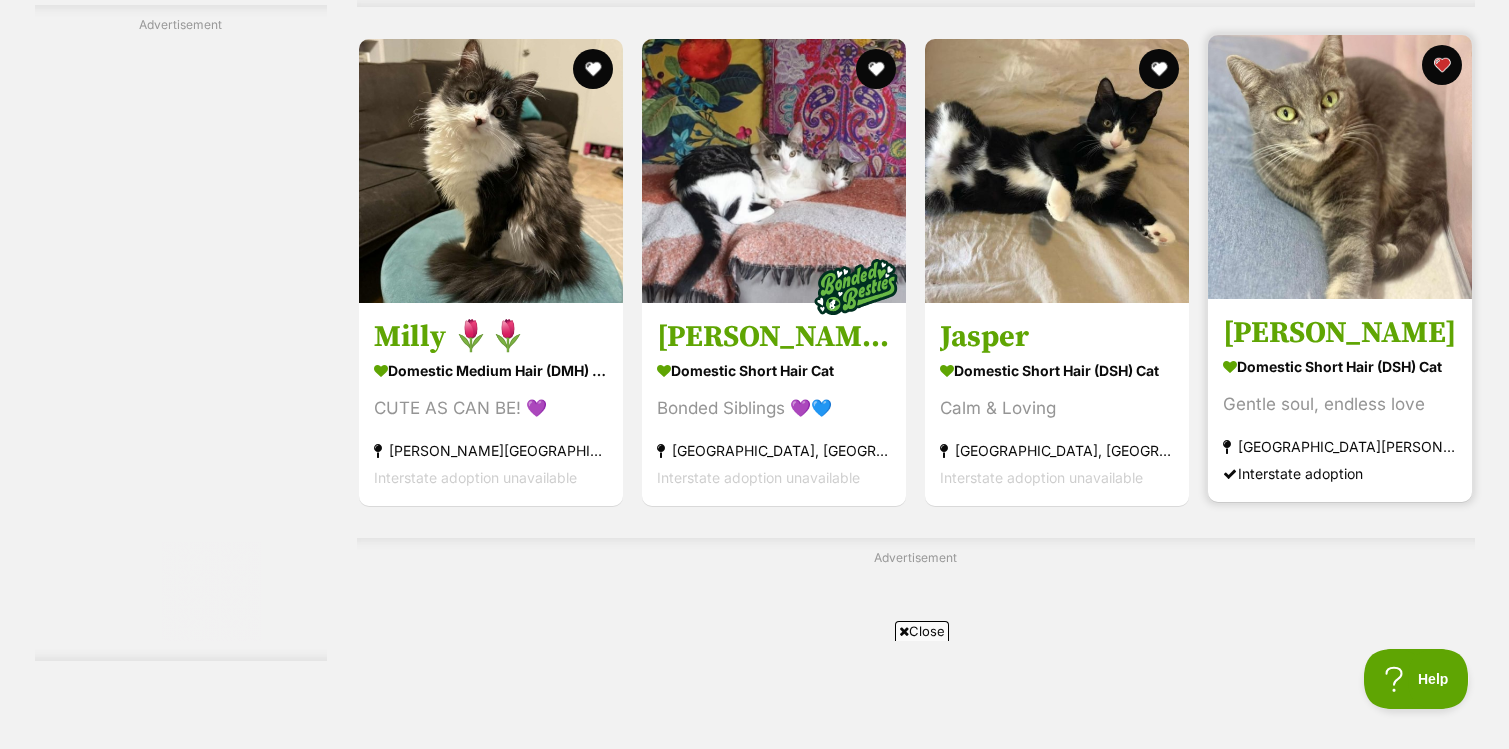 click at bounding box center [1340, 167] 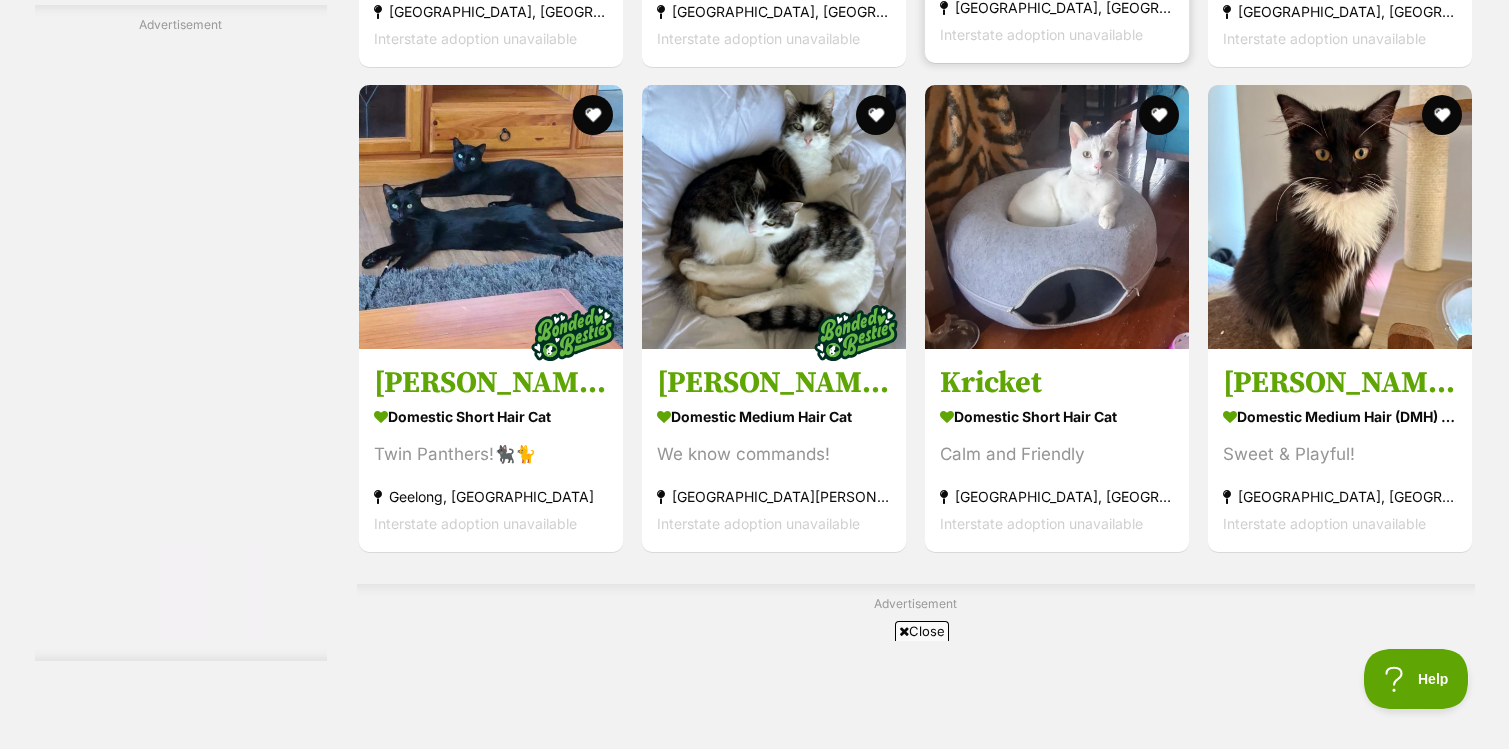 scroll, scrollTop: 7361, scrollLeft: 0, axis: vertical 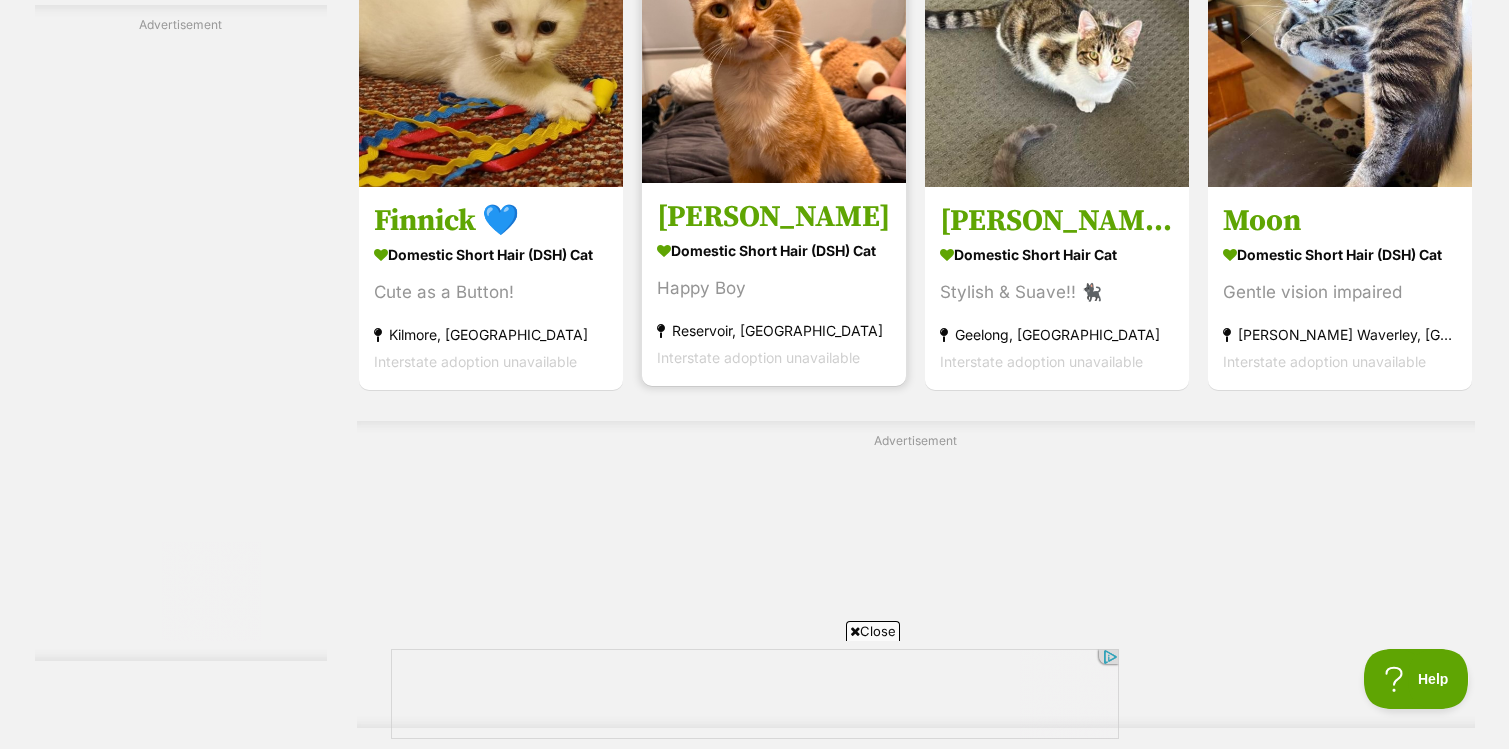 click at bounding box center [774, 51] 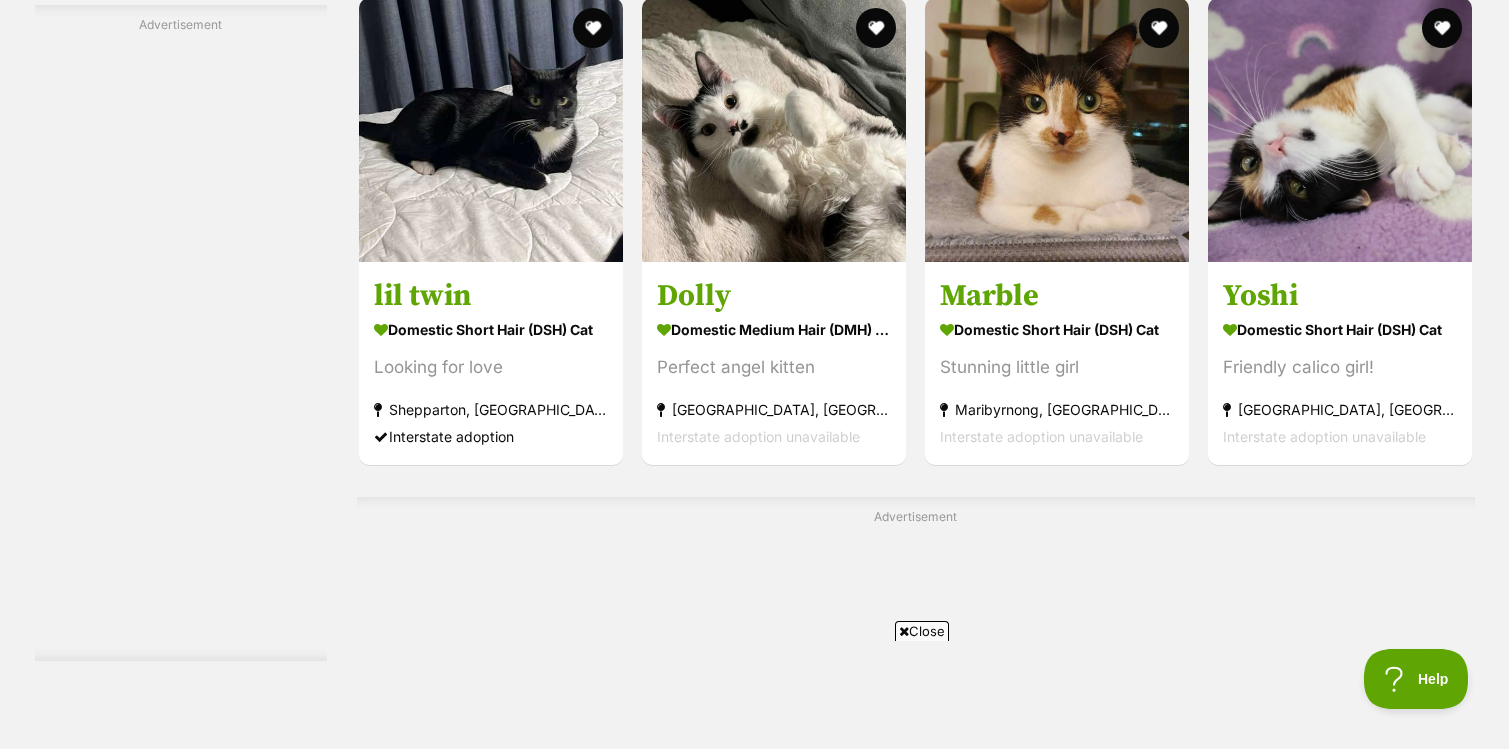 scroll, scrollTop: 0, scrollLeft: 0, axis: both 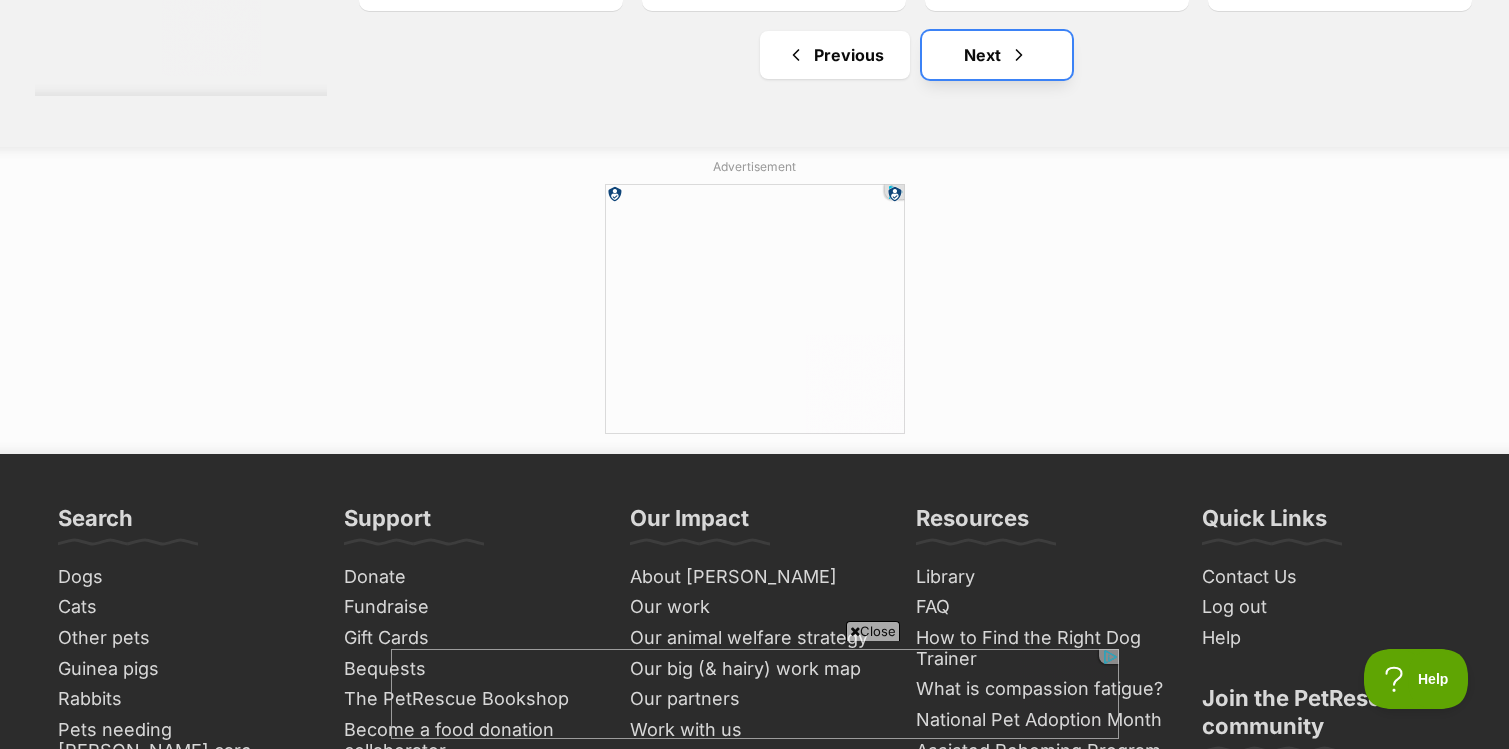 click on "Next" at bounding box center (997, 55) 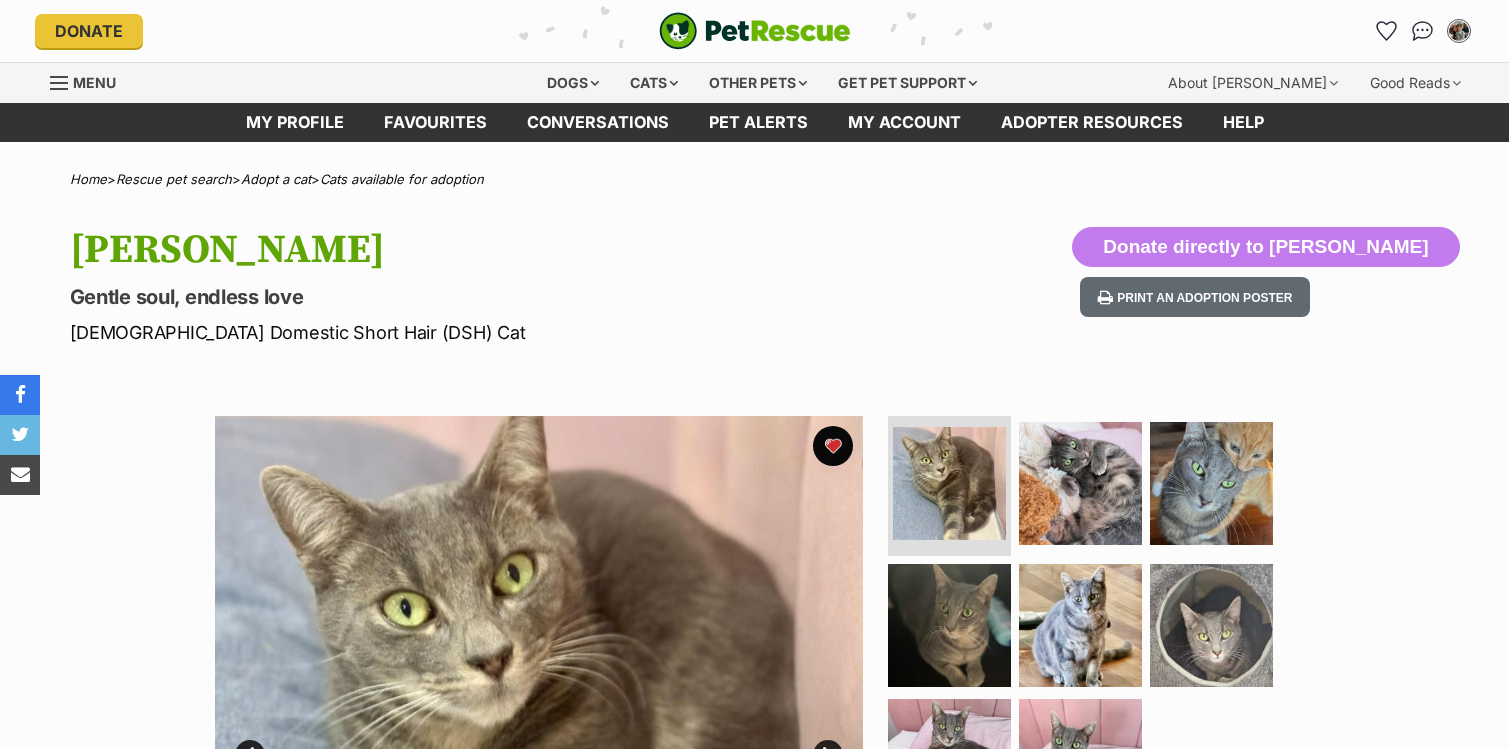 scroll, scrollTop: 0, scrollLeft: 0, axis: both 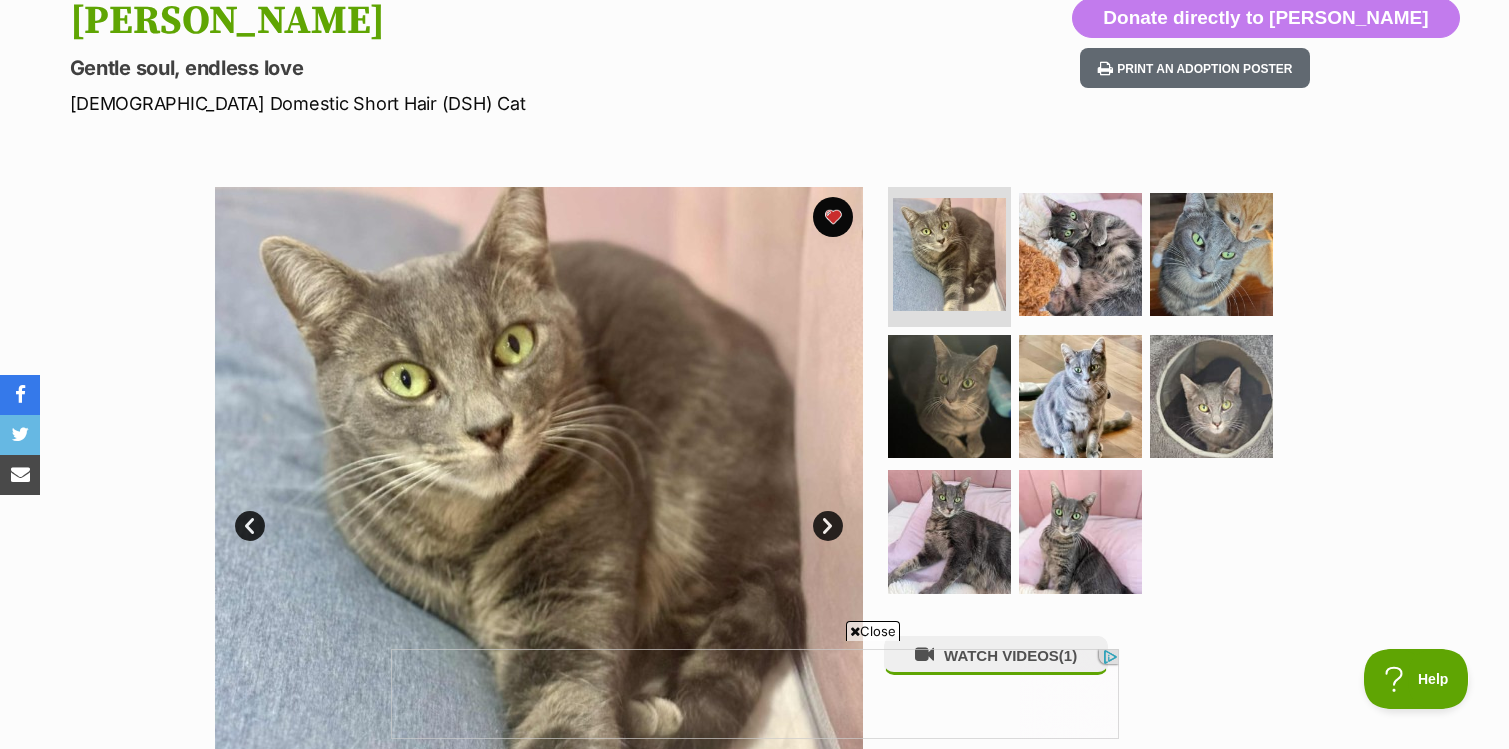 click at bounding box center [539, 511] 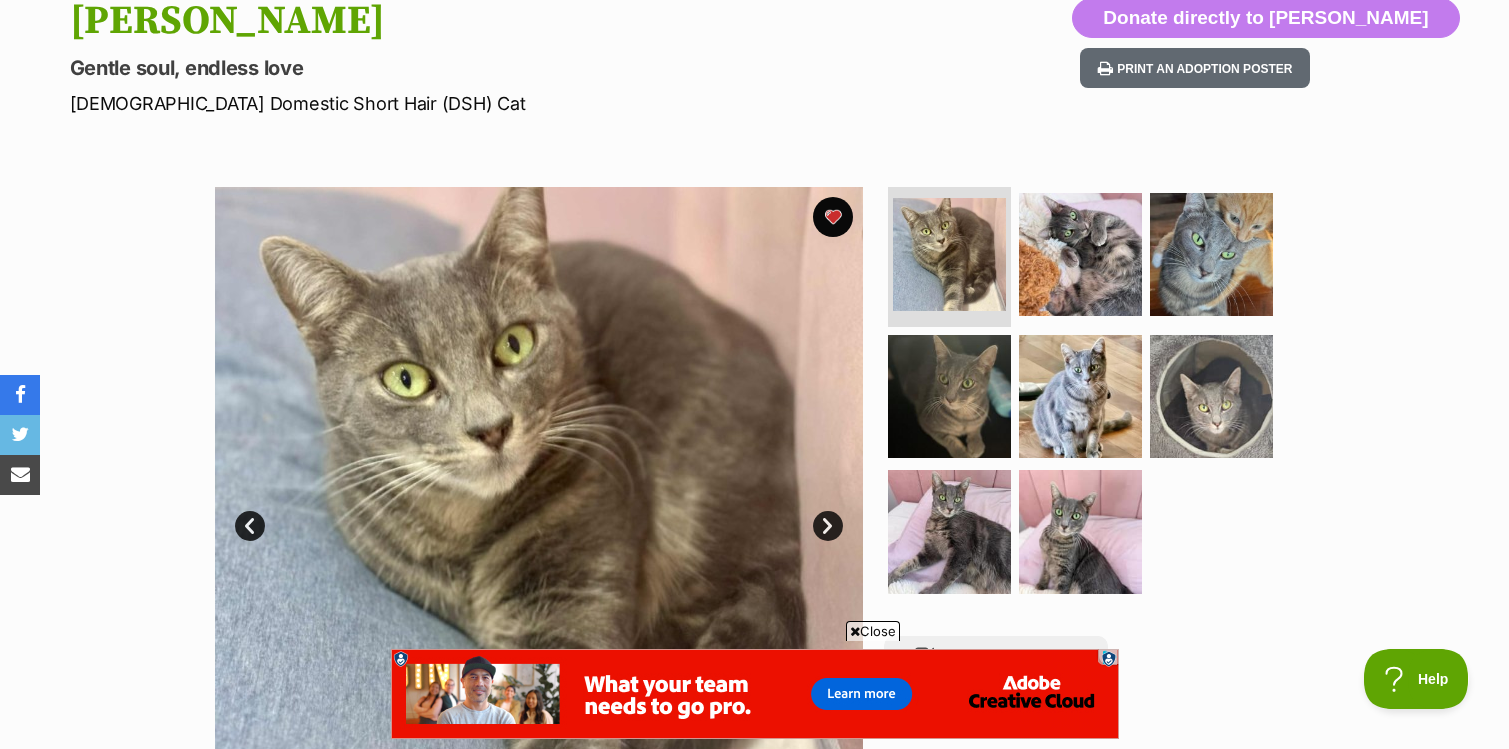 click on "Close" at bounding box center (873, 631) 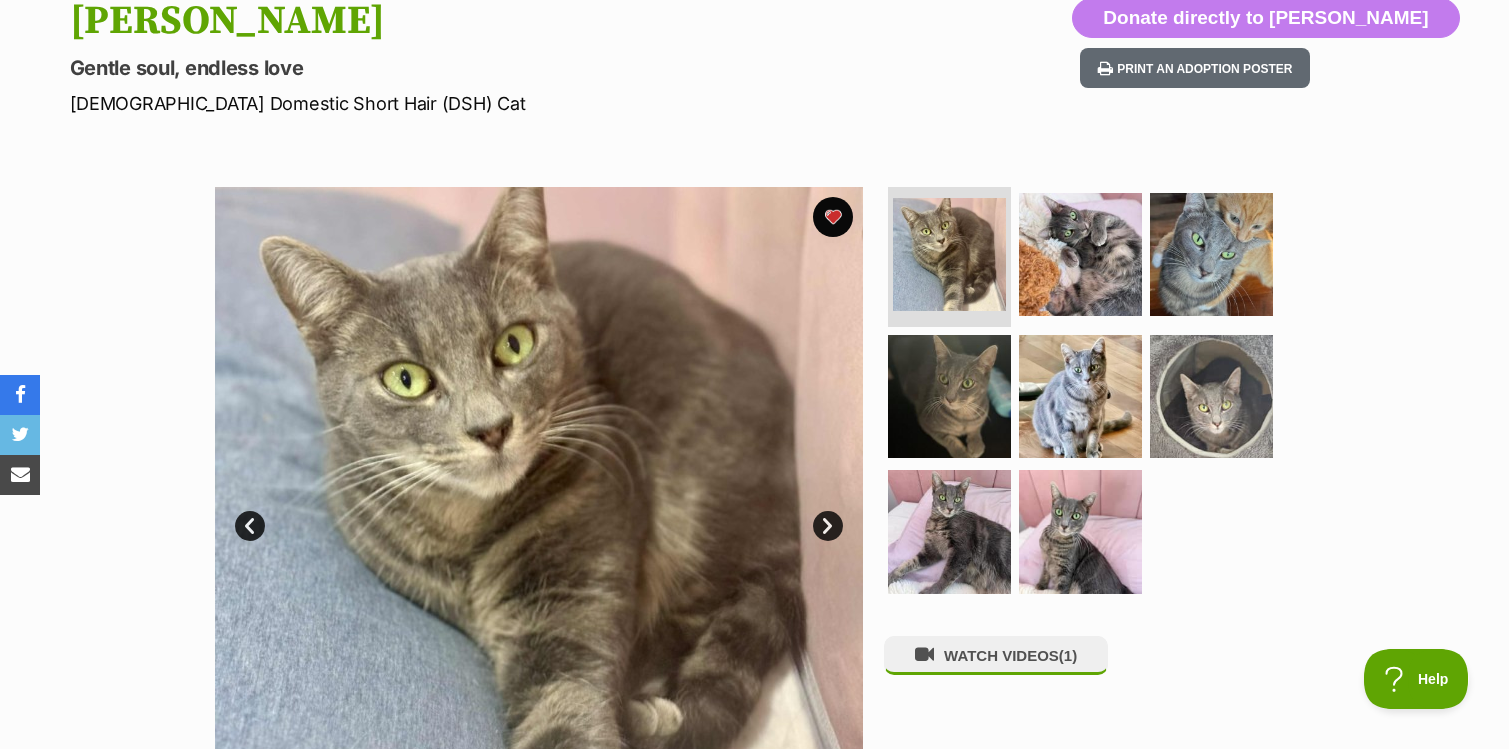 click on "Next" at bounding box center [828, 526] 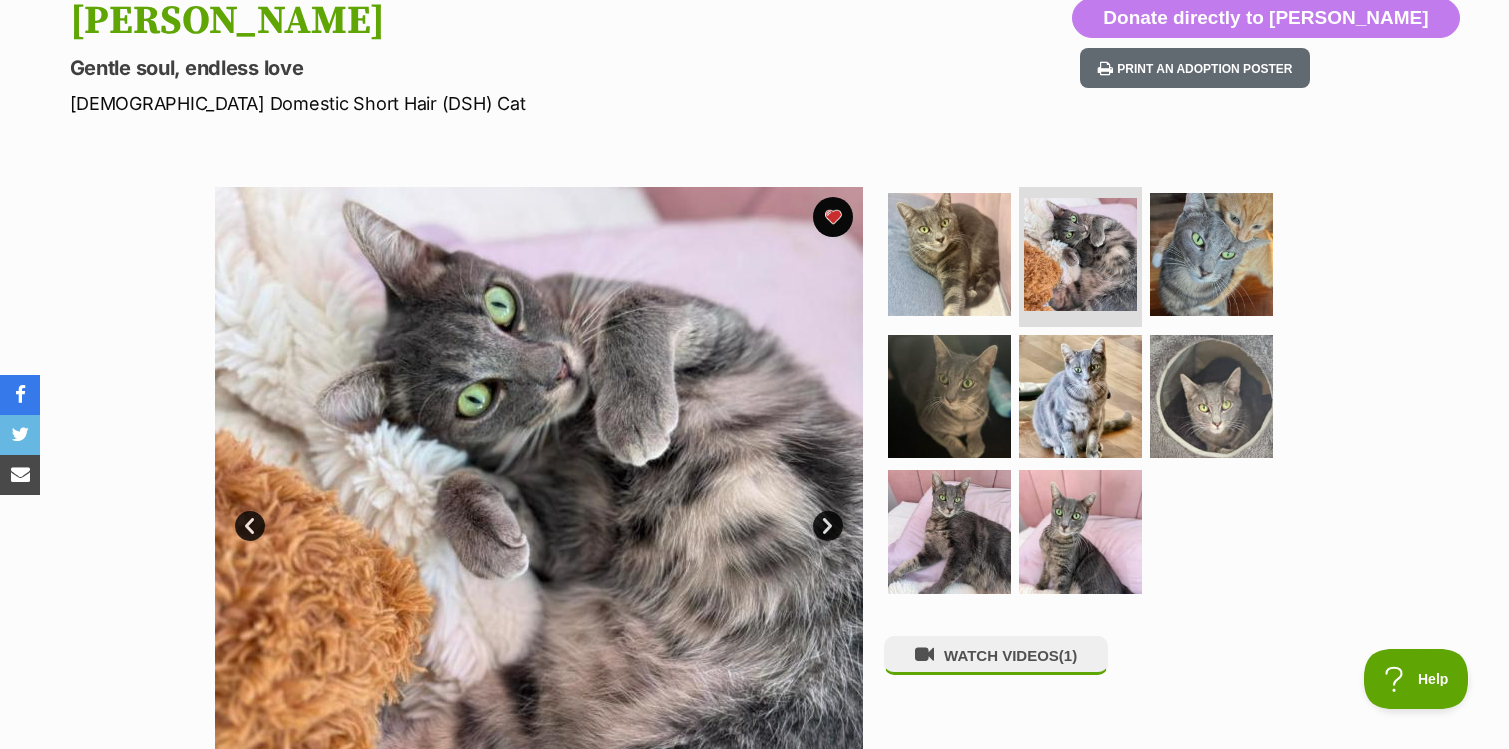 click on "Next" at bounding box center (828, 526) 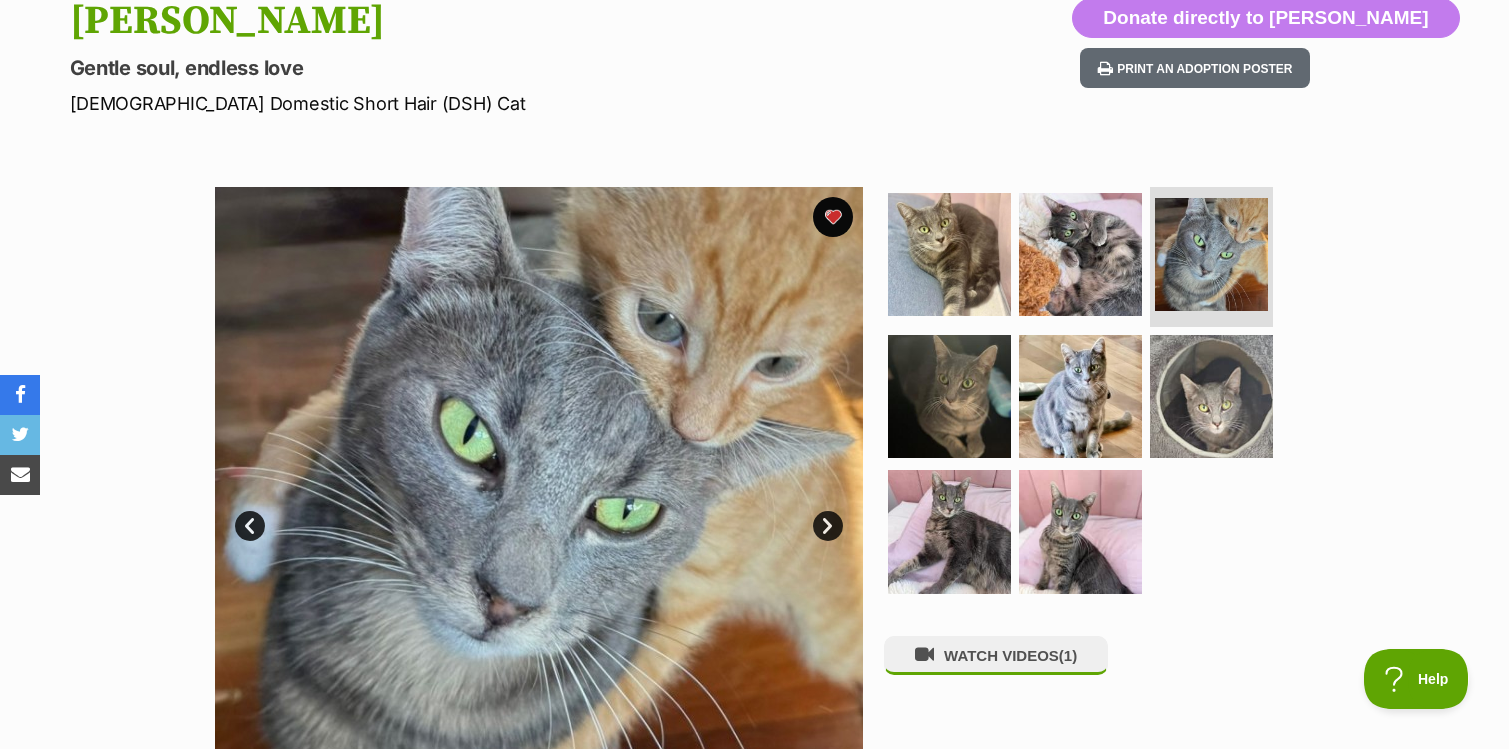 click on "Next" at bounding box center (828, 526) 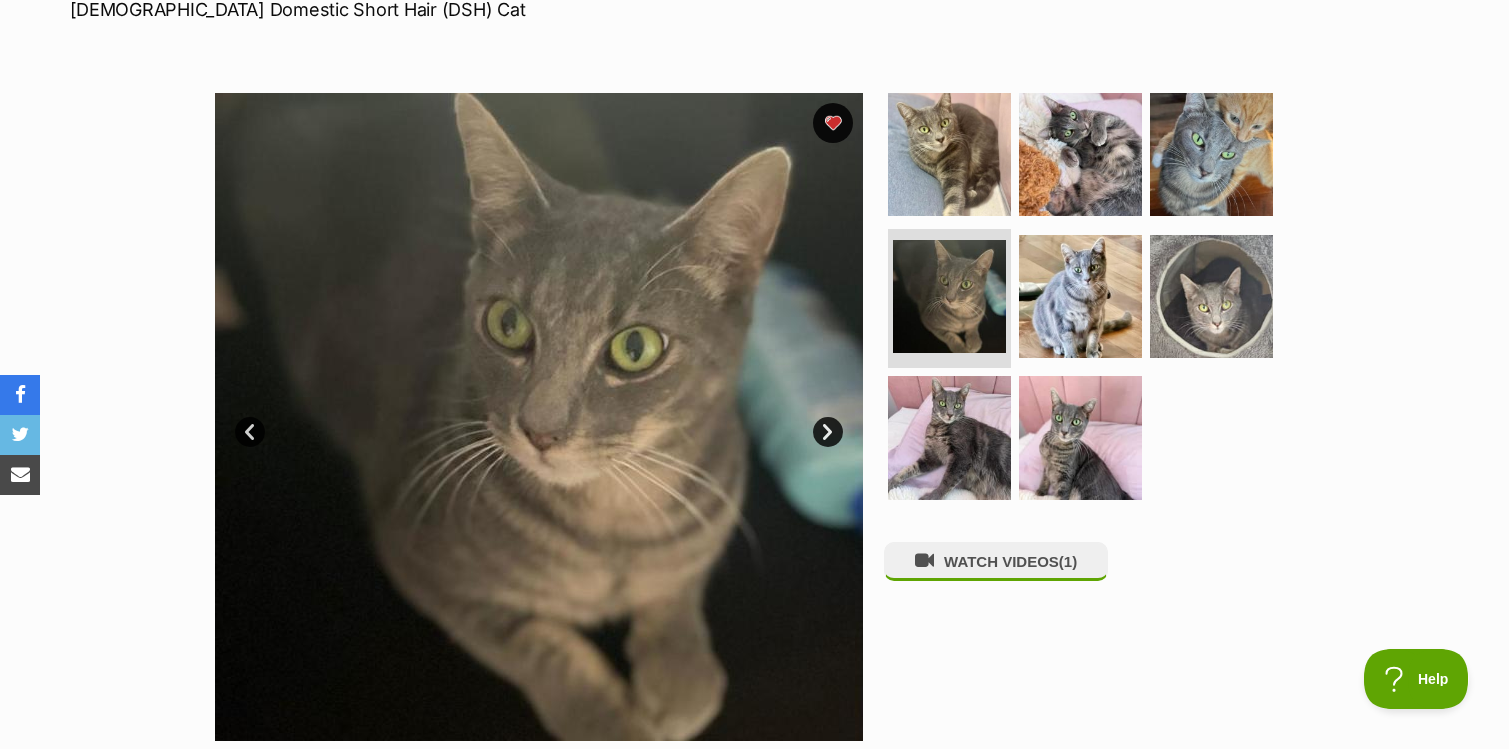 scroll, scrollTop: 342, scrollLeft: 0, axis: vertical 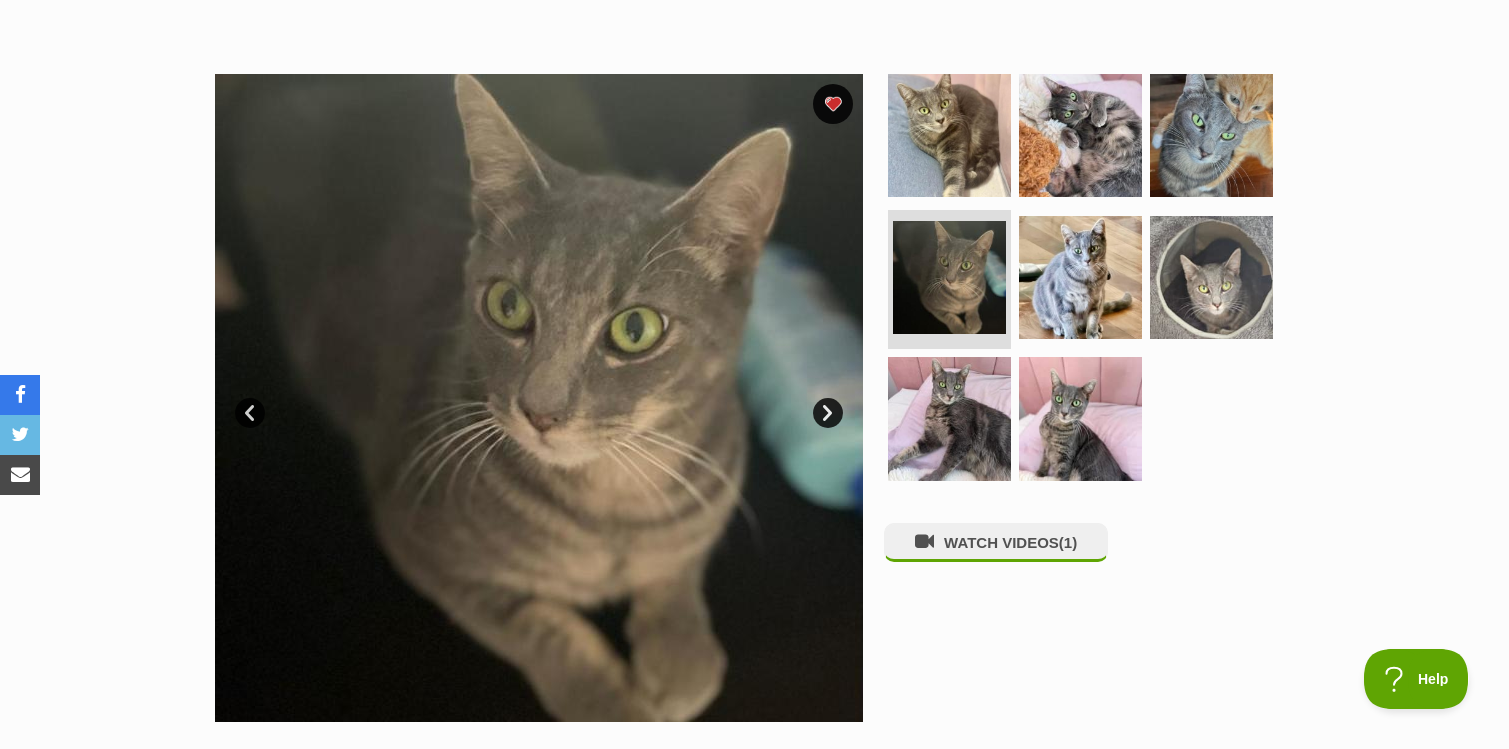 click on "Next" at bounding box center (828, 413) 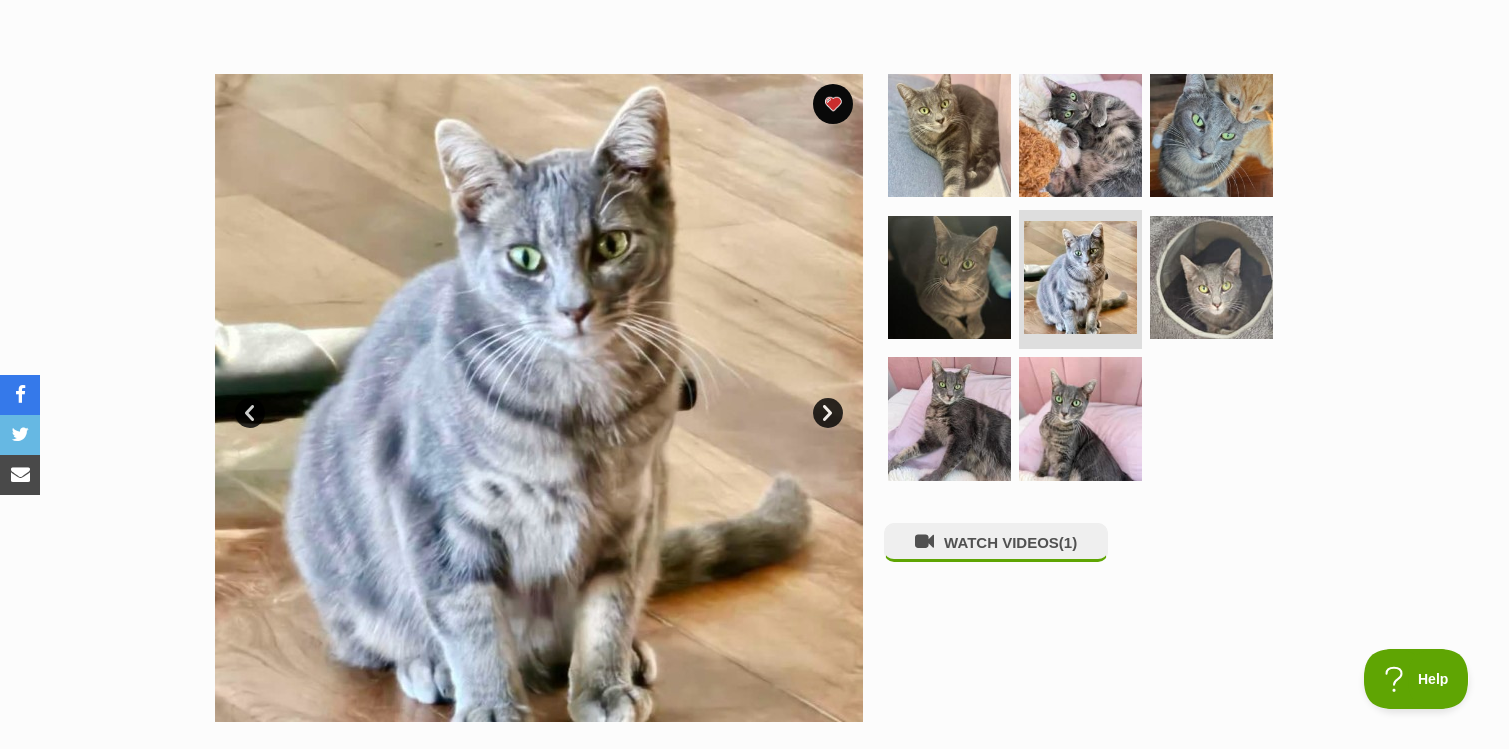 click on "Next" at bounding box center (828, 413) 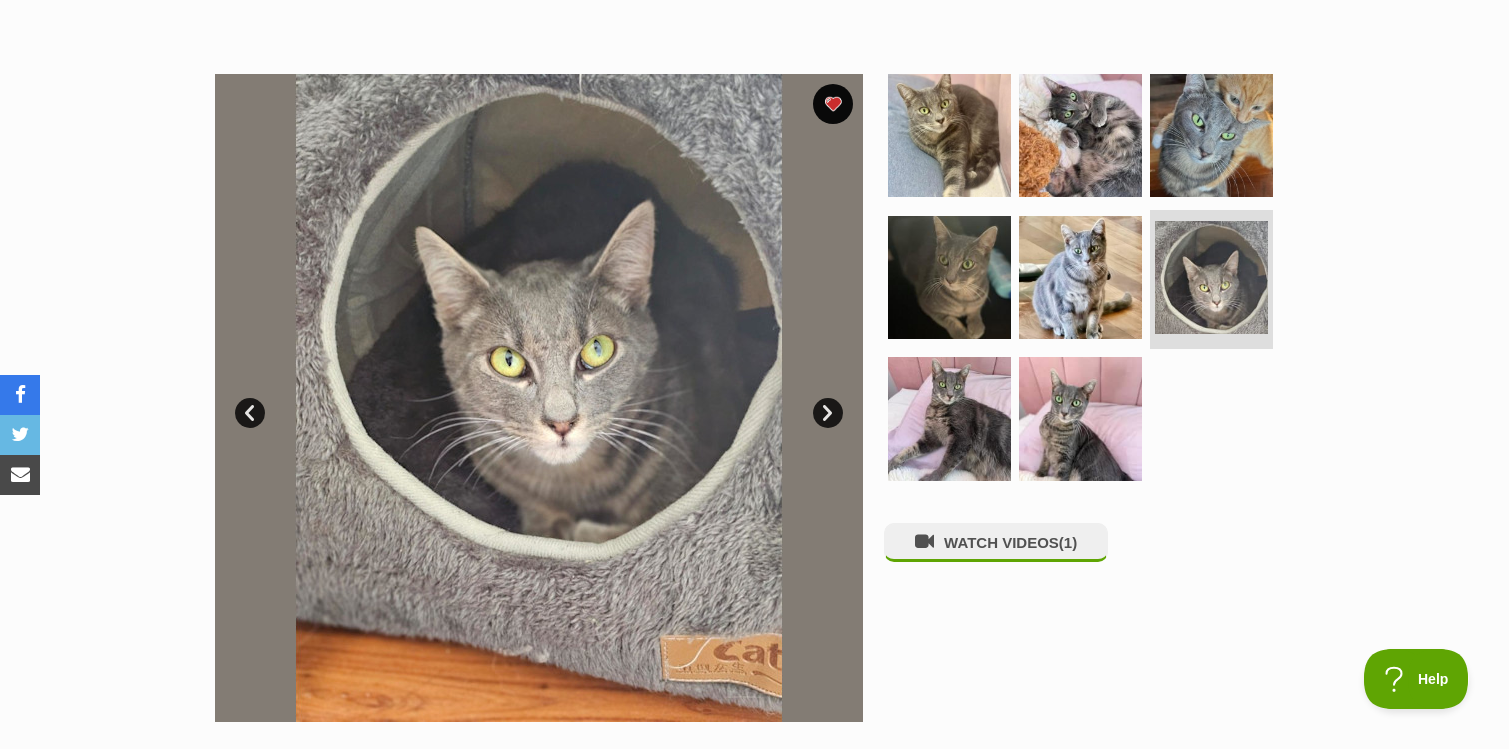click on "Next" at bounding box center (828, 413) 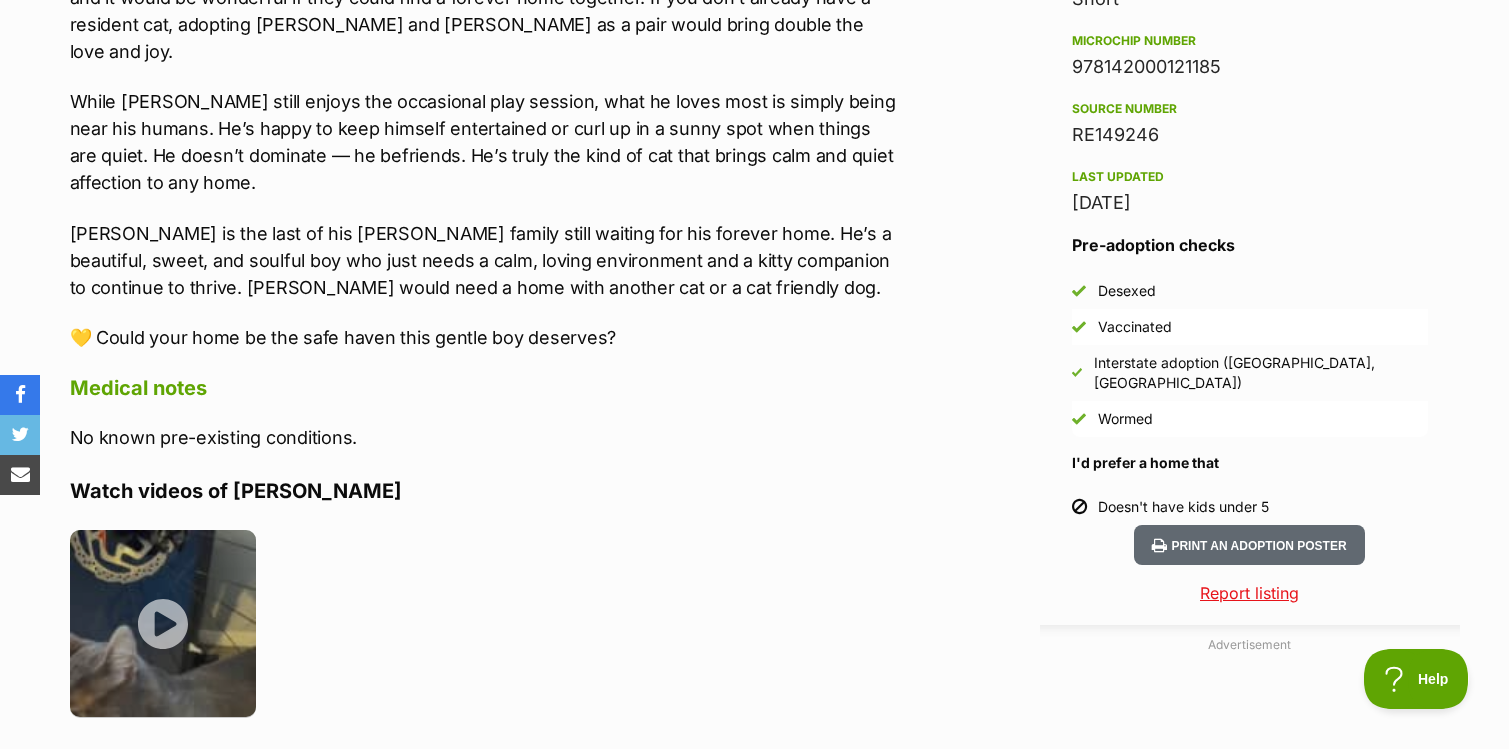 scroll, scrollTop: 1662, scrollLeft: 0, axis: vertical 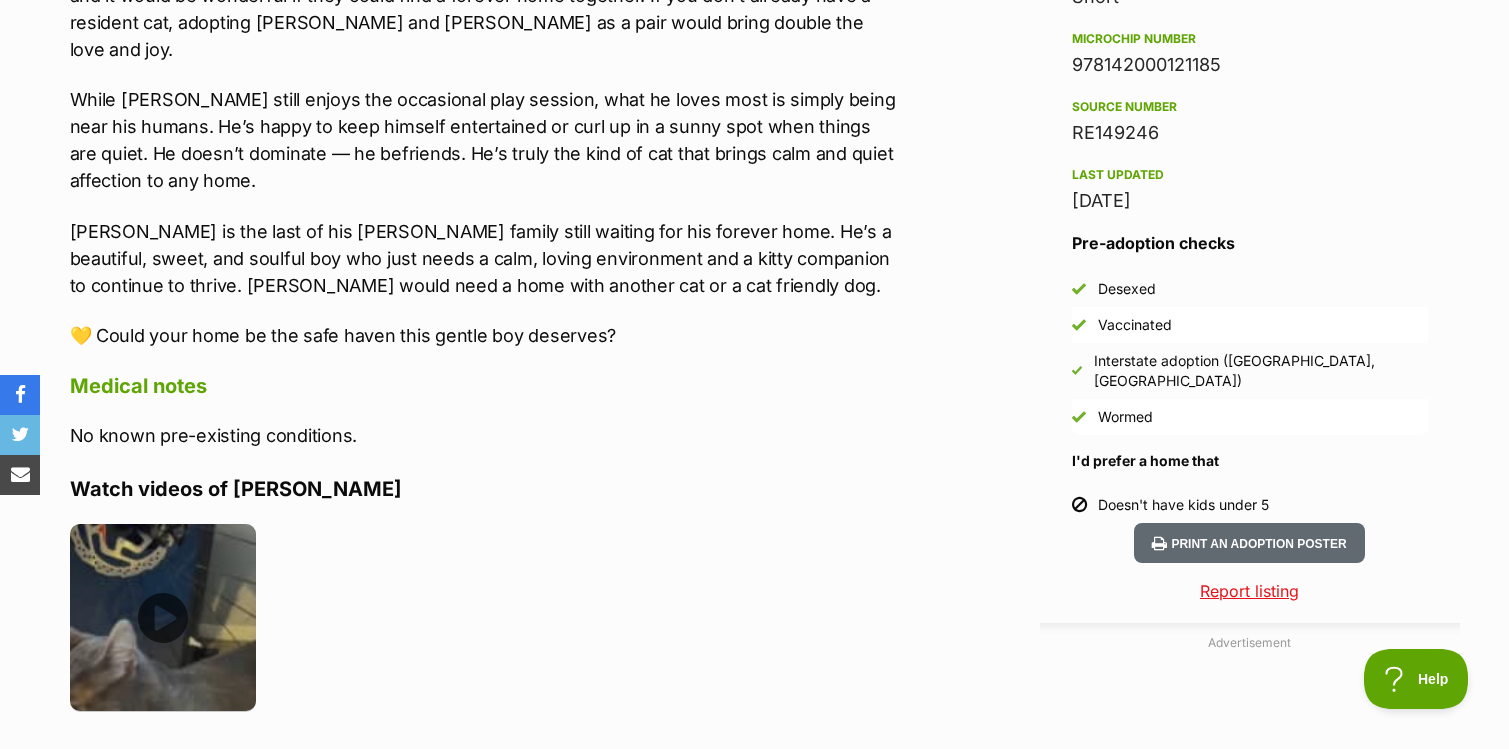 click at bounding box center (163, 617) 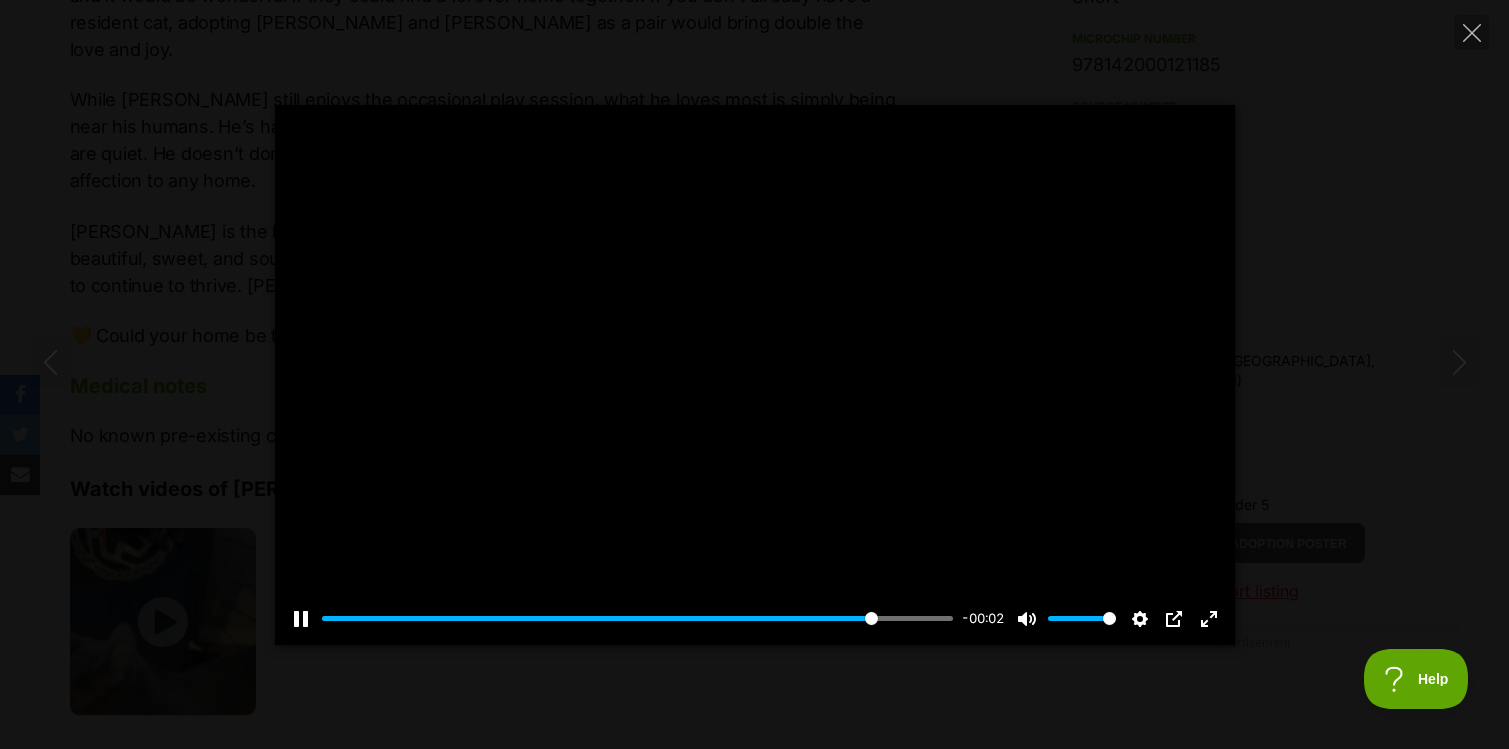 scroll, scrollTop: 0, scrollLeft: 0, axis: both 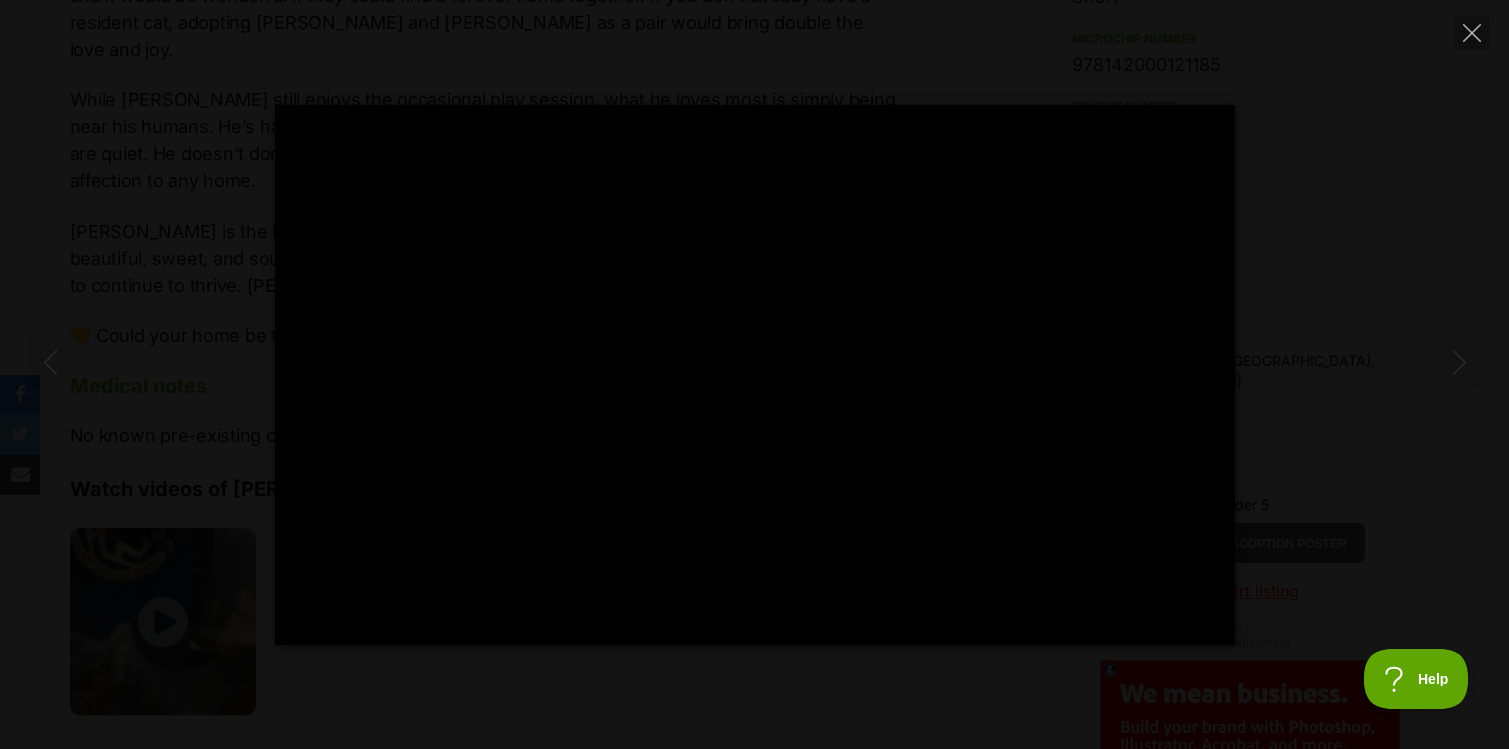 type on "100" 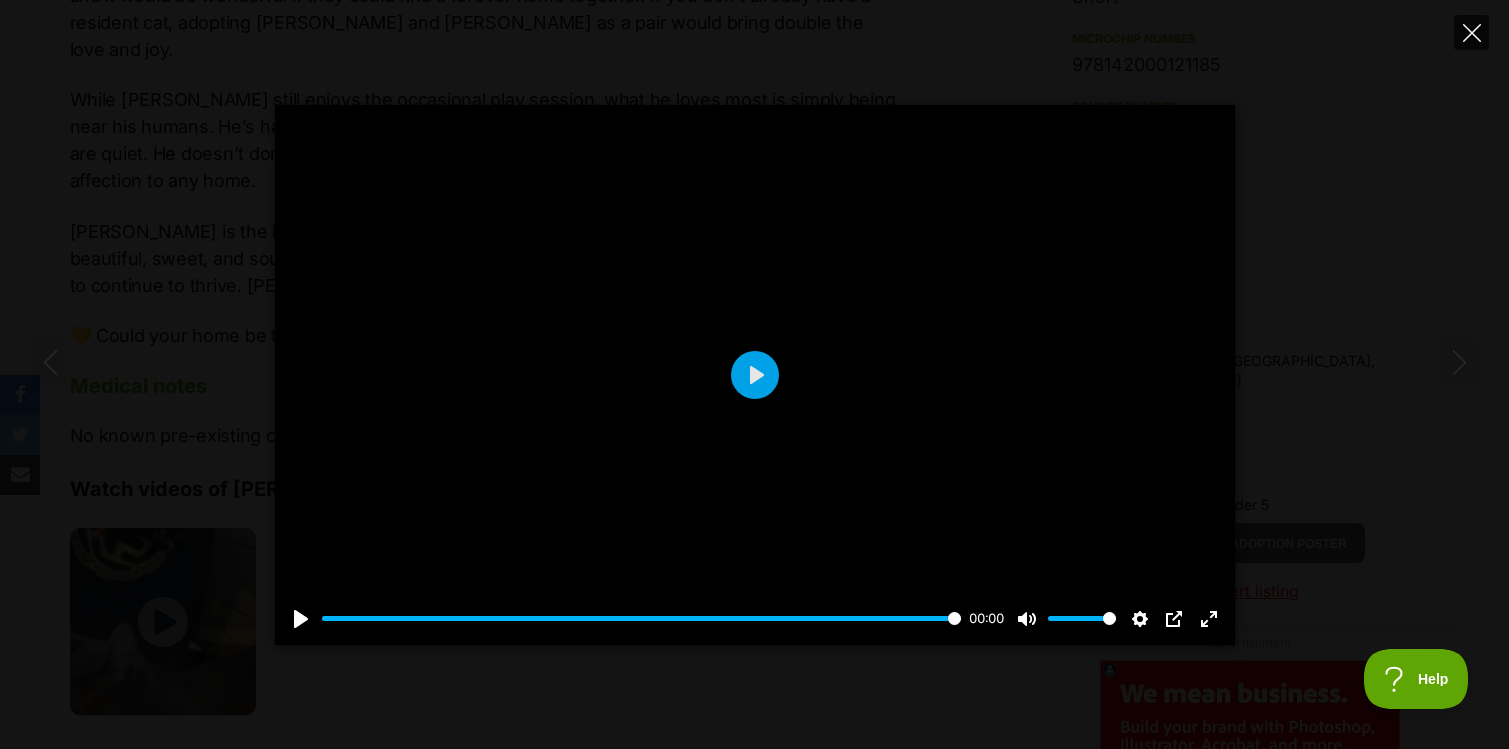 click 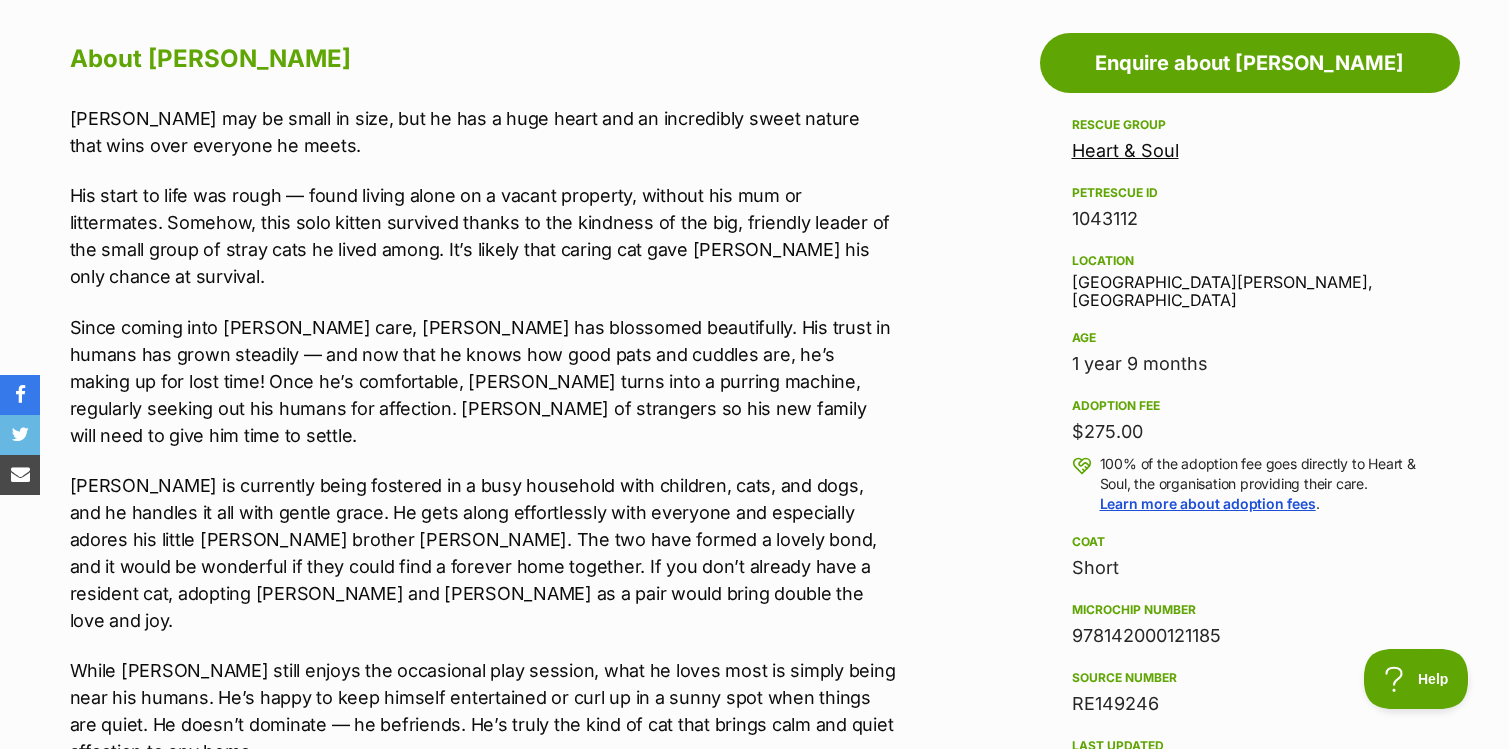 scroll, scrollTop: 1080, scrollLeft: 0, axis: vertical 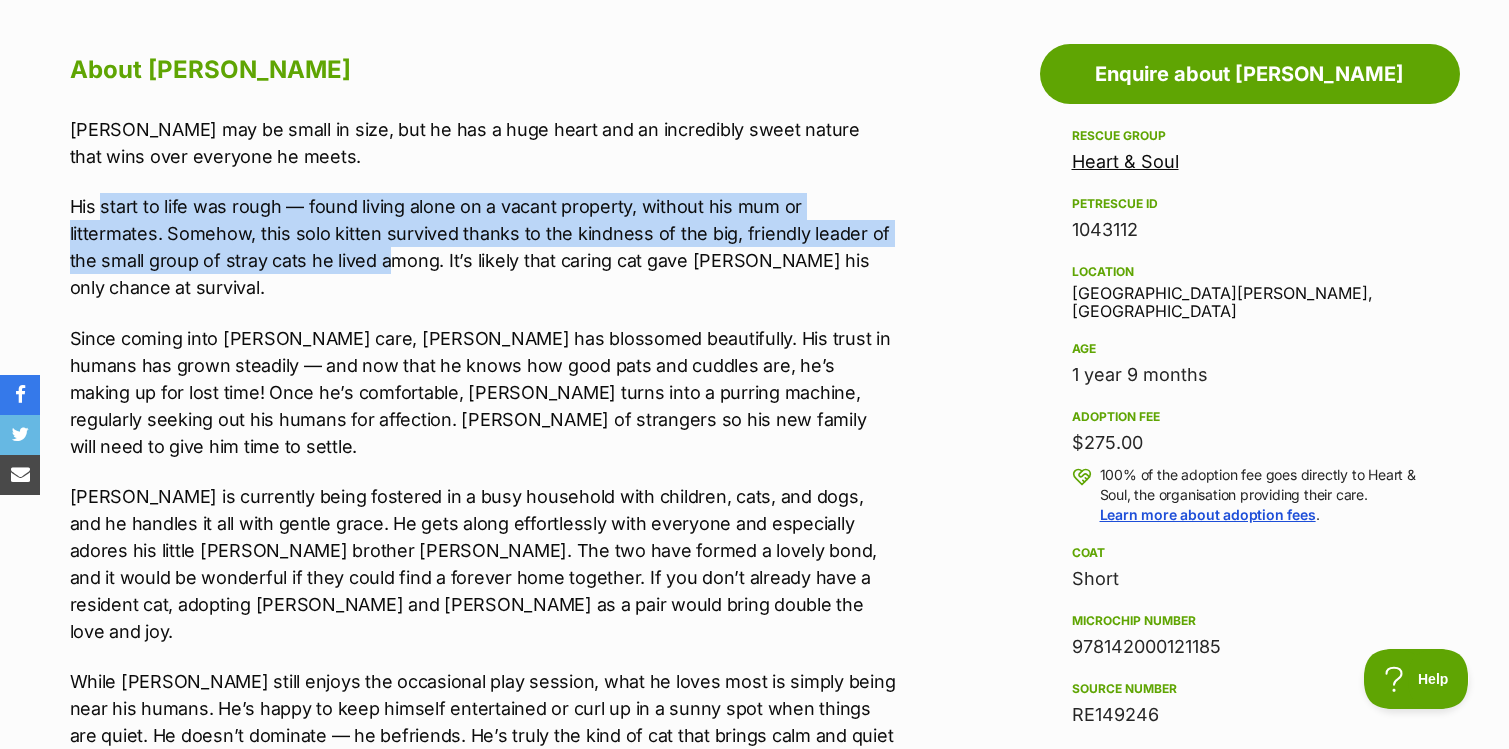 drag, startPoint x: 100, startPoint y: 207, endPoint x: 313, endPoint y: 254, distance: 218.12383 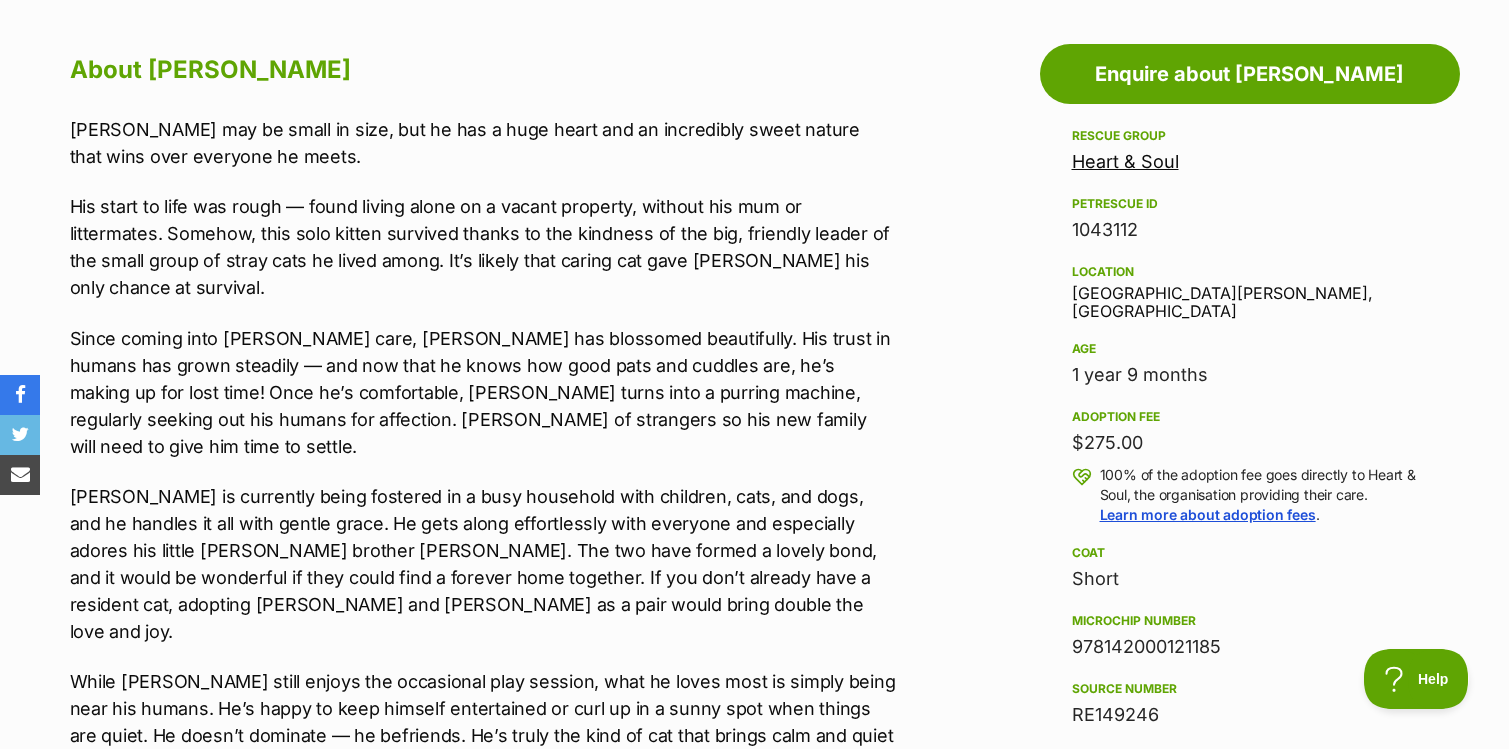 click on "Kai may be small in size, but he has a huge heart and an incredibly sweet nature that wins over everyone he meets.
His start to life was rough — found living alone on a vacant property, without his mum or littermates. Somehow, this solo kitten survived thanks to the kindness of the big, friendly leader of the small group of stray cats he lived among. It’s likely that caring cat gave Kai his only chance at survival.
Since coming into foster care, Kai has blossomed beautifully. His trust in humans has grown steadily — and now that he knows how good pats and cuddles are, he’s making up for lost time! Once he’s comfortable, Kai turns into a purring machine, regularly seeking out his humans for affection.  Kai i weary of strangers so his new family will need to give him time to settle.
💛 Could your home be the safe haven this gentle boy deserves?" at bounding box center [483, 523] 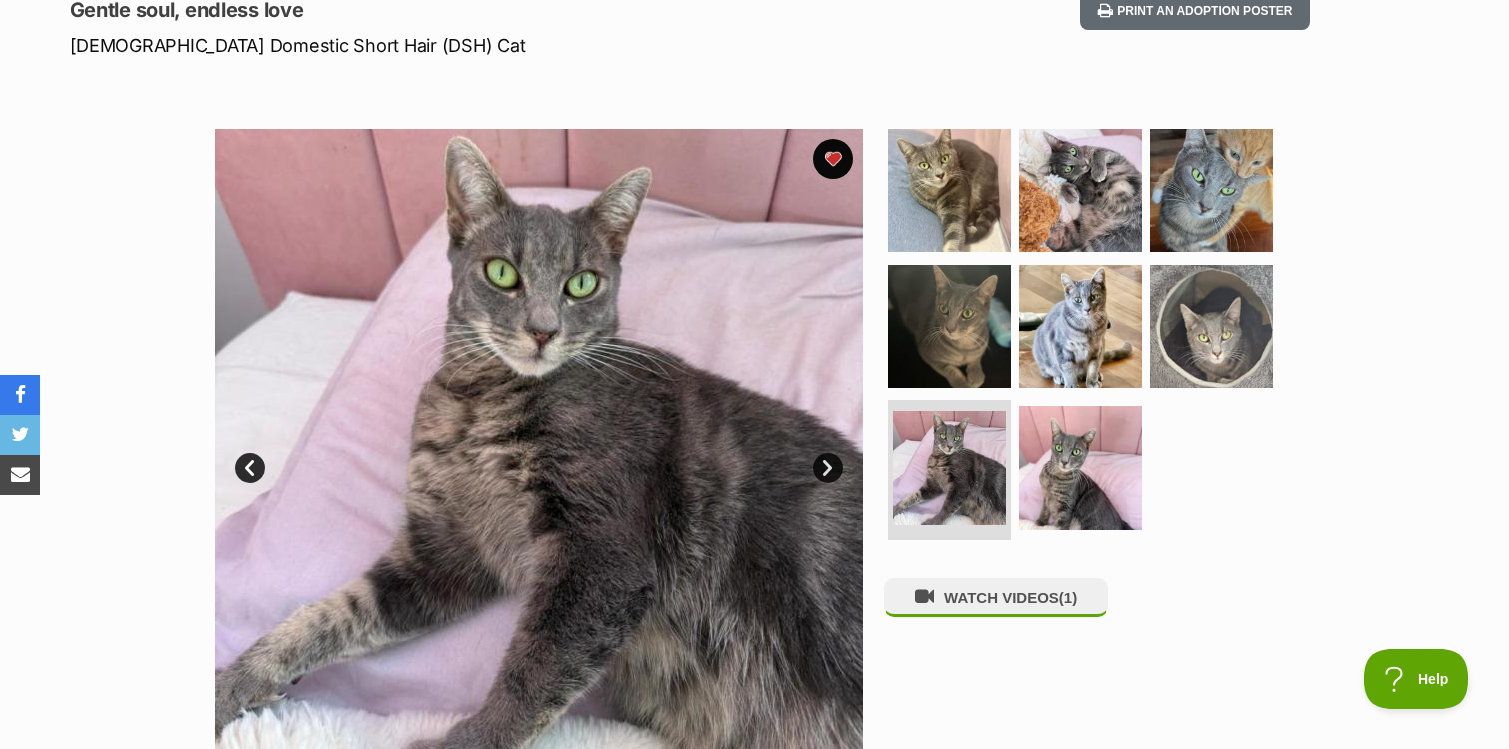 scroll, scrollTop: 285, scrollLeft: 0, axis: vertical 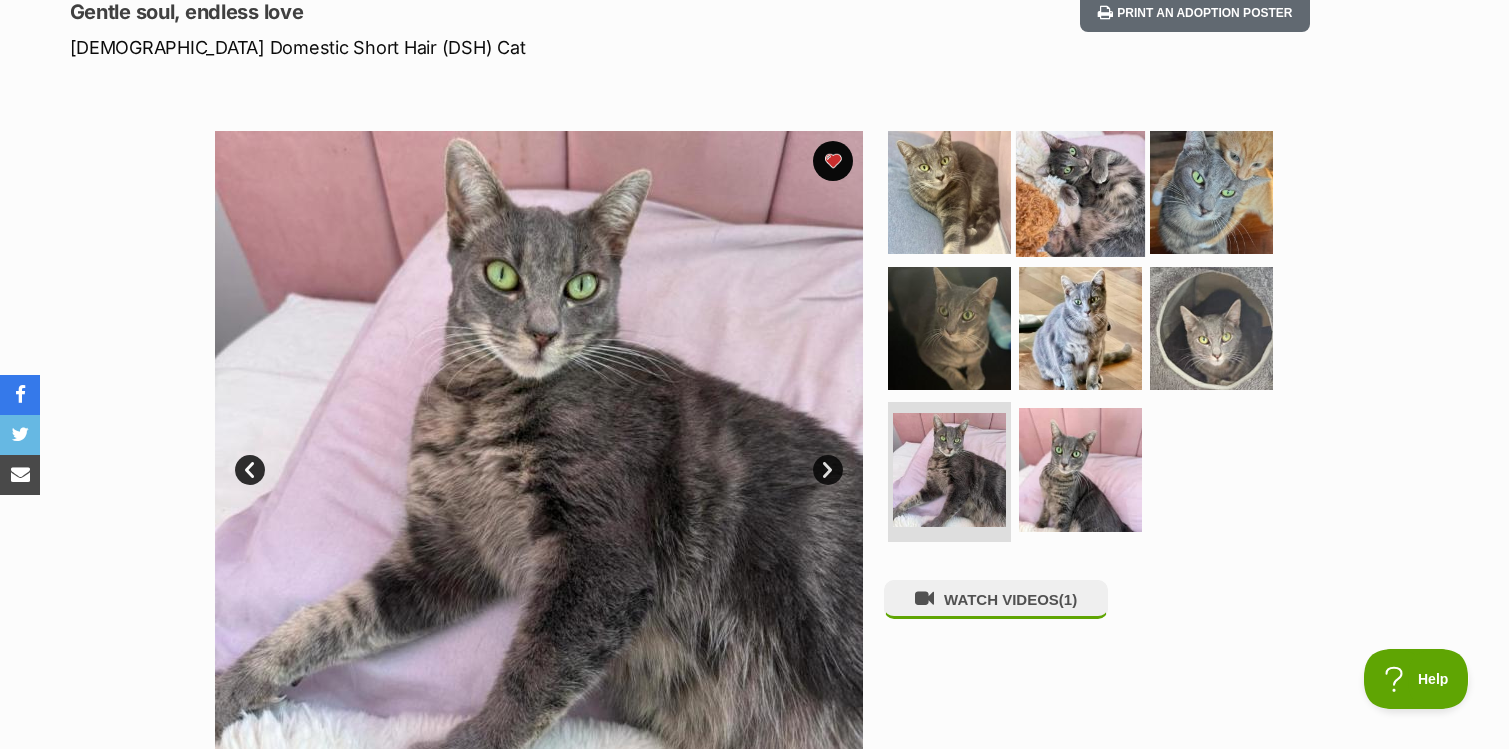 click at bounding box center (1080, 192) 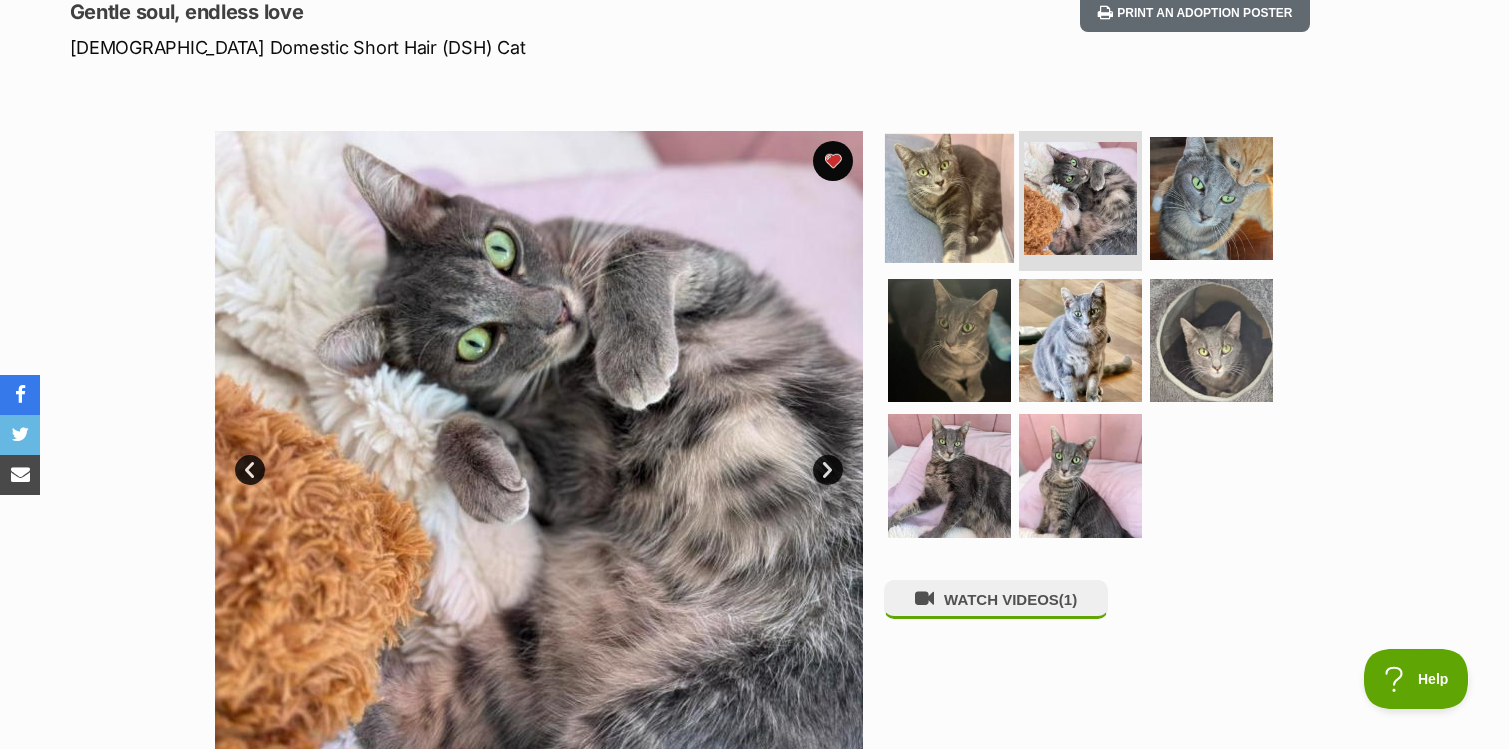 click at bounding box center (949, 198) 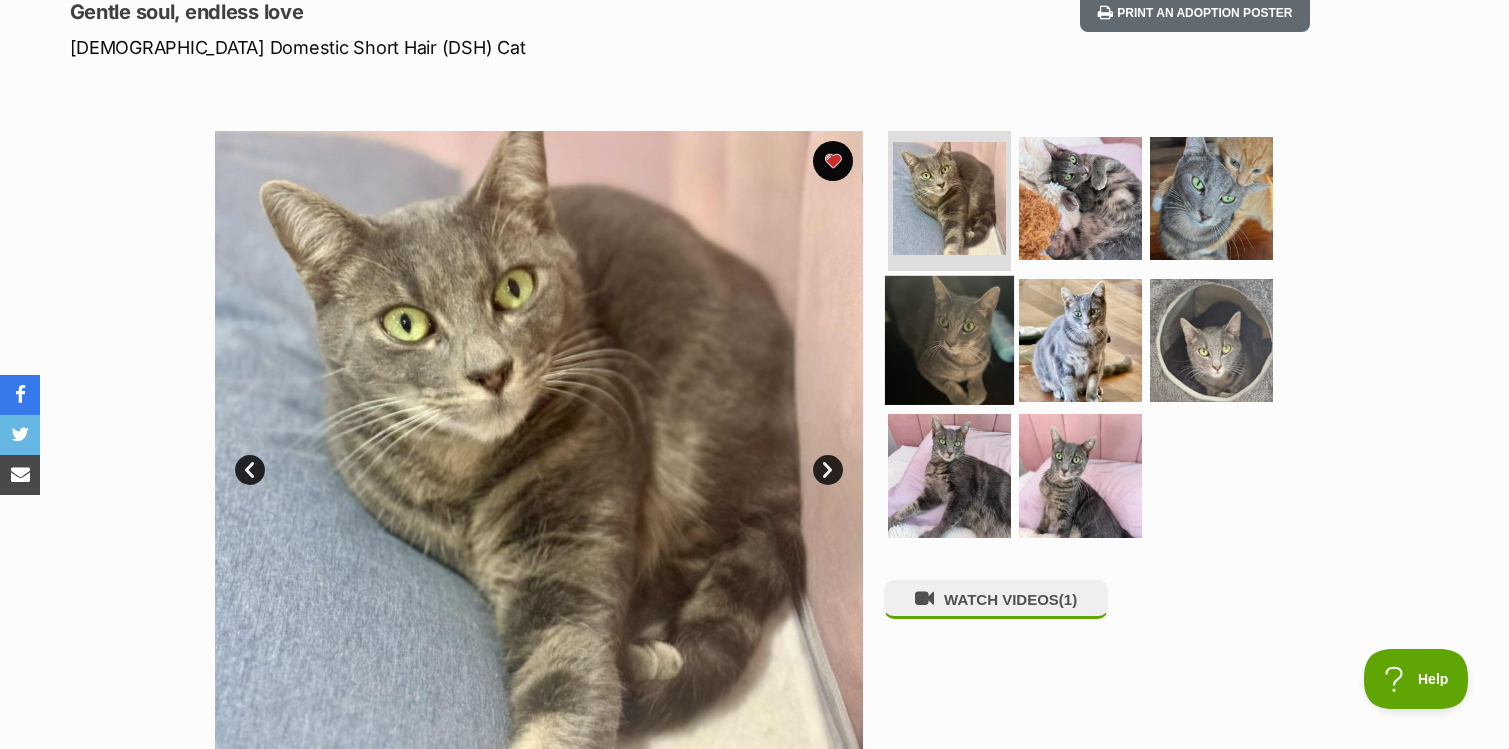 click at bounding box center [949, 339] 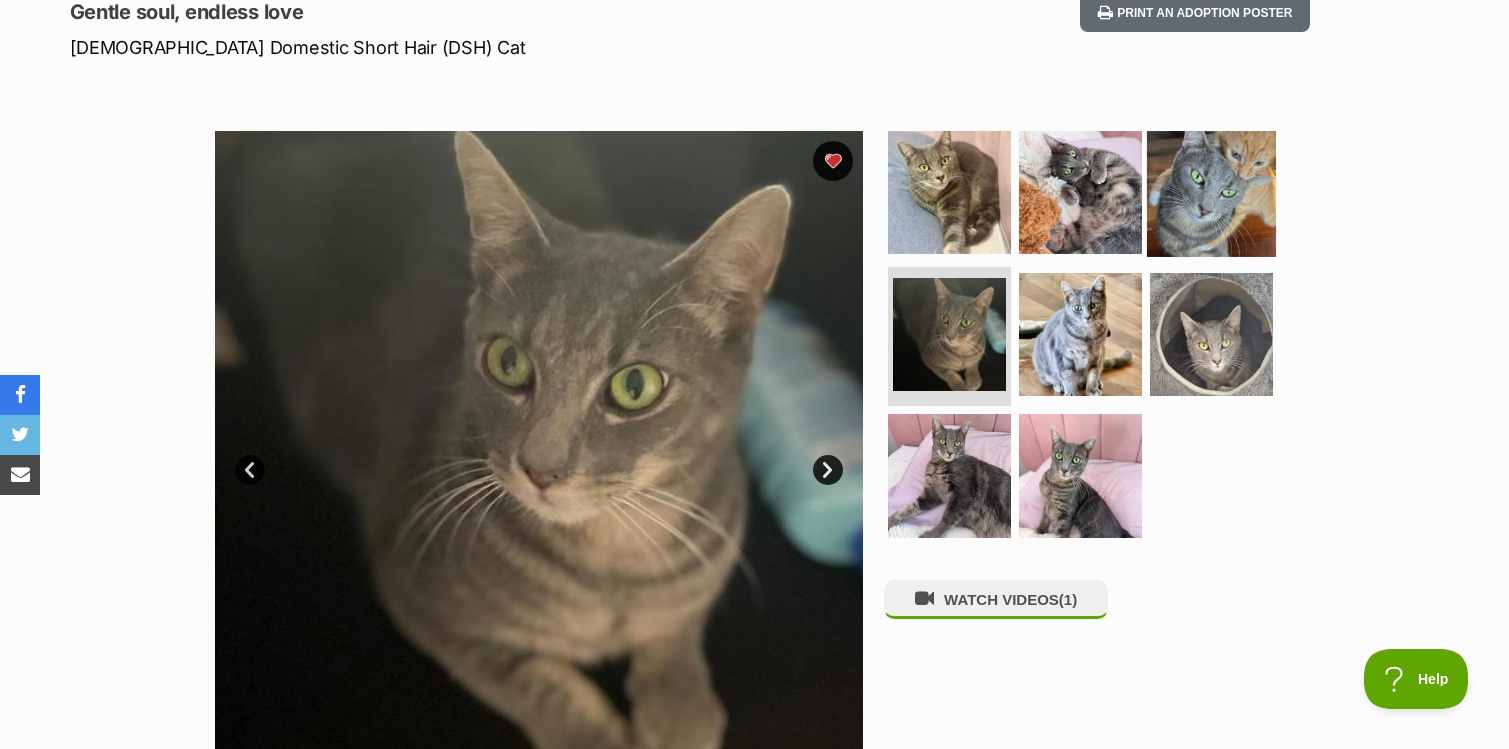 click at bounding box center [1211, 192] 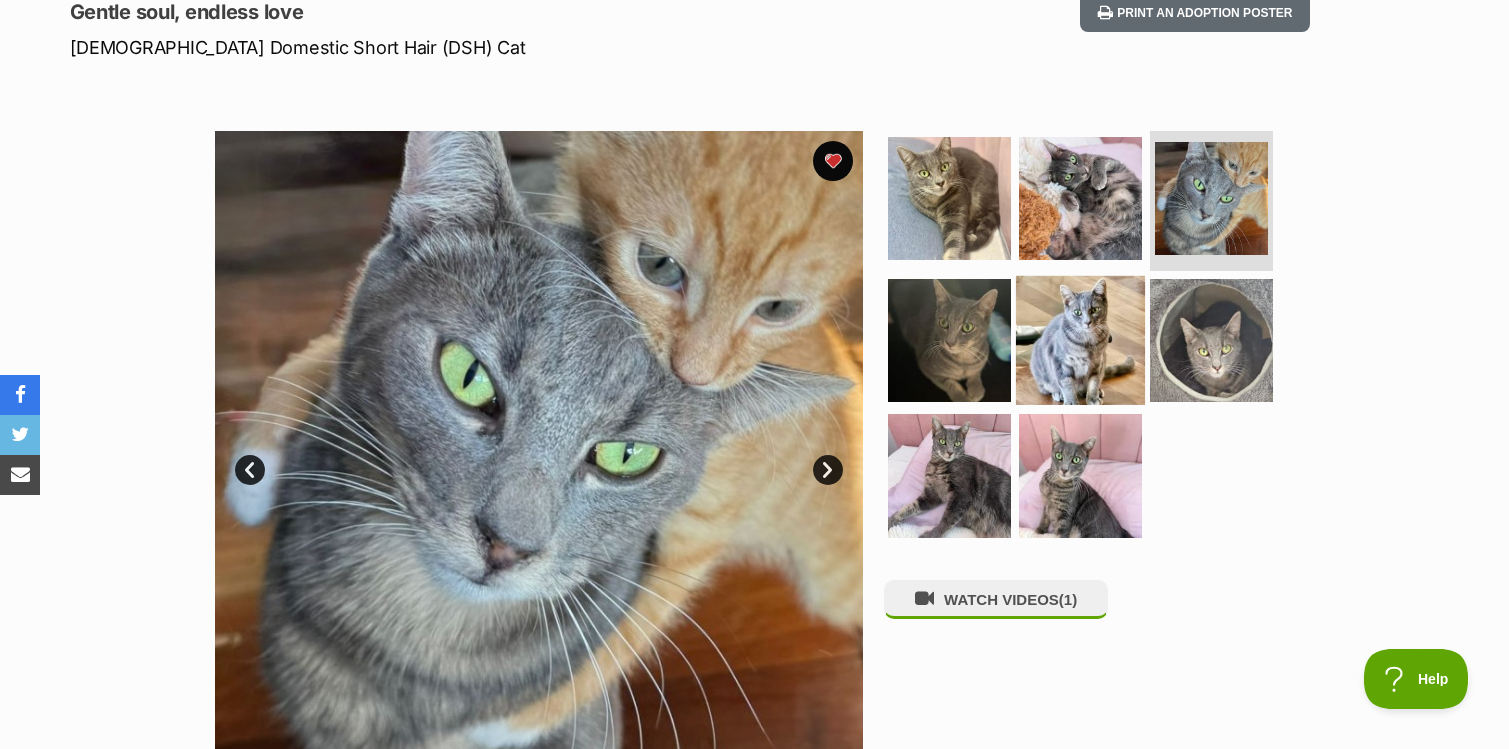 click at bounding box center [1080, 339] 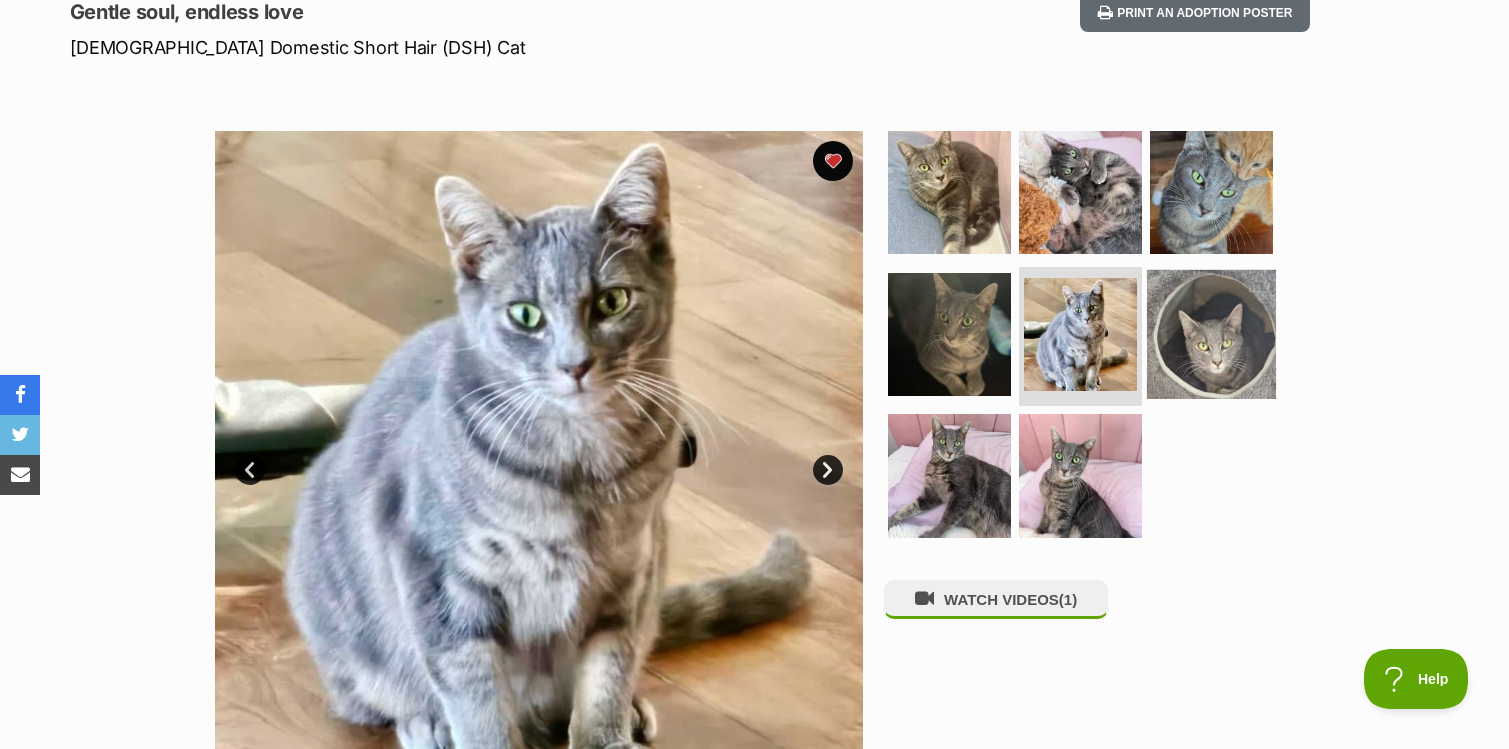 click at bounding box center (1211, 333) 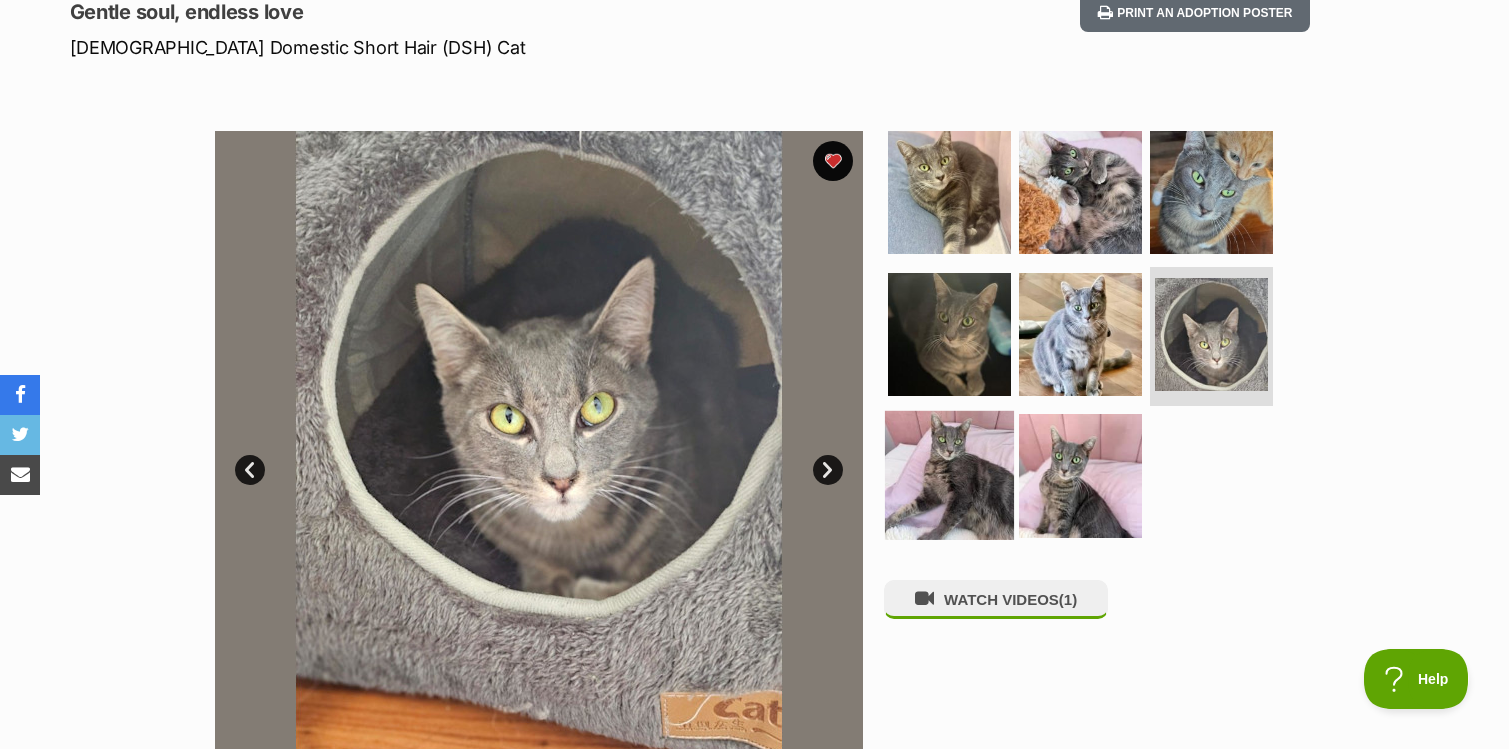 click at bounding box center [949, 475] 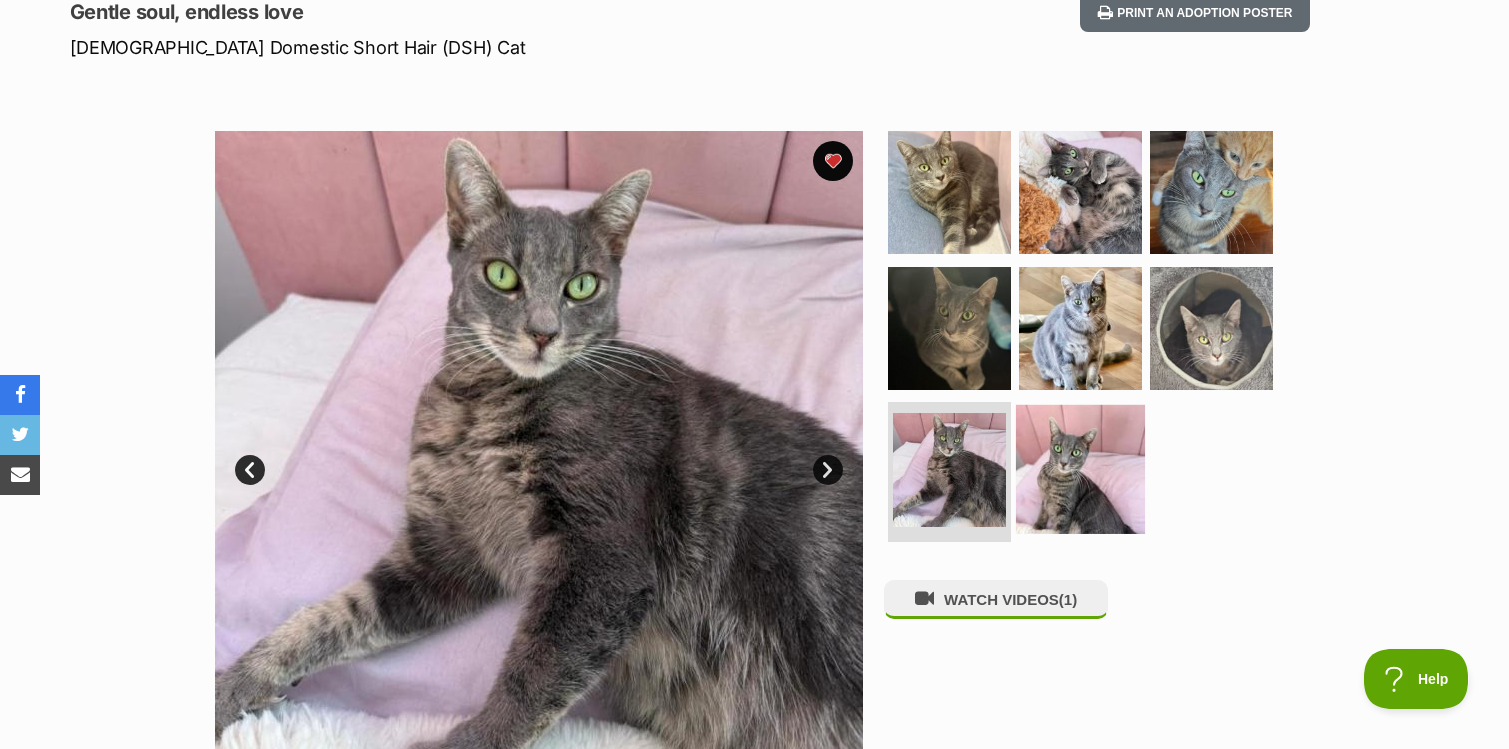 click at bounding box center (1080, 469) 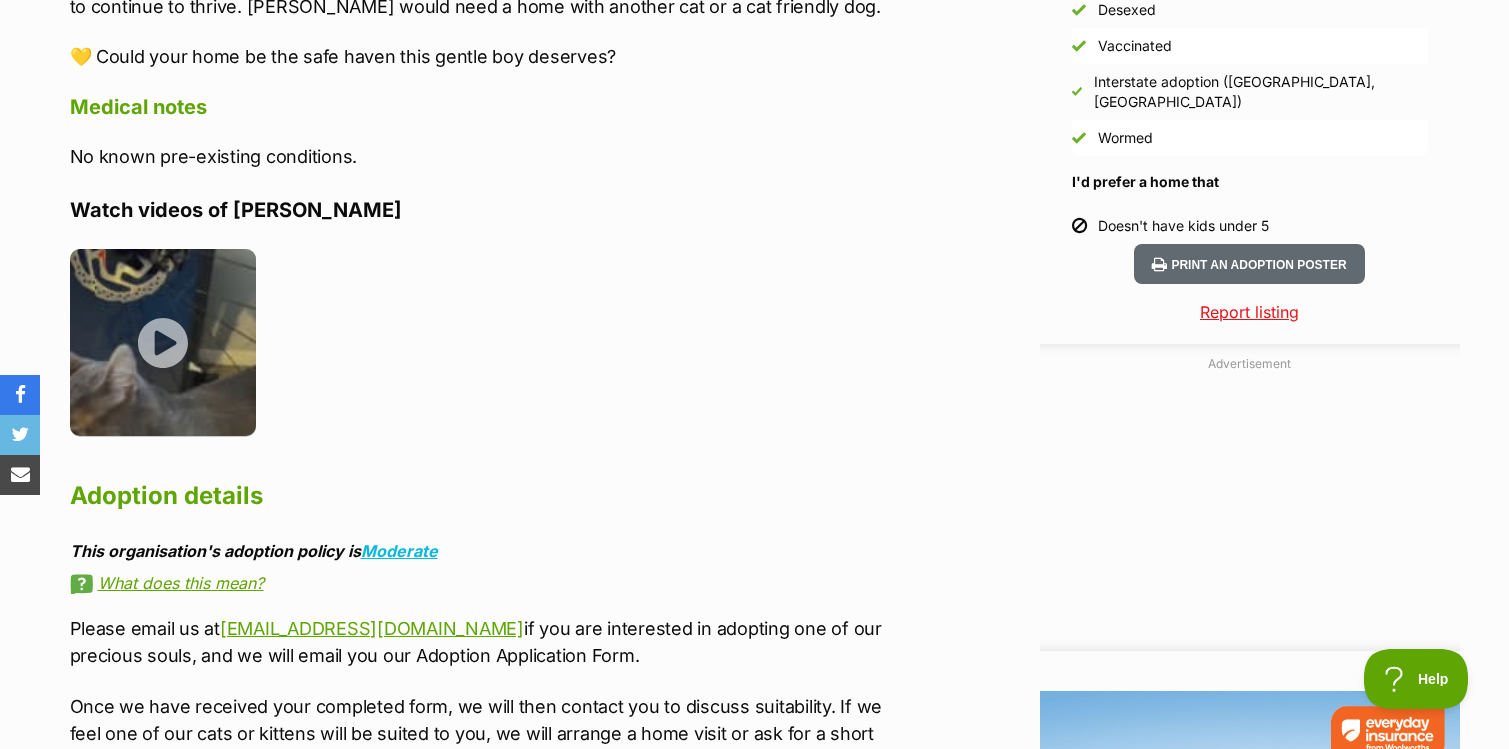 scroll, scrollTop: 1916, scrollLeft: 0, axis: vertical 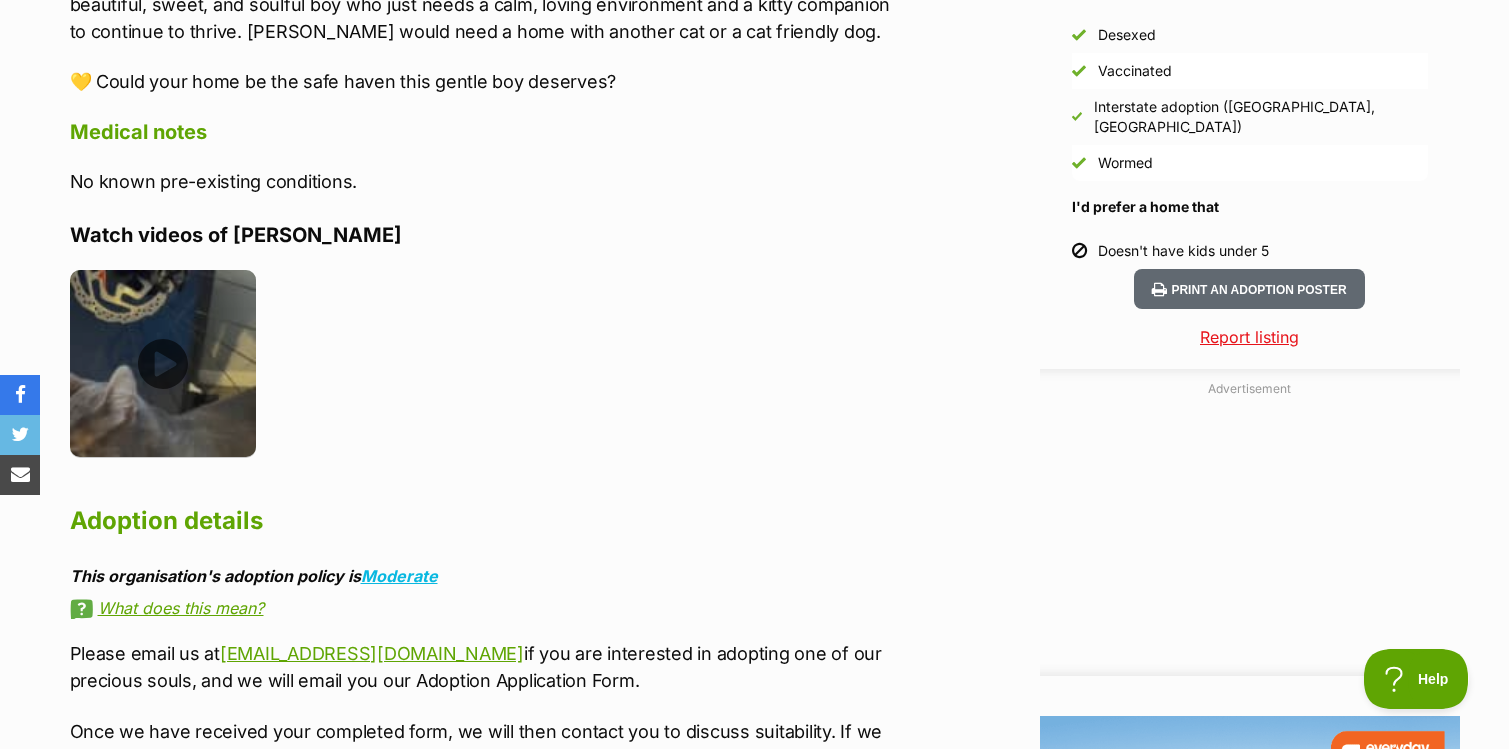 click at bounding box center [163, 363] 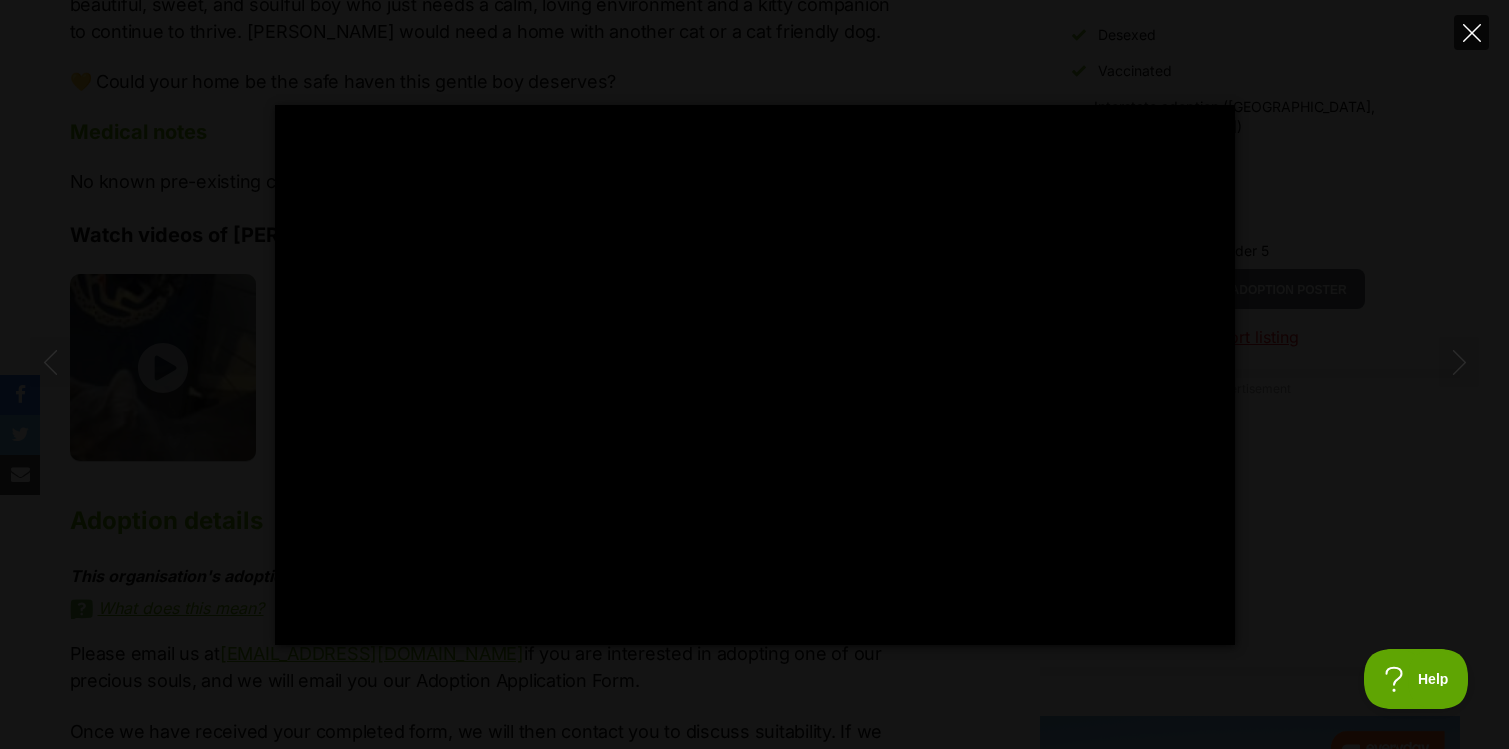 click 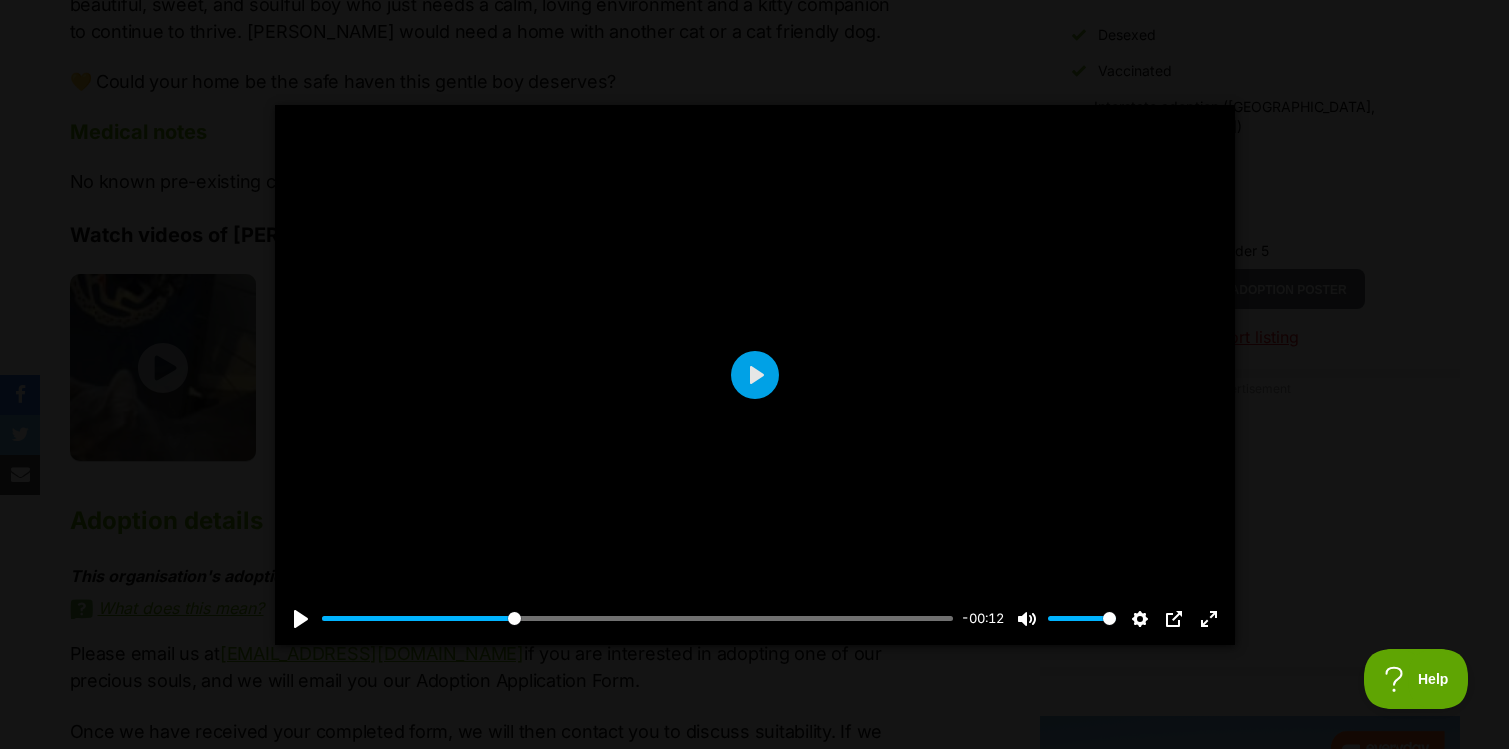 type on "31.44" 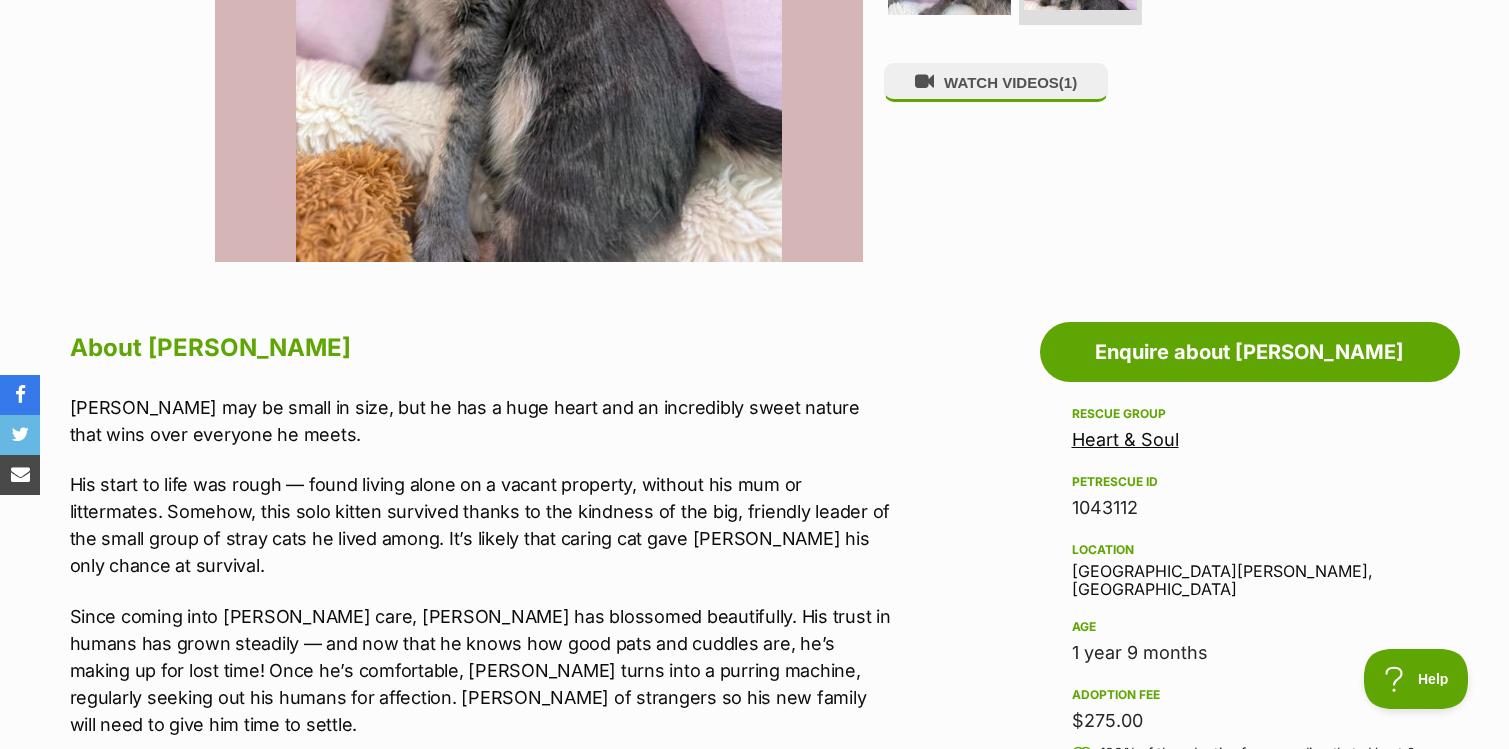scroll, scrollTop: 816, scrollLeft: 0, axis: vertical 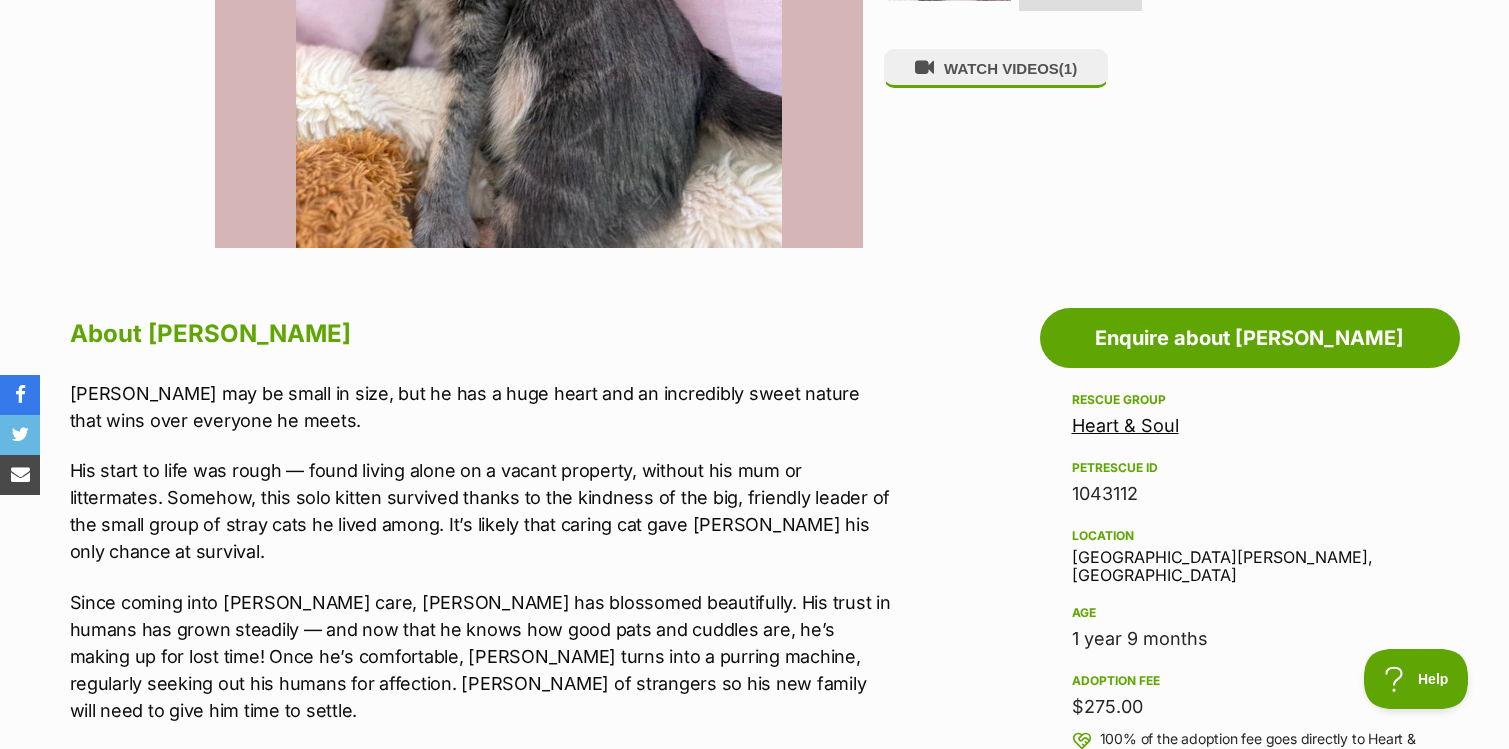 click on "Heart & Soul" at bounding box center (1125, 425) 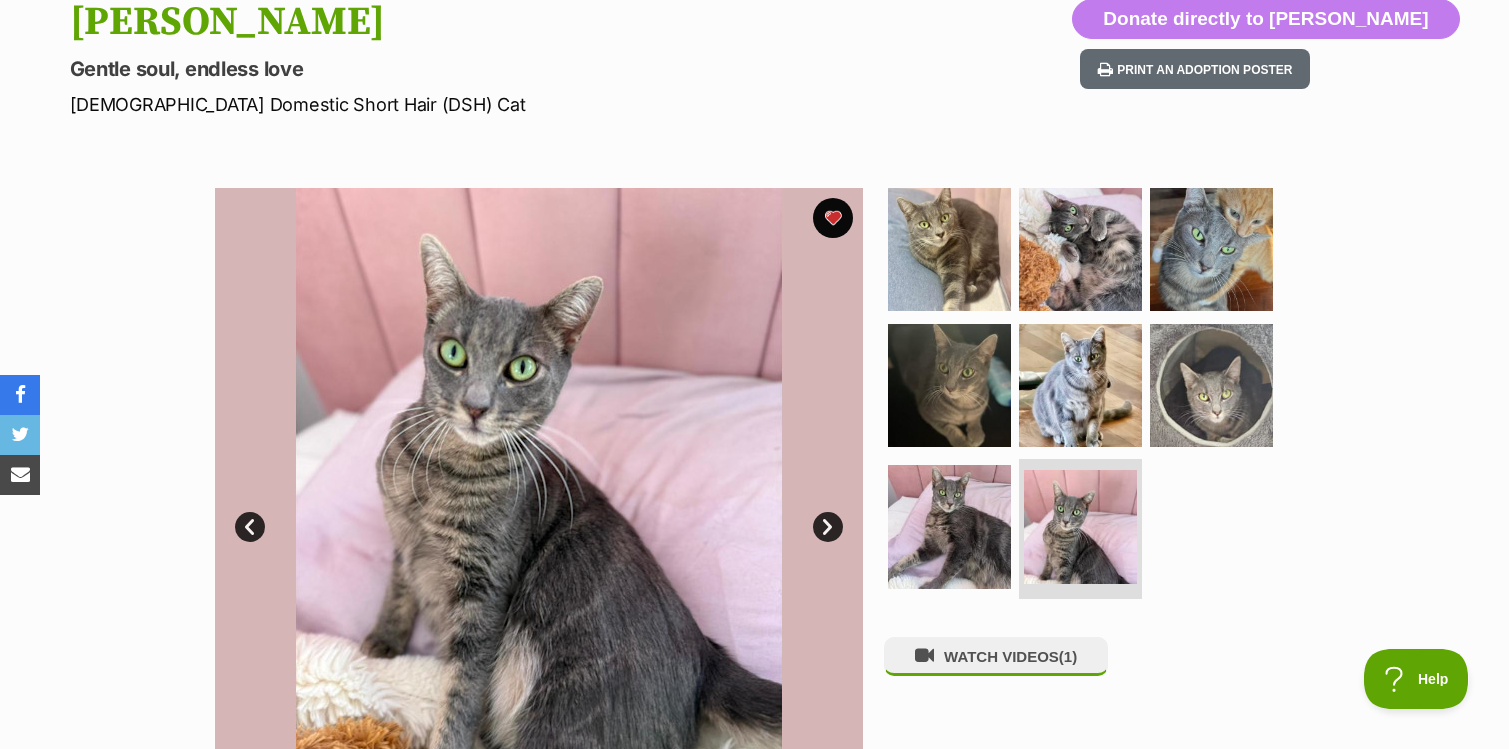 scroll, scrollTop: 0, scrollLeft: 0, axis: both 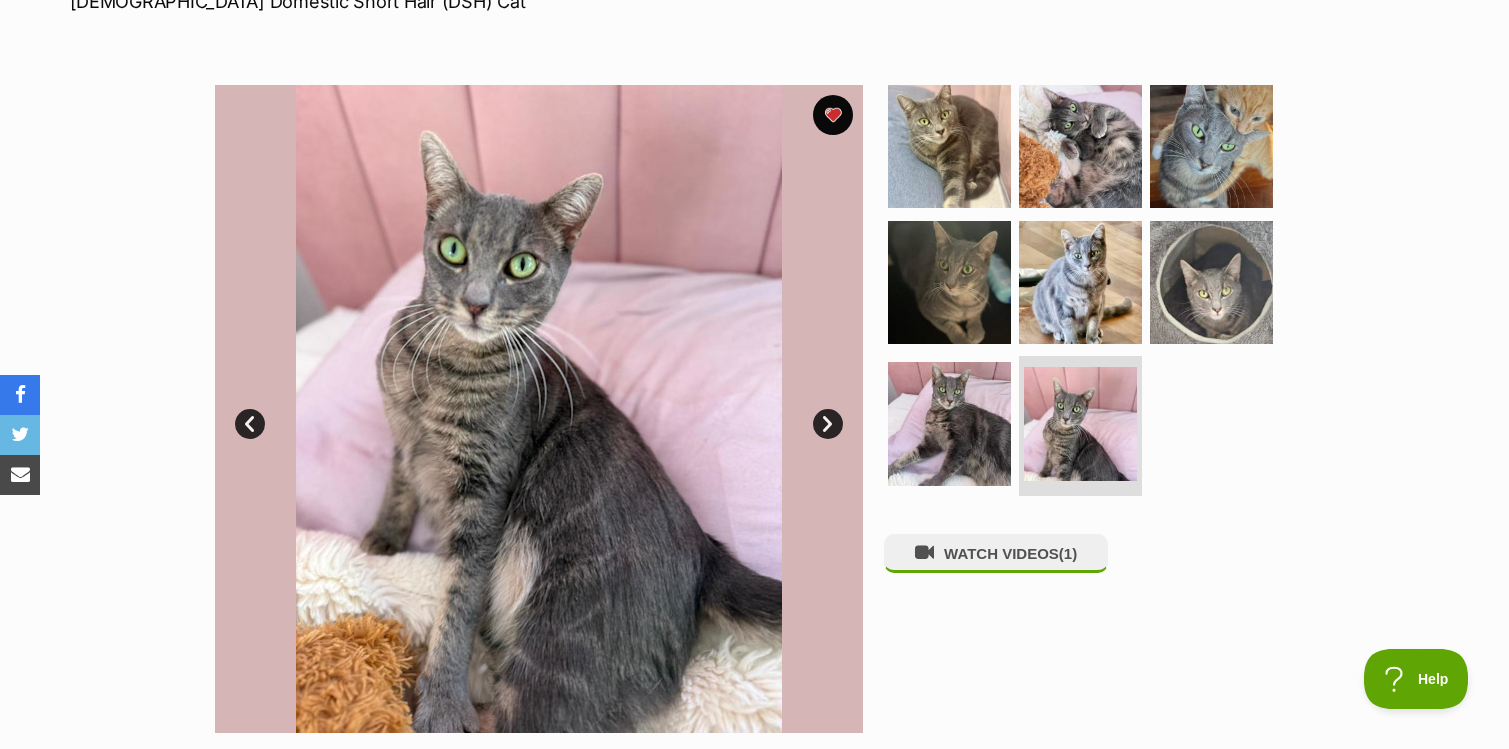 click on "Next" at bounding box center [828, 424] 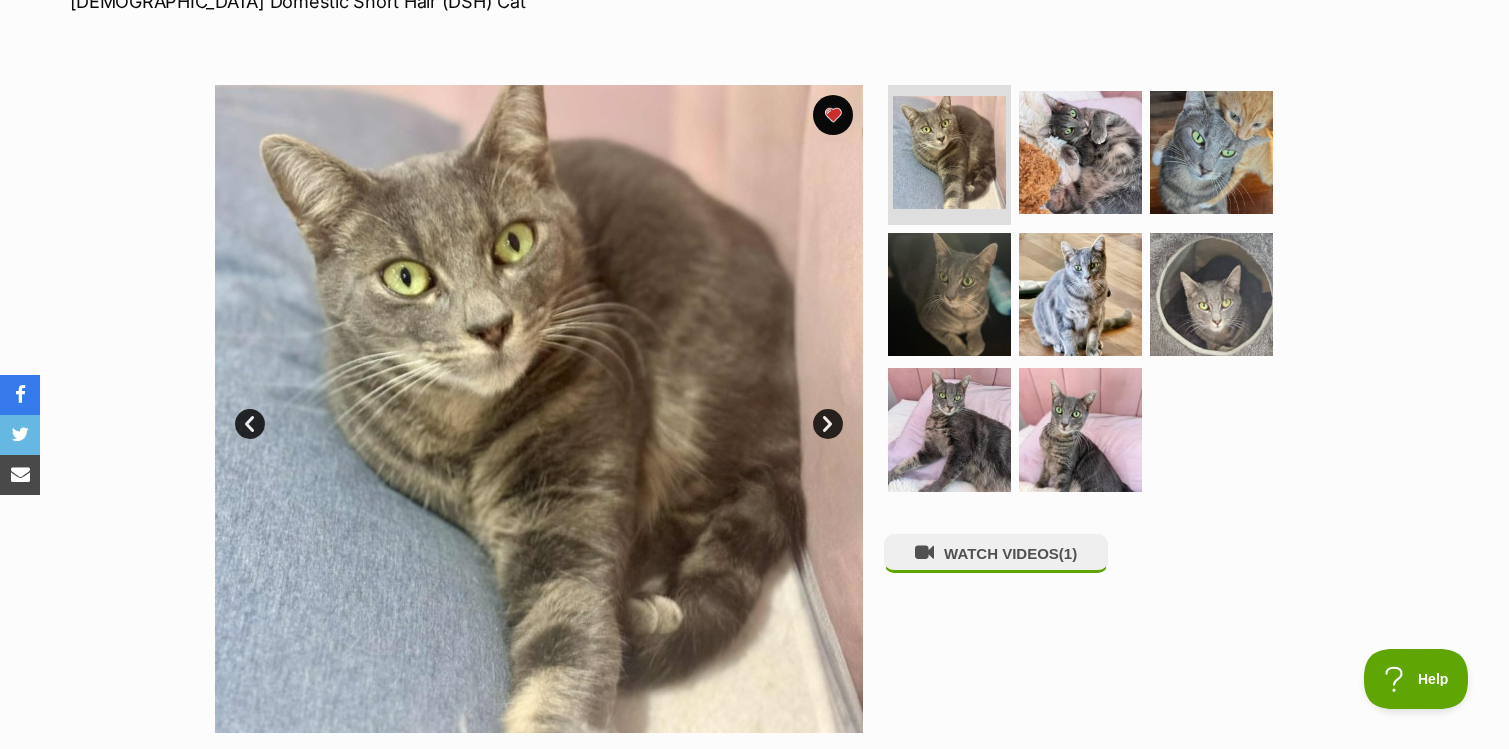 click on "Next" at bounding box center (828, 424) 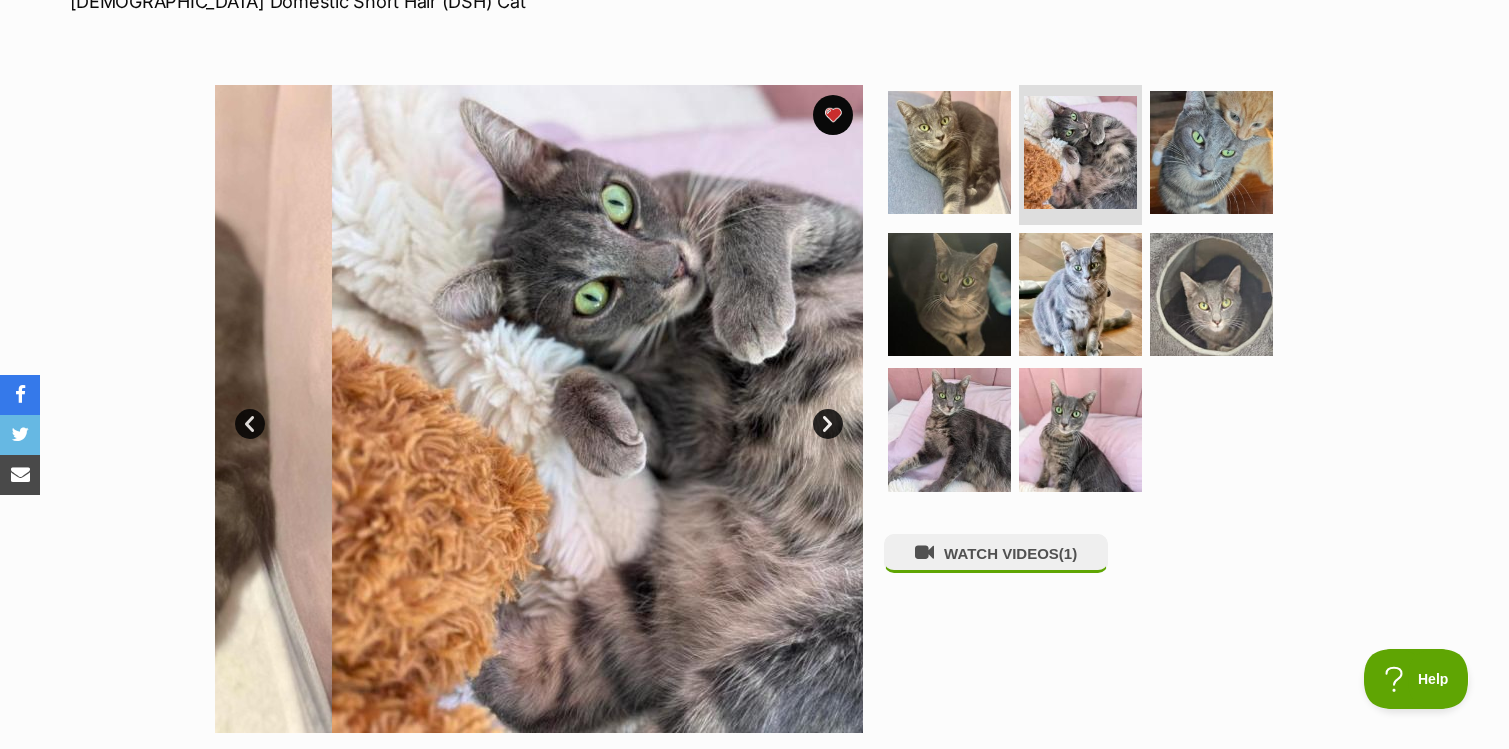 click on "Next" at bounding box center [828, 424] 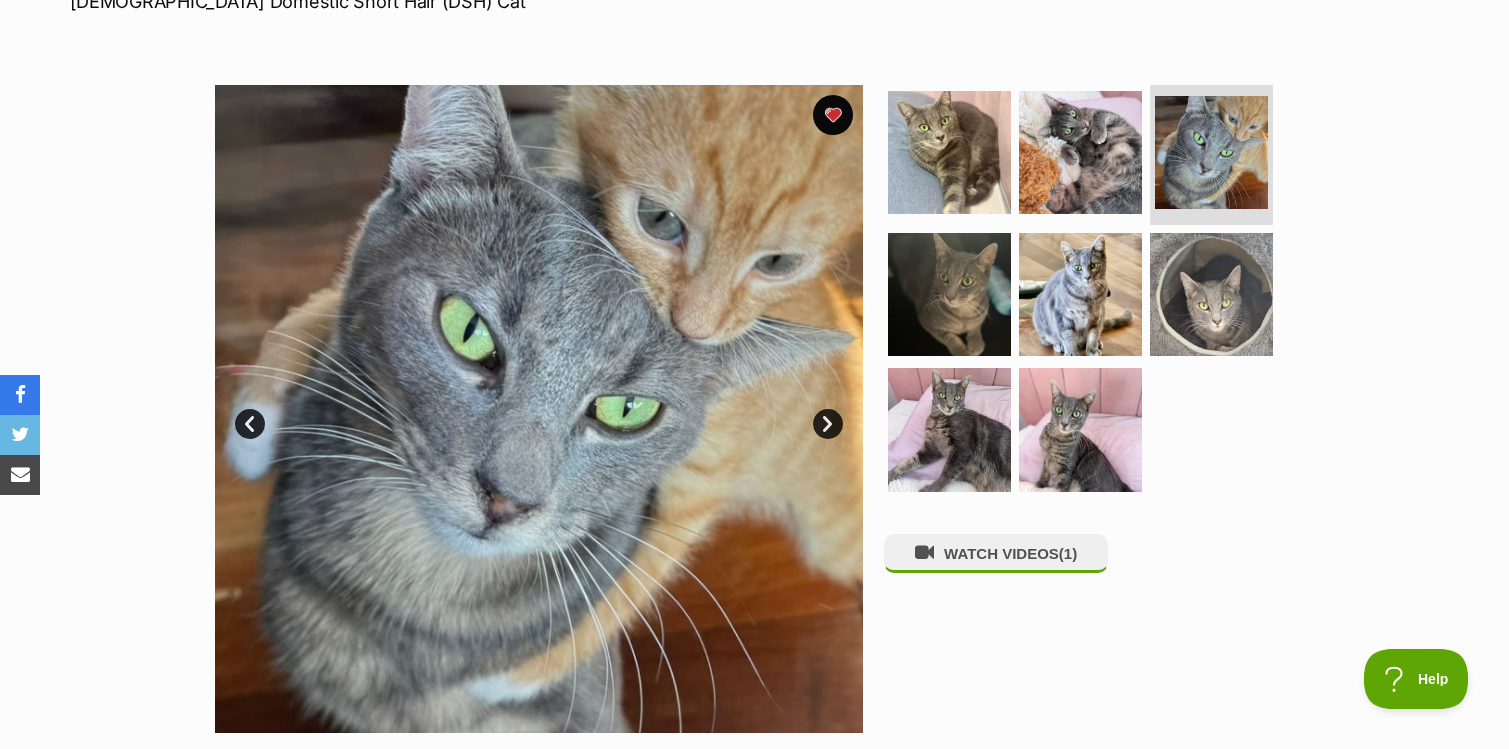 click on "Next" at bounding box center (828, 424) 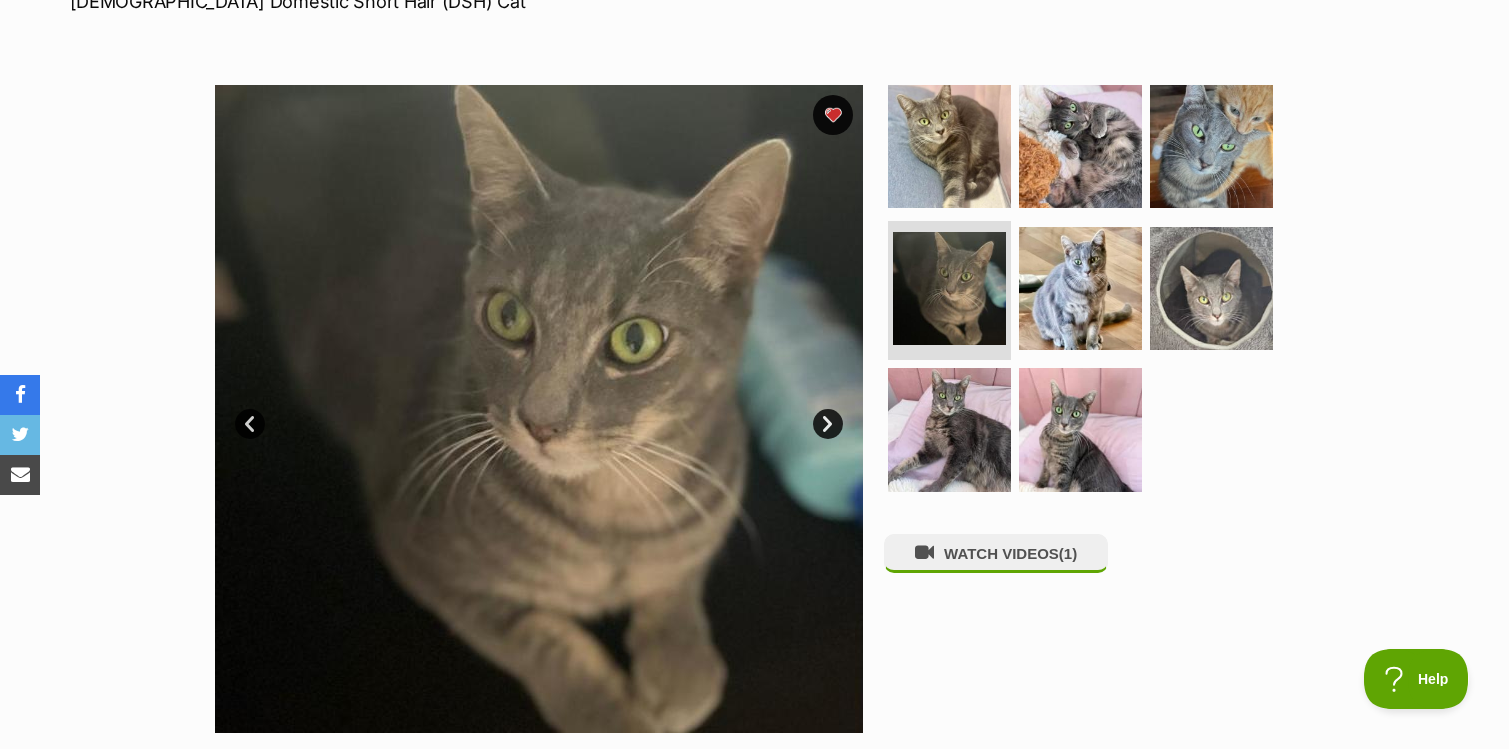 click on "Next" at bounding box center [828, 424] 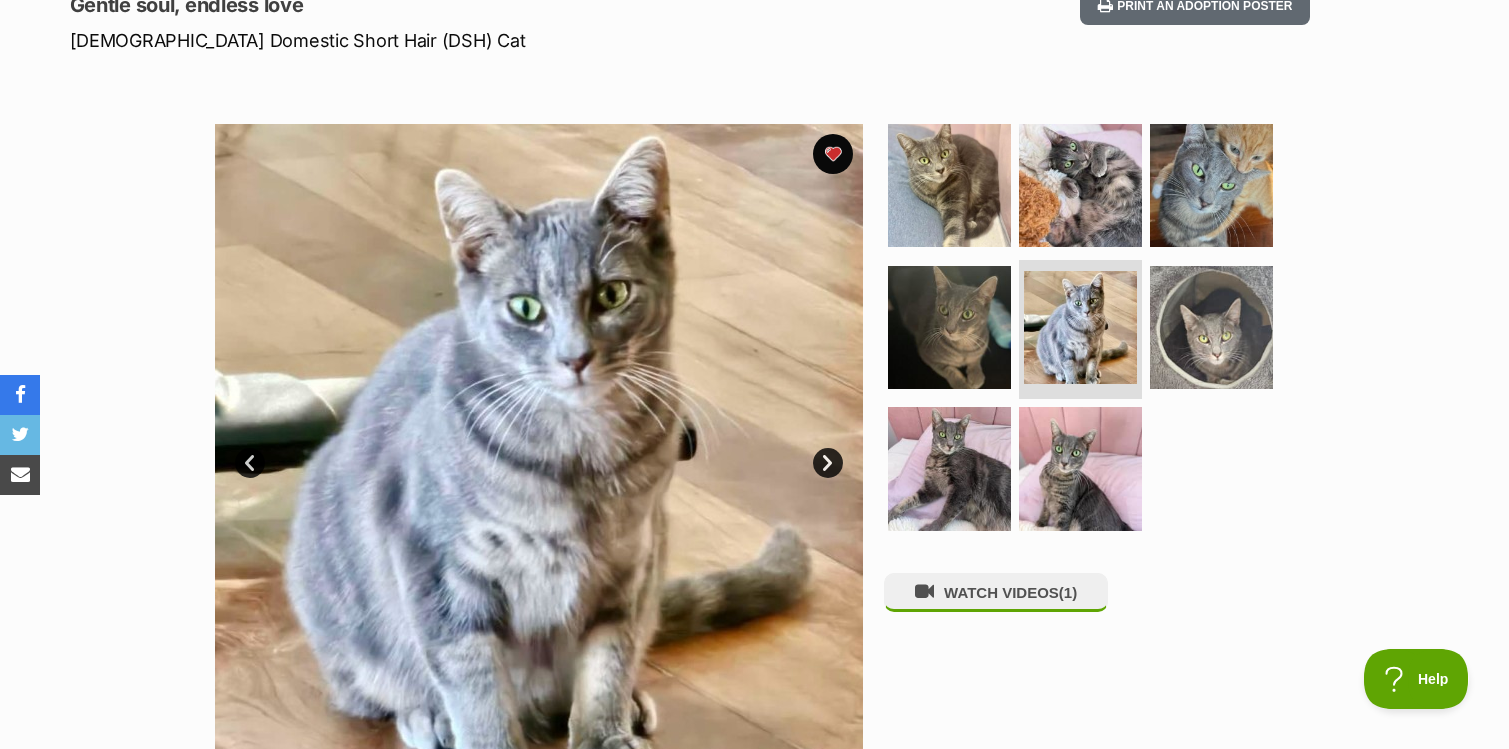 scroll, scrollTop: 0, scrollLeft: 0, axis: both 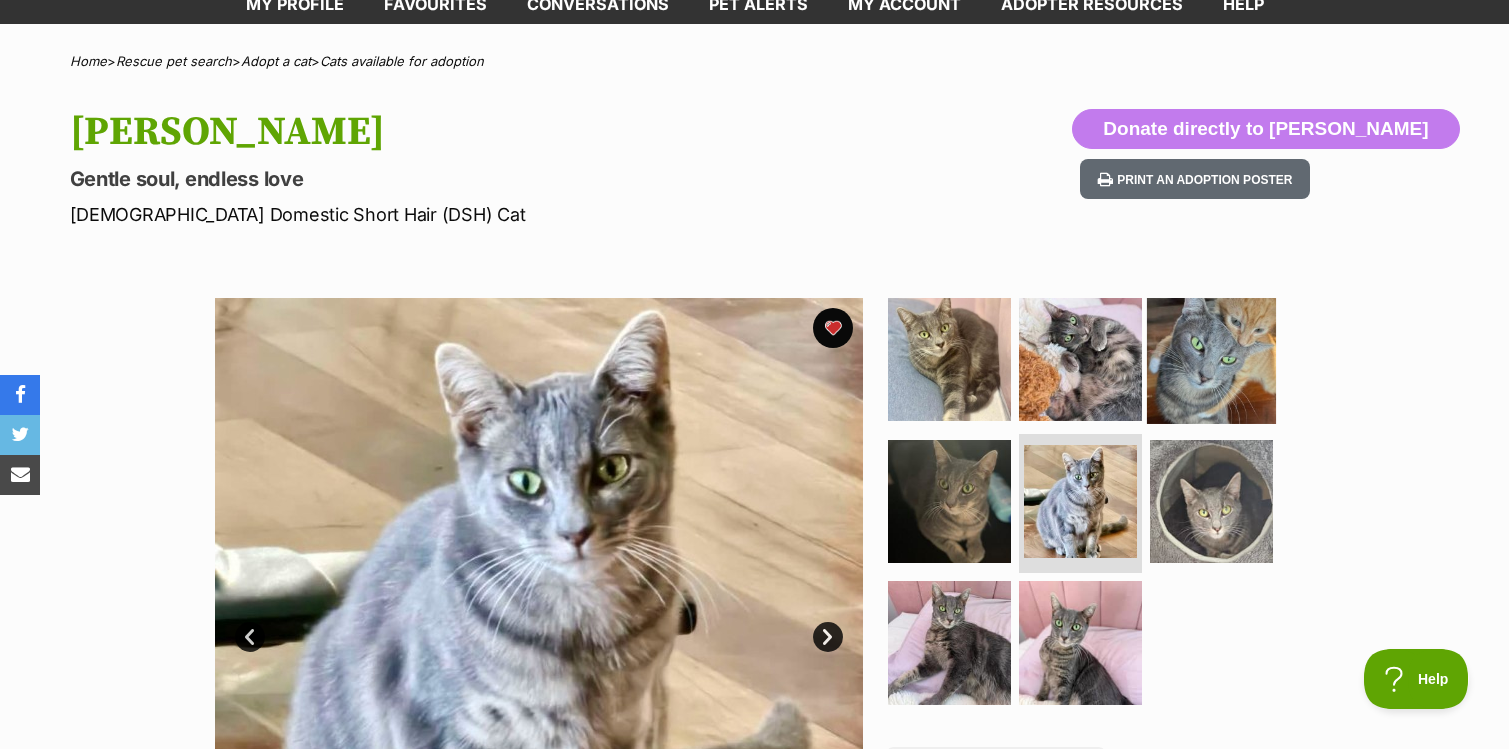click at bounding box center (1211, 359) 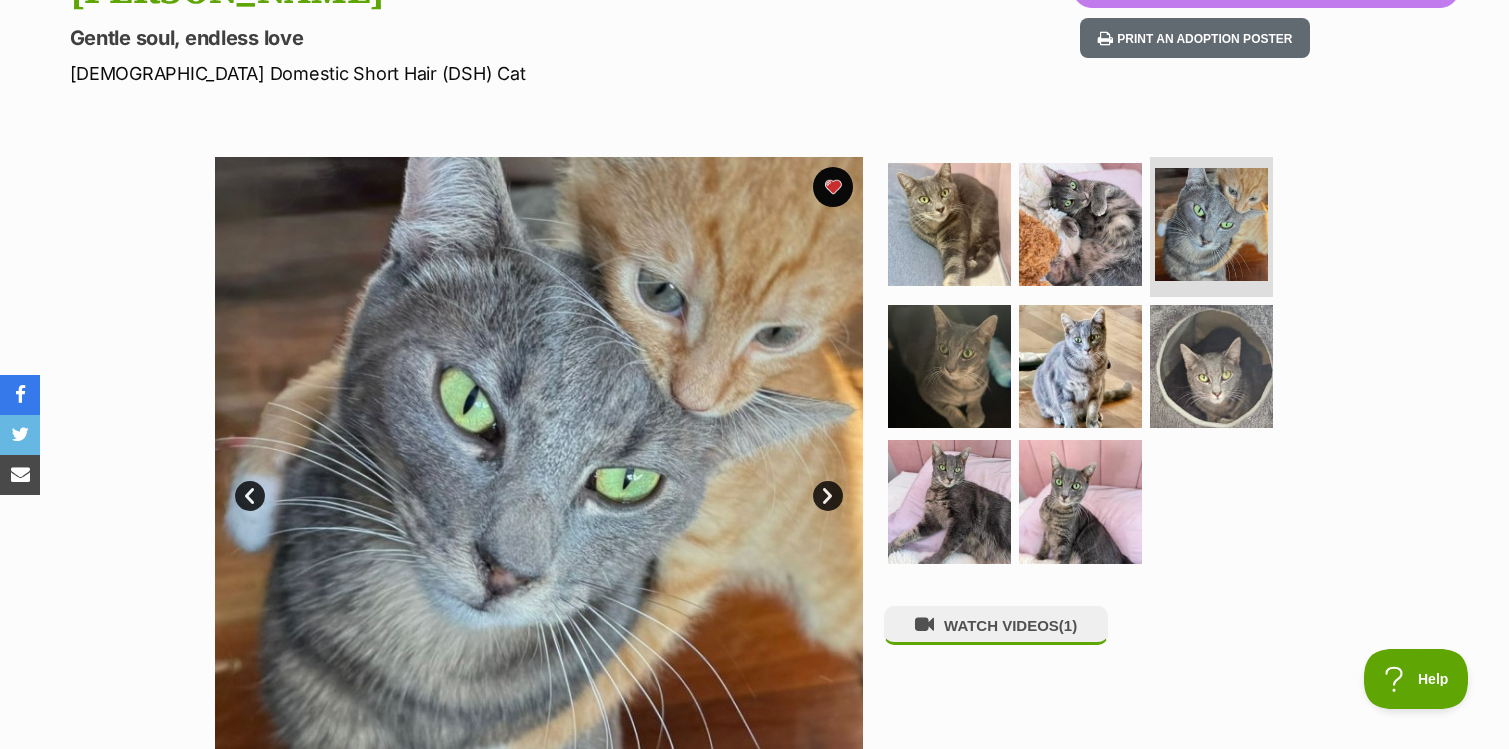scroll, scrollTop: 264, scrollLeft: 0, axis: vertical 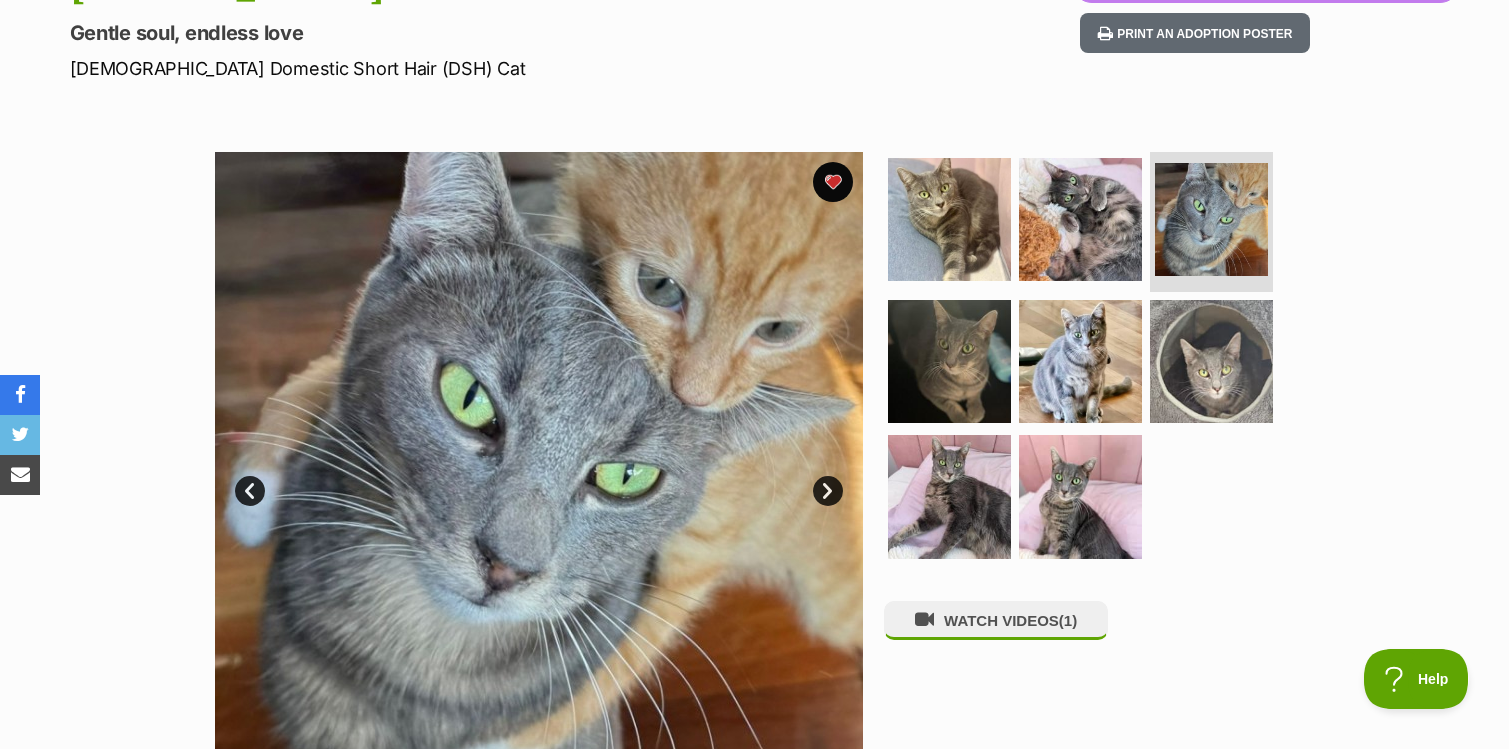 click on "Next" at bounding box center [828, 491] 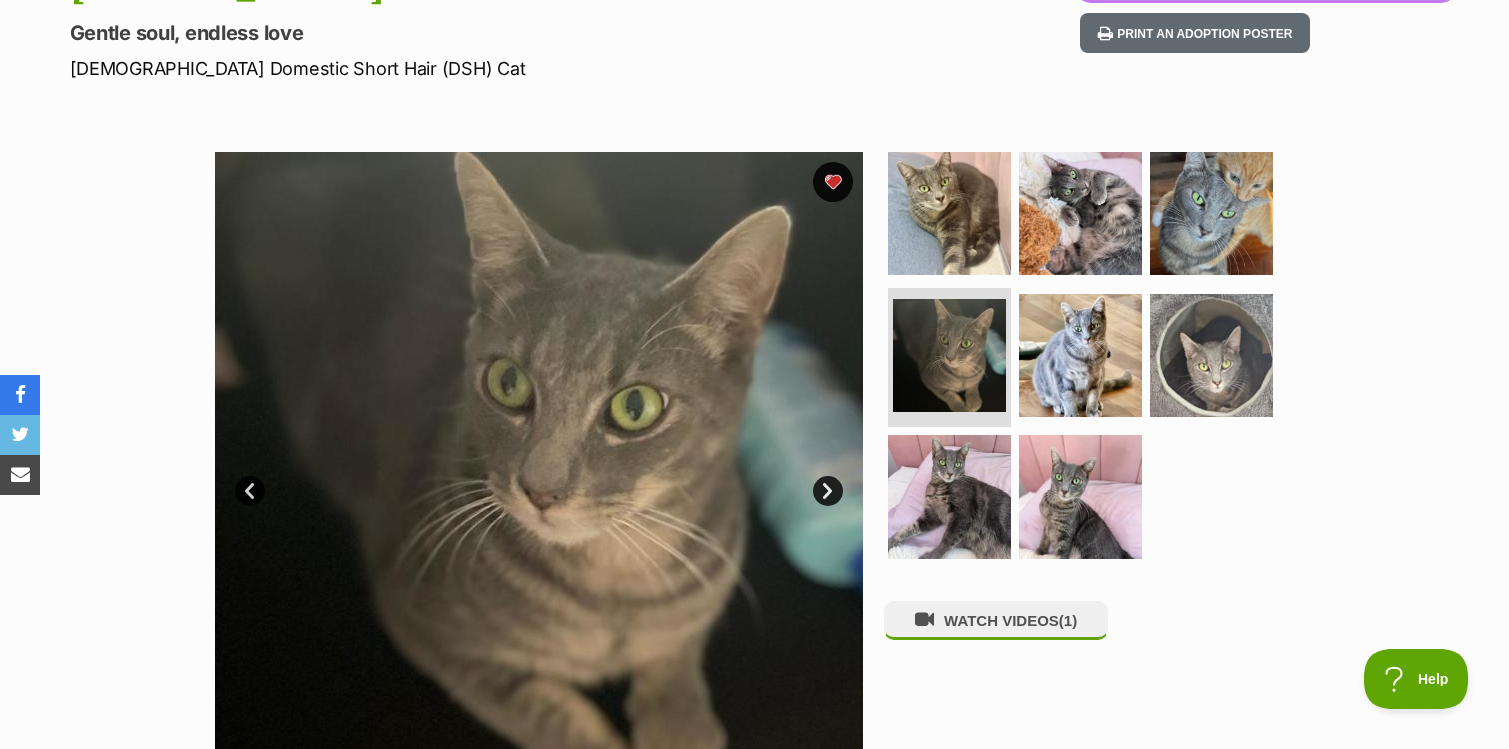click on "Next" at bounding box center (828, 491) 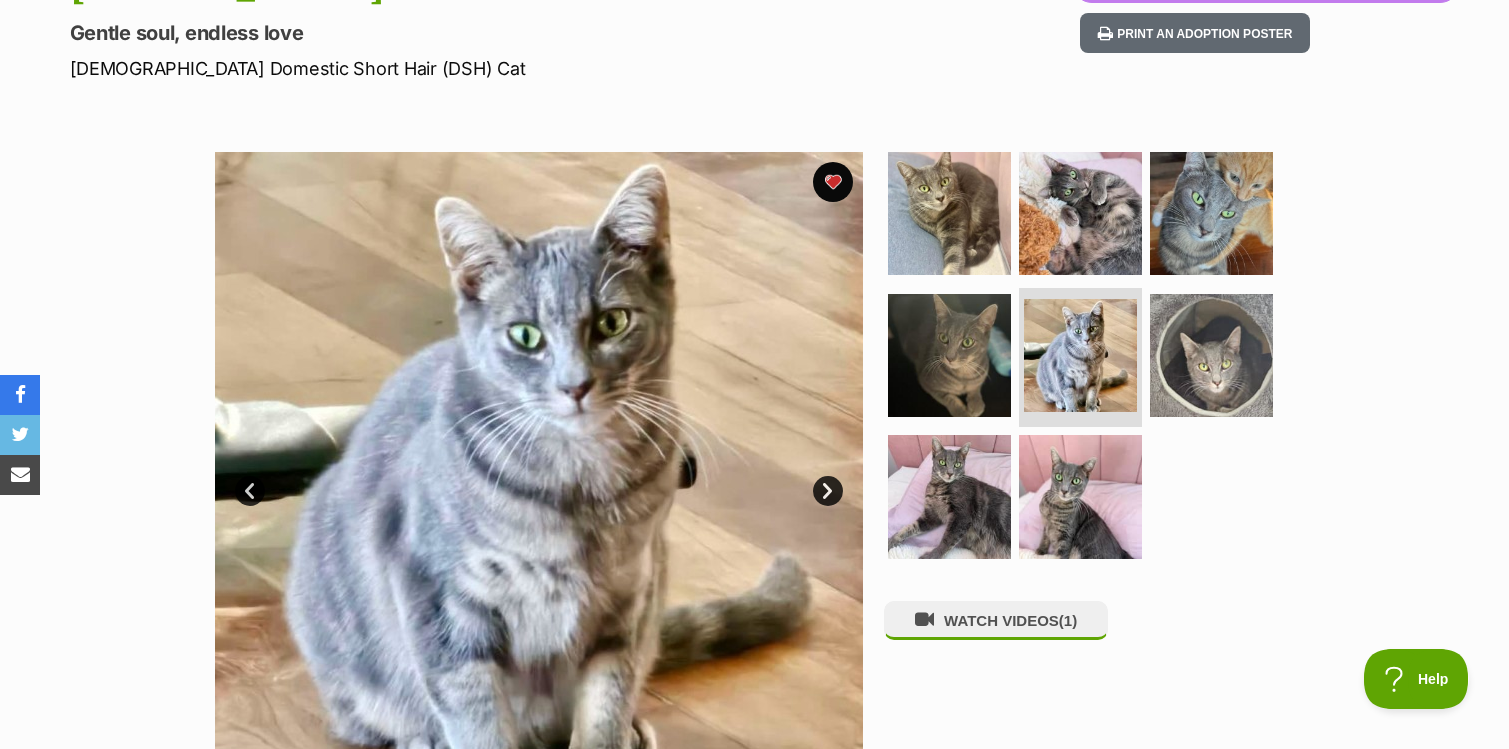 click on "Next" at bounding box center [828, 491] 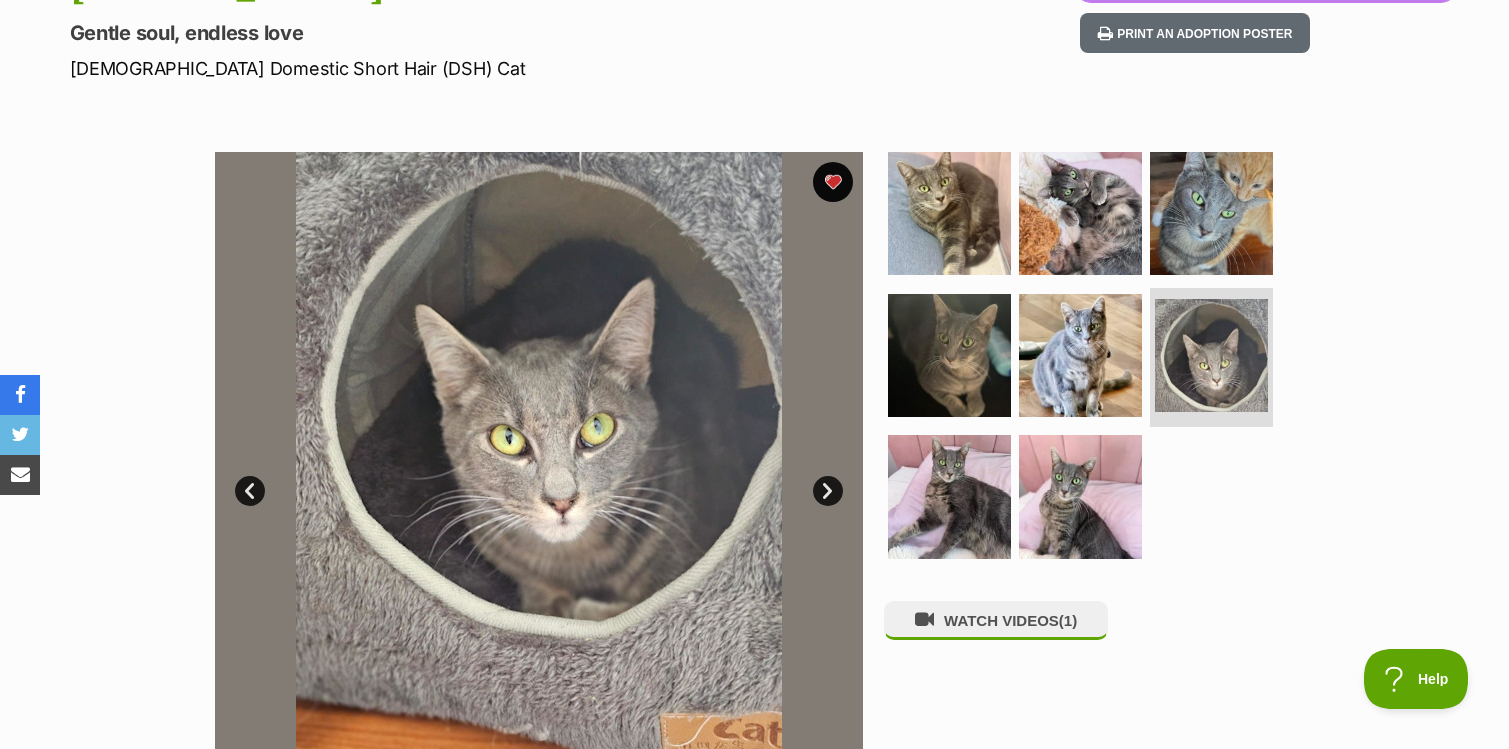 click on "Next" at bounding box center [828, 491] 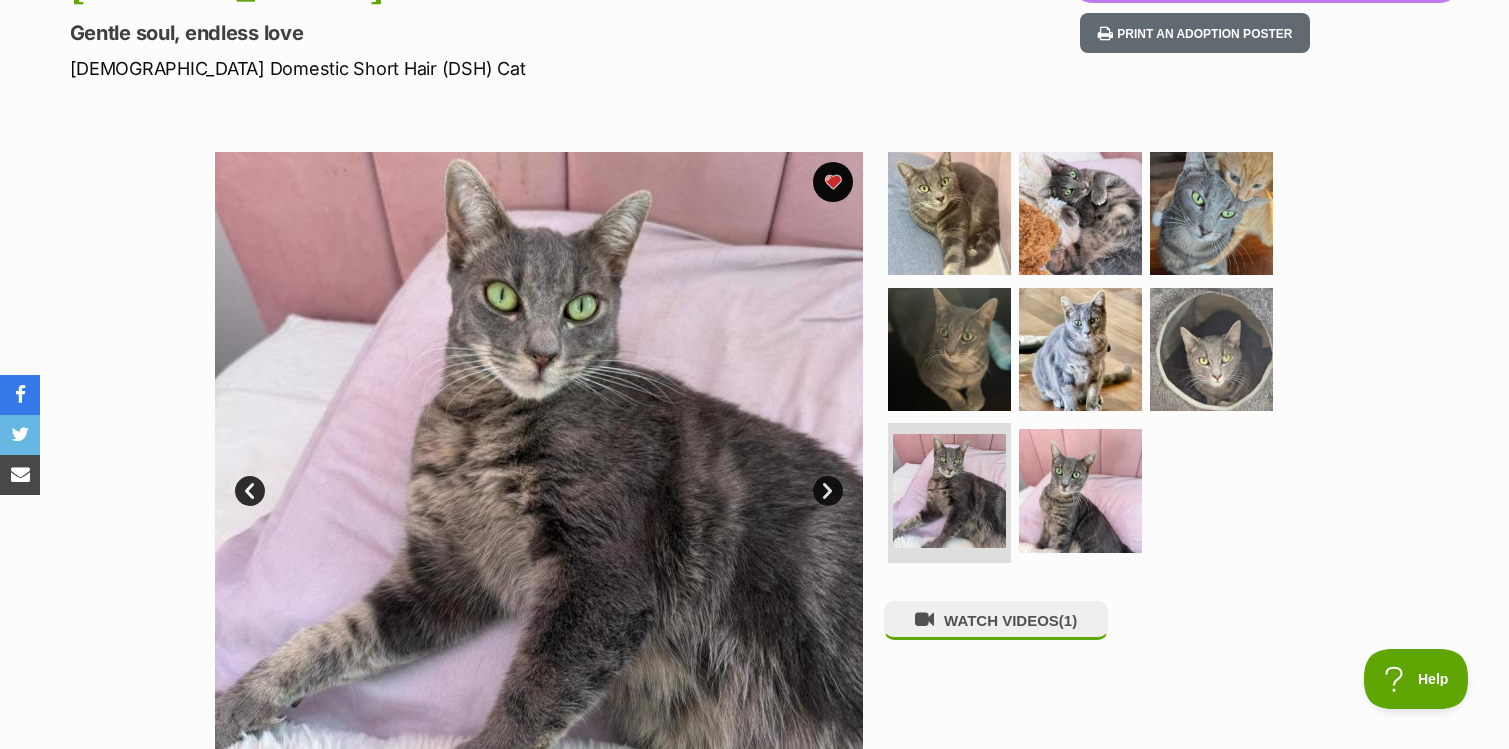 click on "Next" at bounding box center [828, 491] 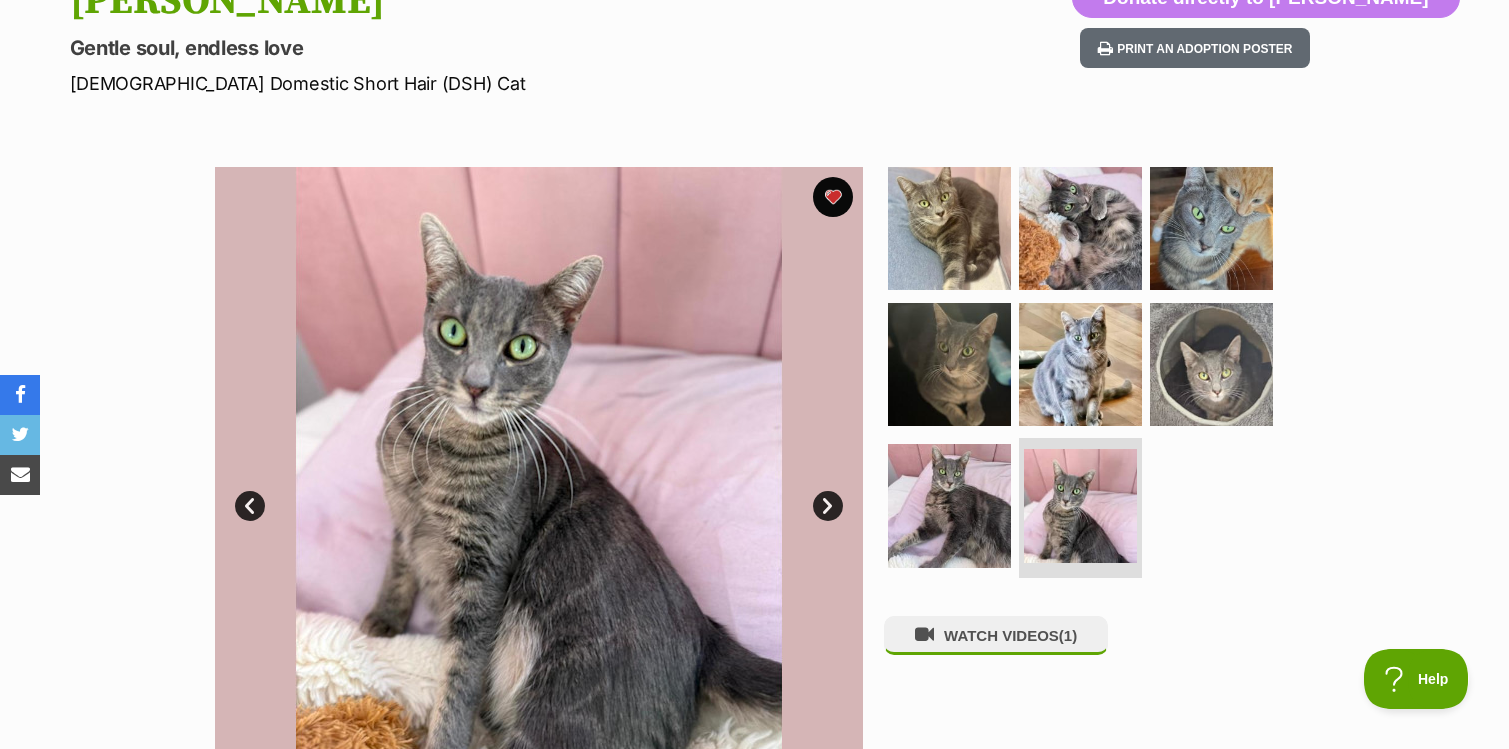 scroll, scrollTop: 260, scrollLeft: 0, axis: vertical 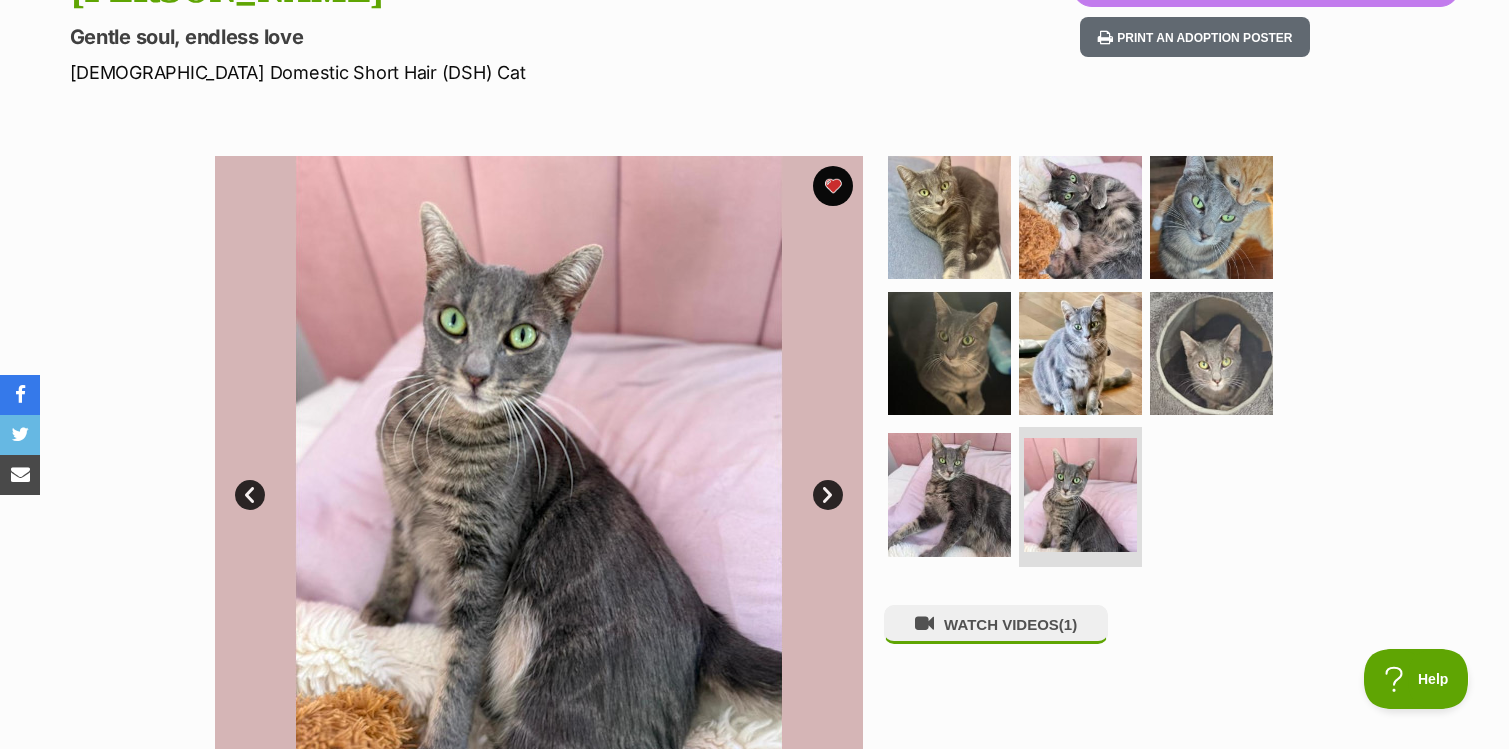 click on "Next" at bounding box center (828, 495) 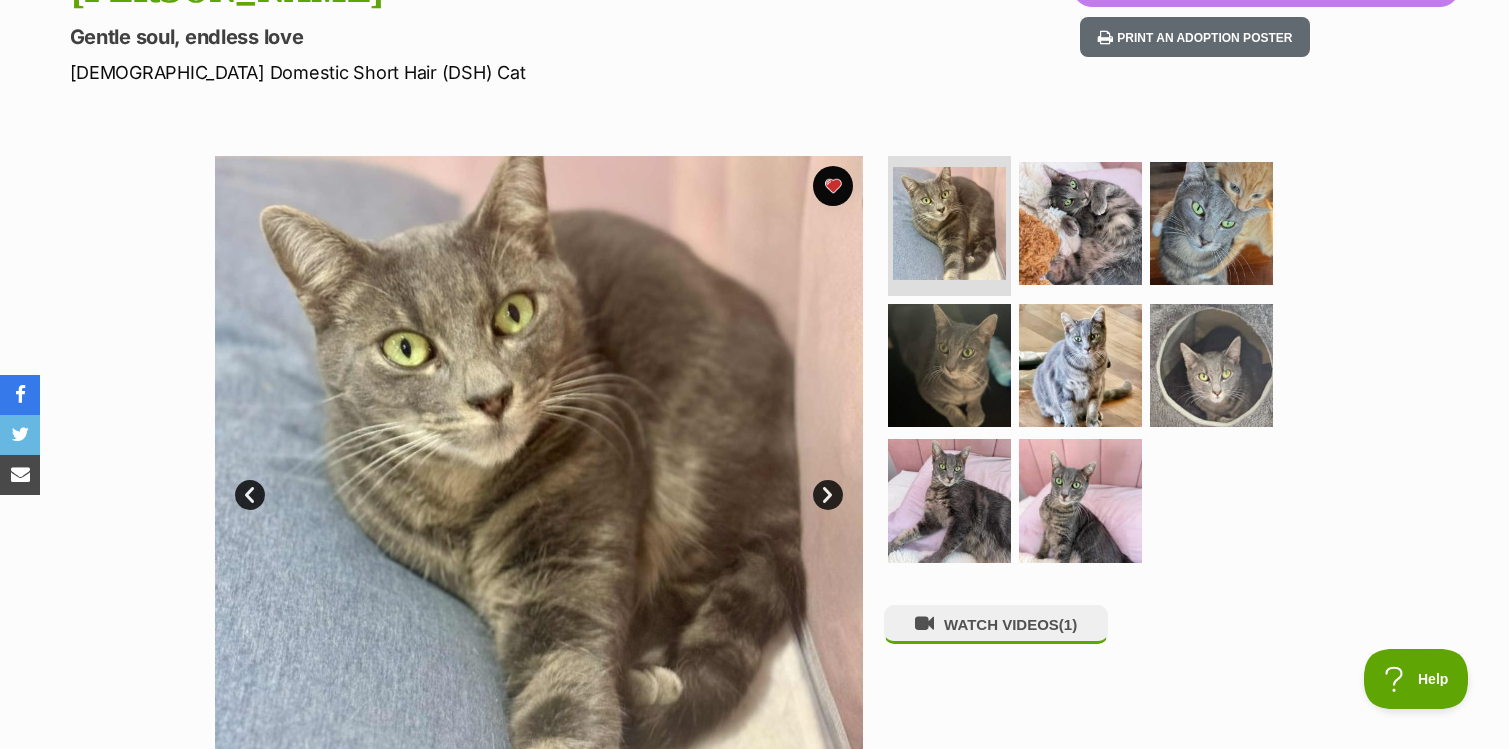 click on "Next" at bounding box center [828, 495] 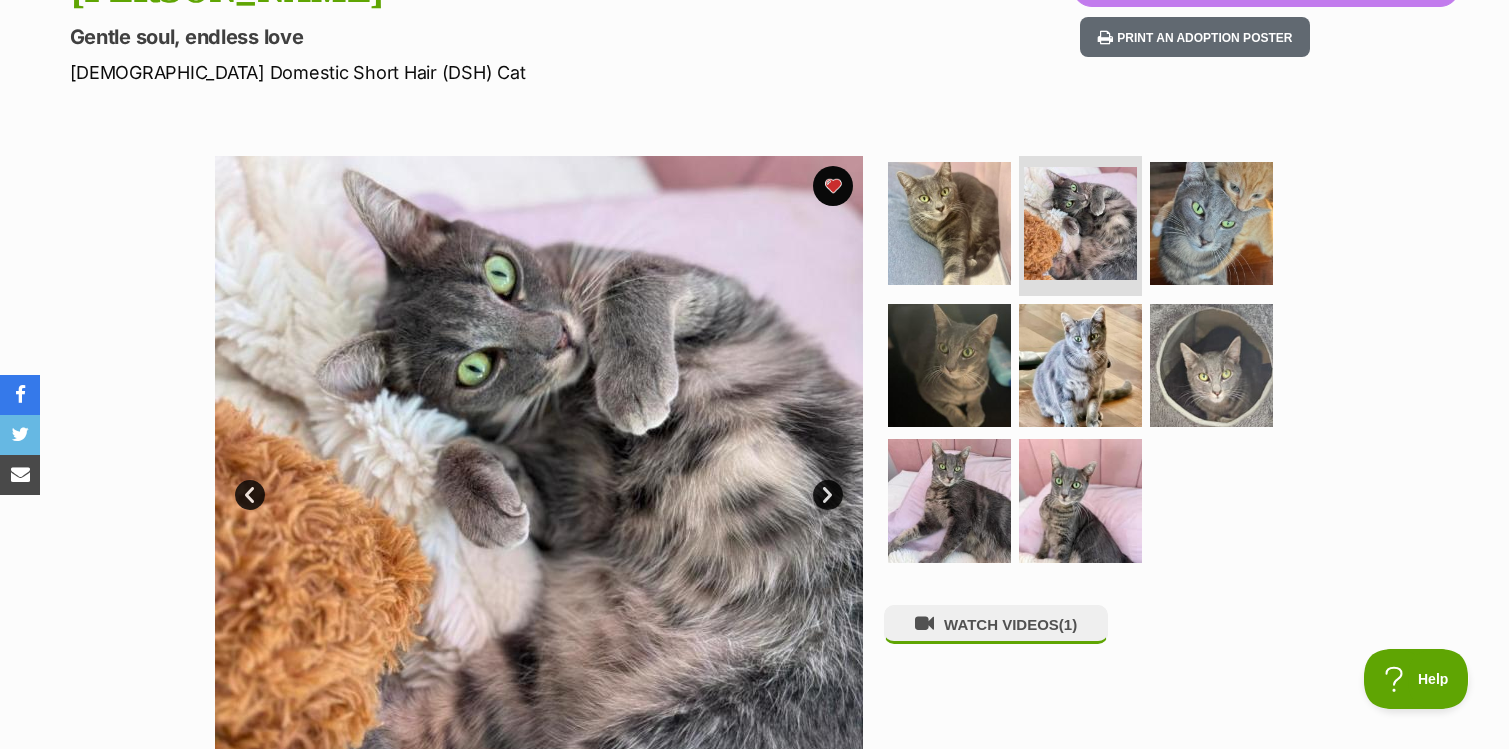 click on "Next" at bounding box center (828, 495) 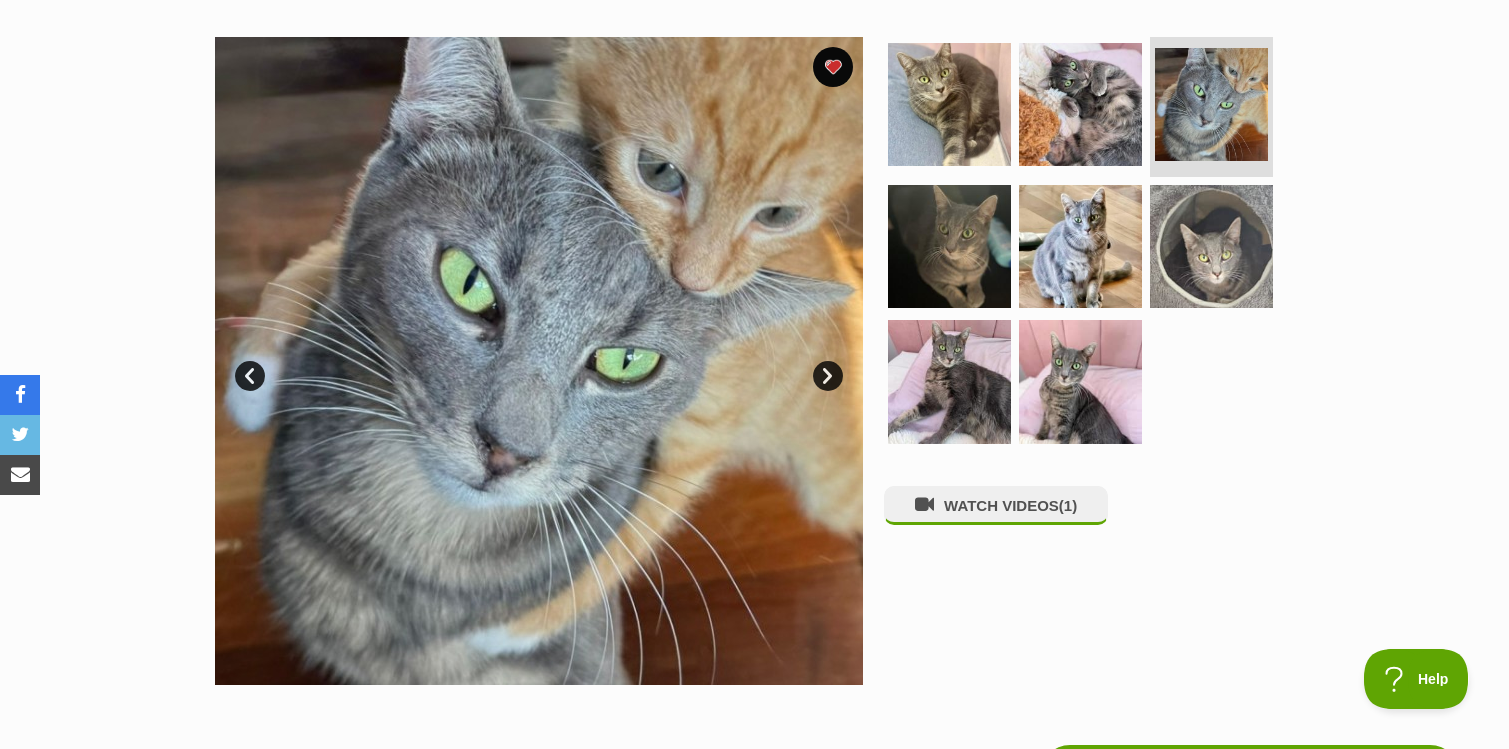 scroll, scrollTop: 391, scrollLeft: 0, axis: vertical 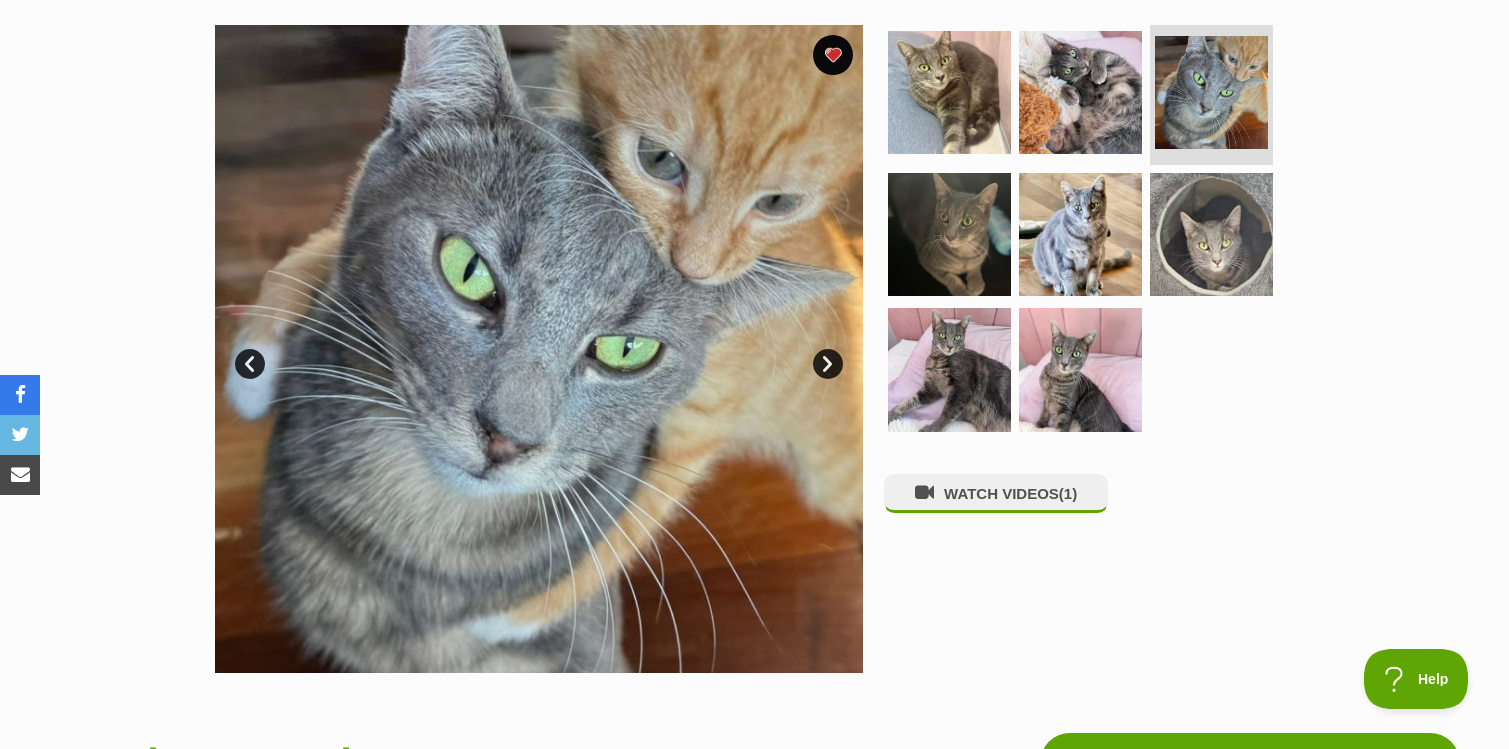 click on "Next" at bounding box center [828, 364] 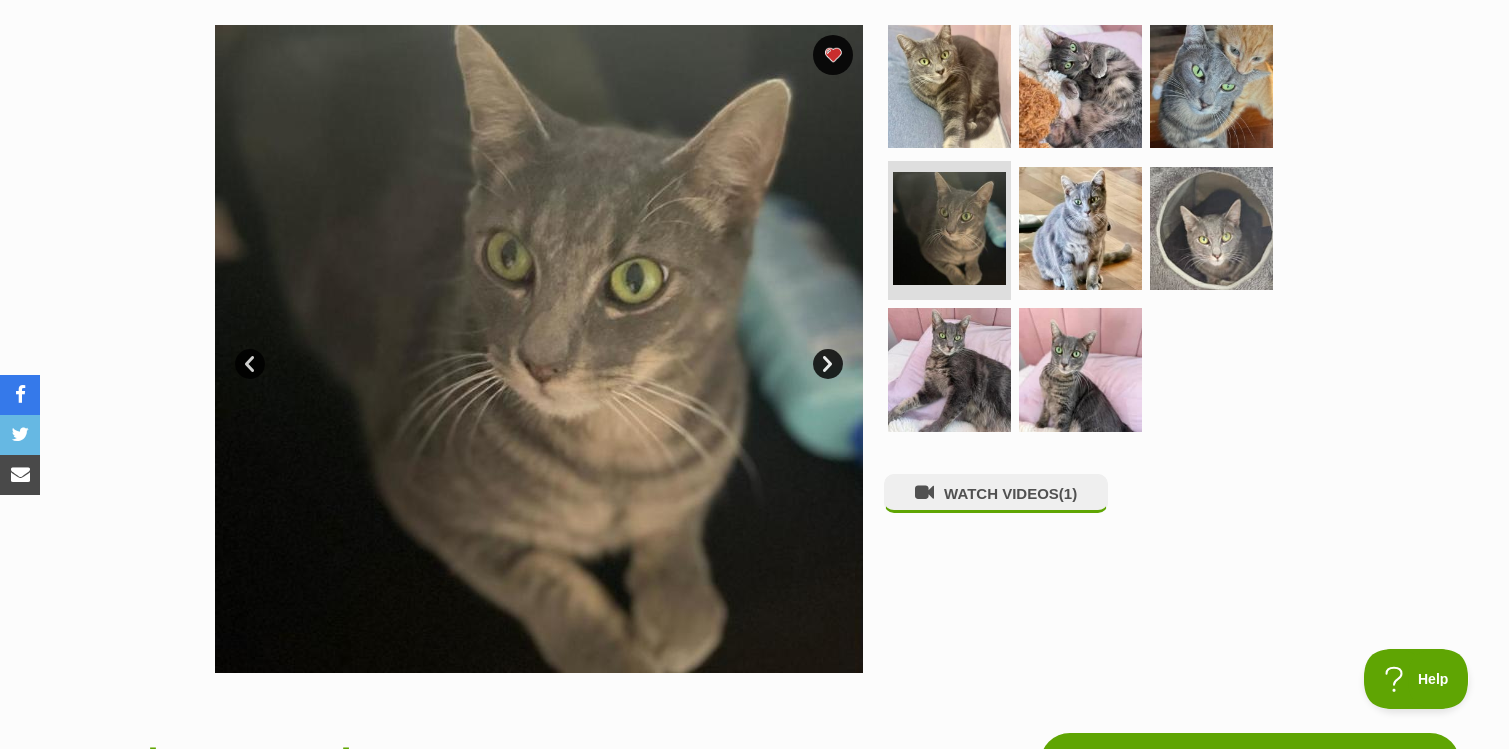 click on "Next" at bounding box center [828, 364] 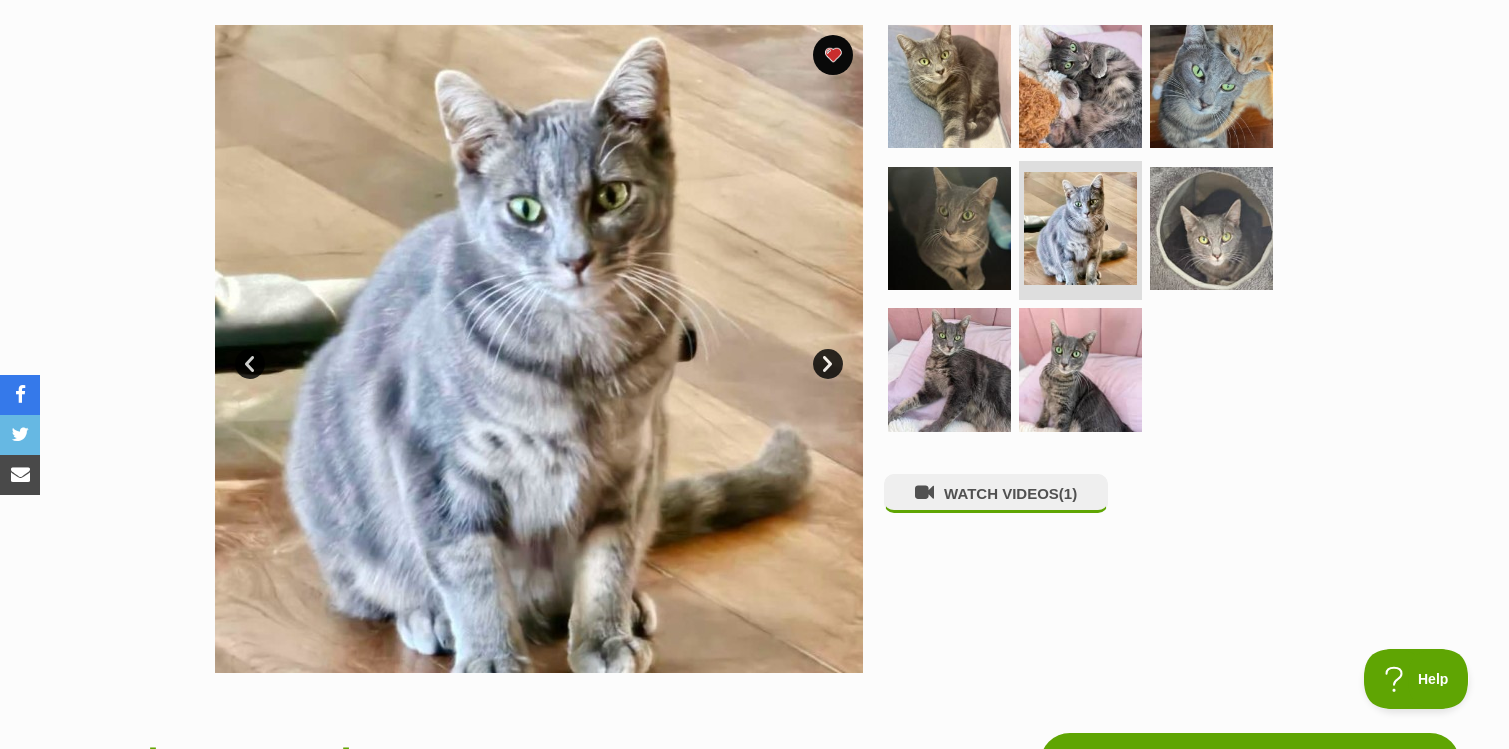 click on "Next" at bounding box center [828, 364] 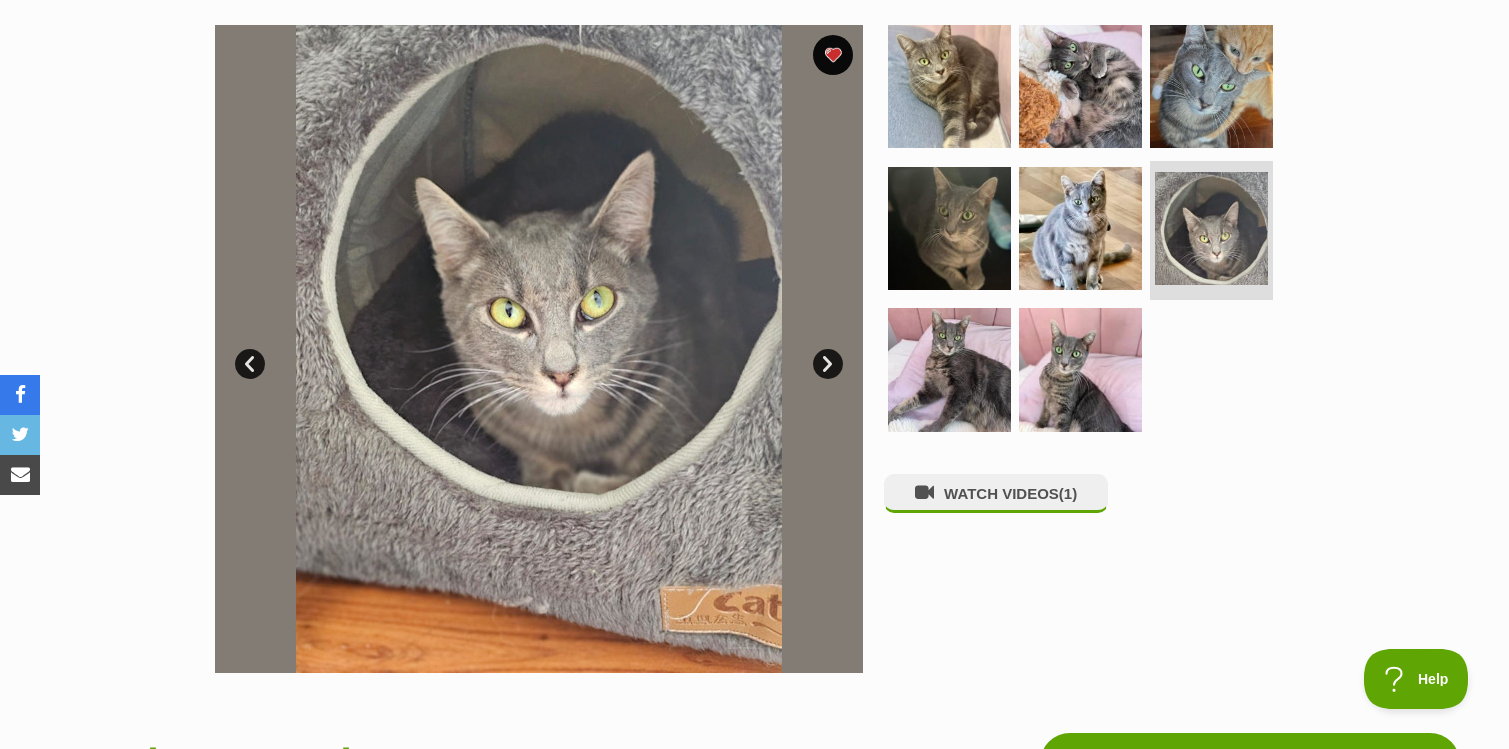 click on "Next" at bounding box center [828, 364] 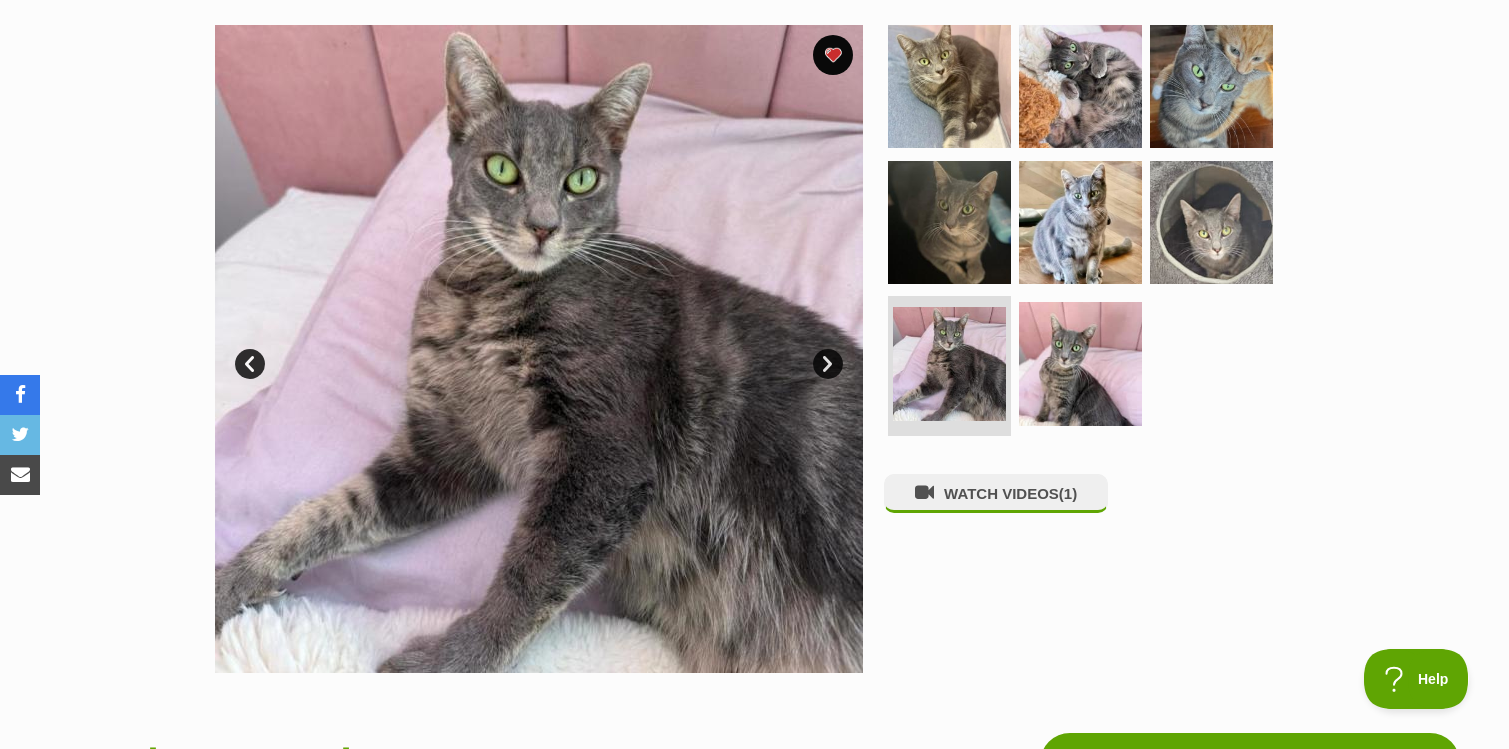 click on "Next" at bounding box center (828, 364) 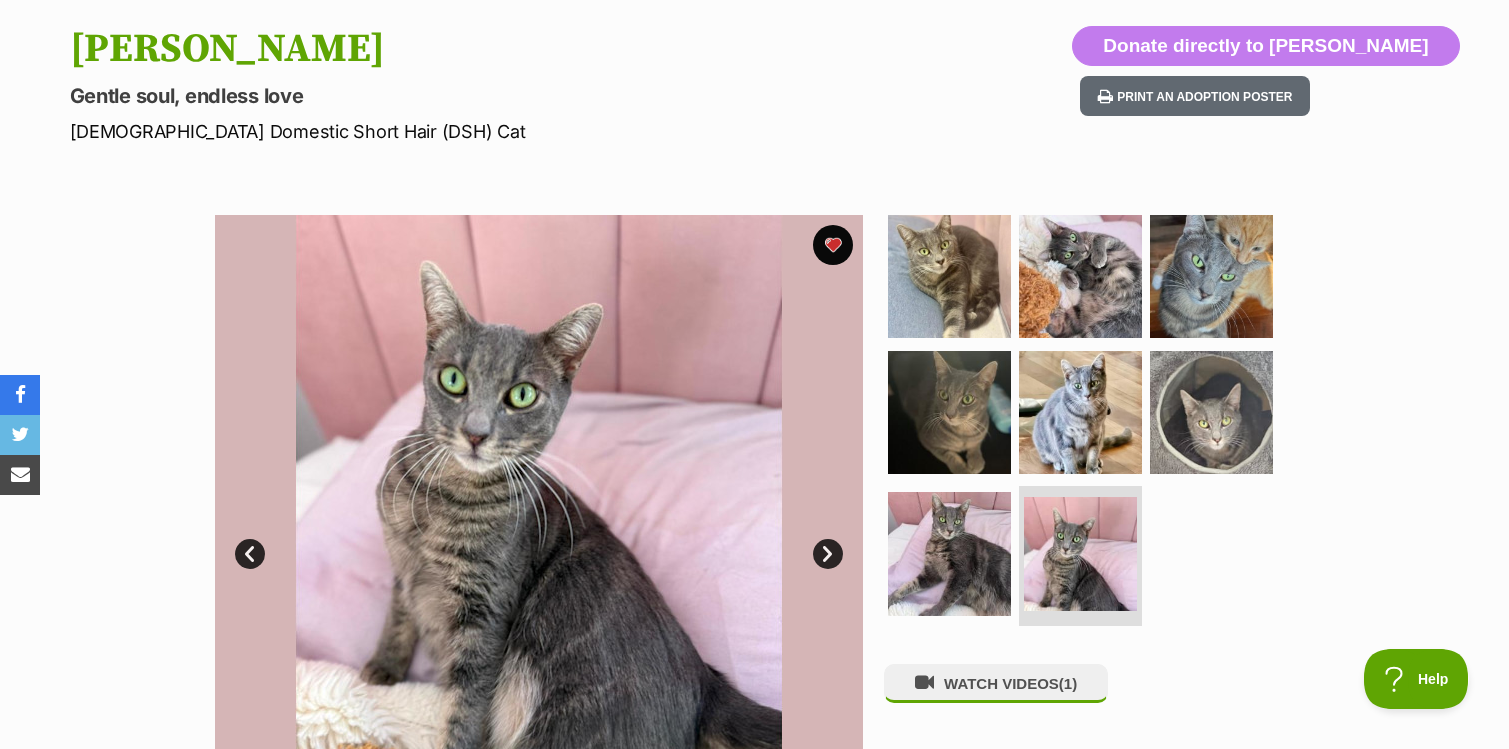 scroll, scrollTop: 245, scrollLeft: 0, axis: vertical 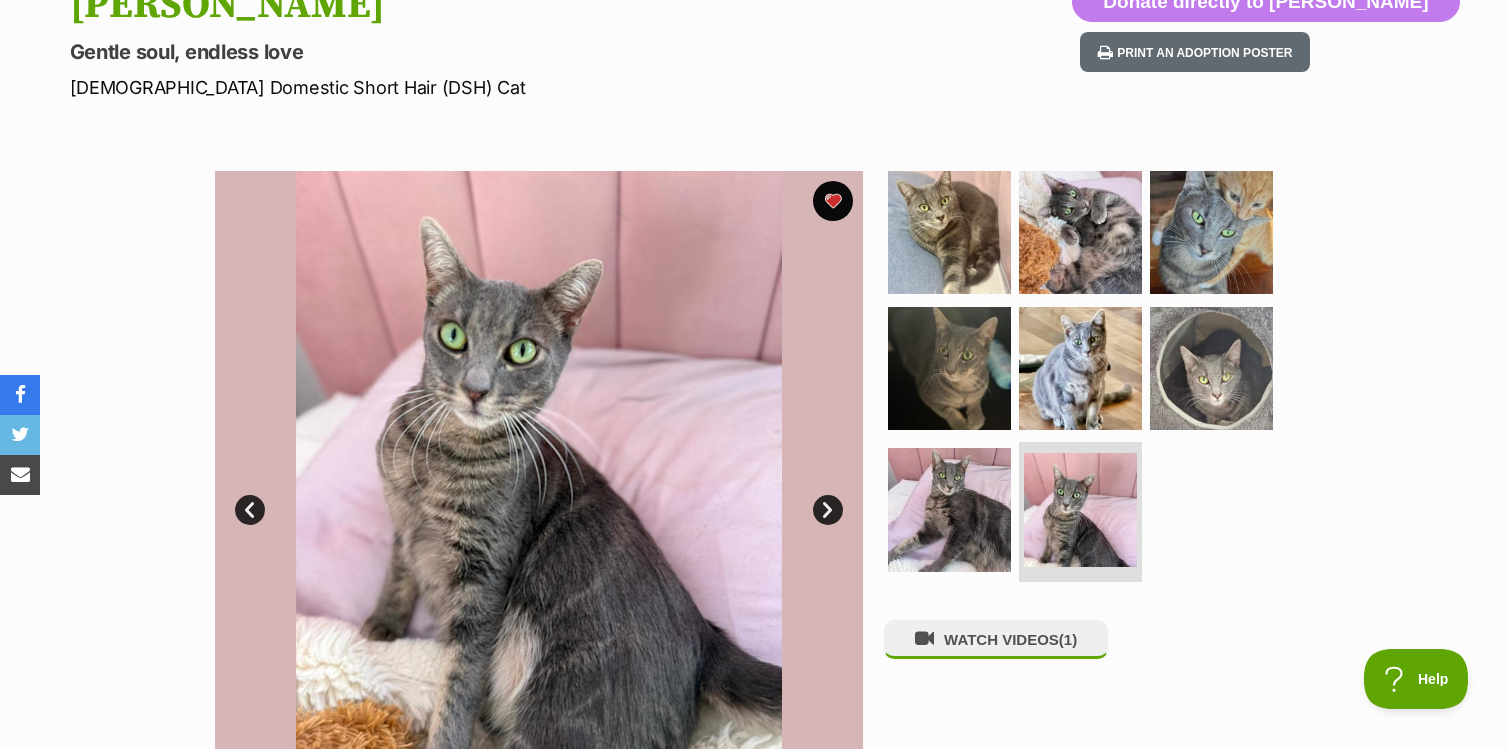 click at bounding box center [539, 495] 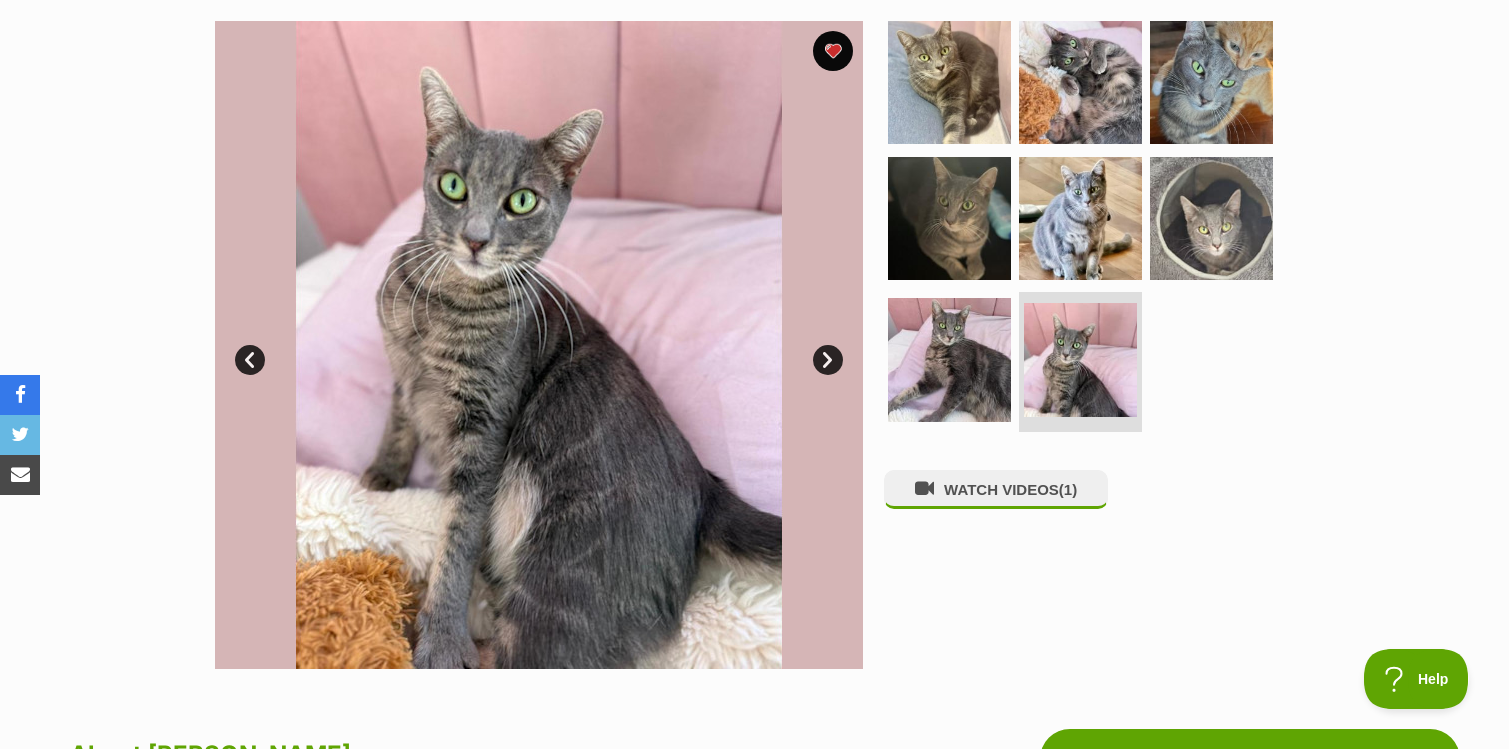 scroll, scrollTop: 396, scrollLeft: 0, axis: vertical 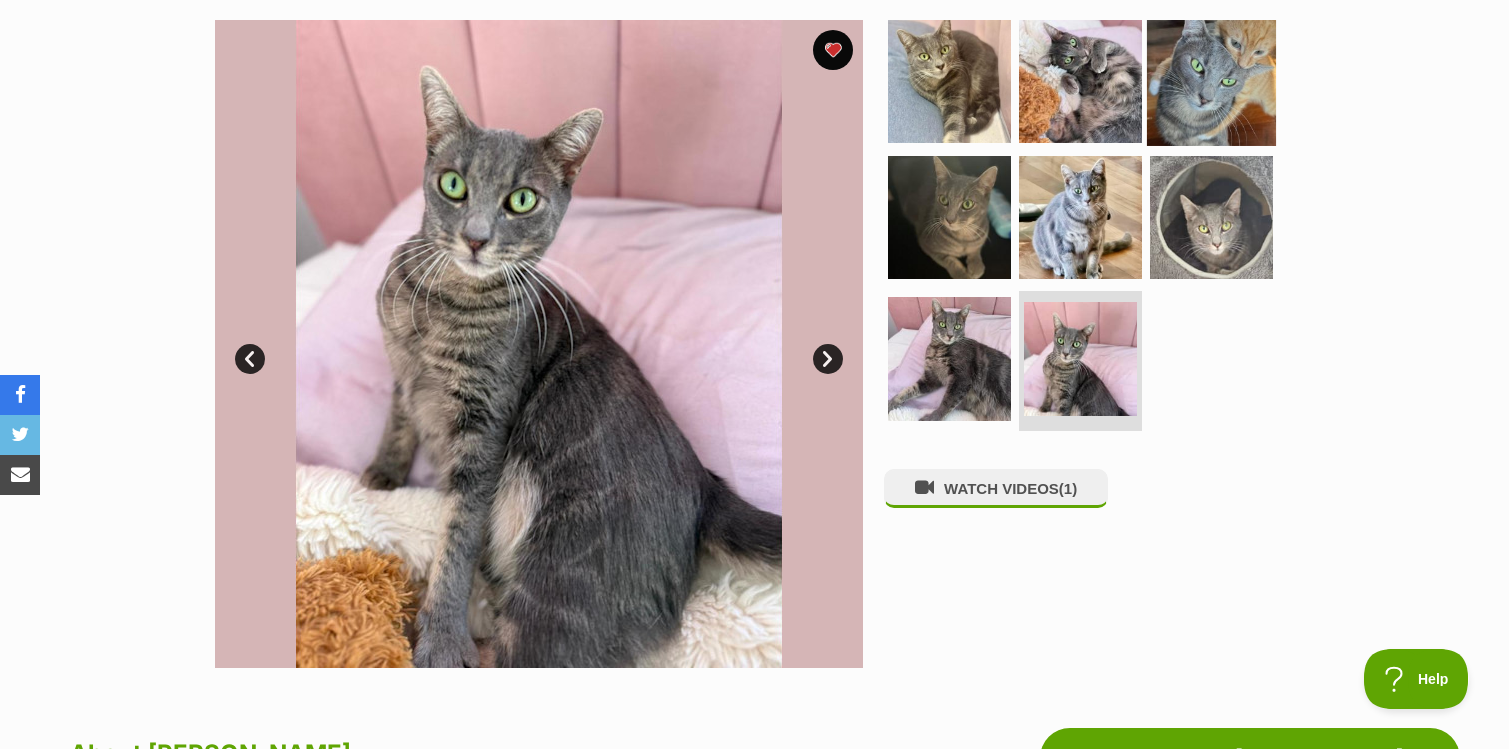 click at bounding box center [1211, 81] 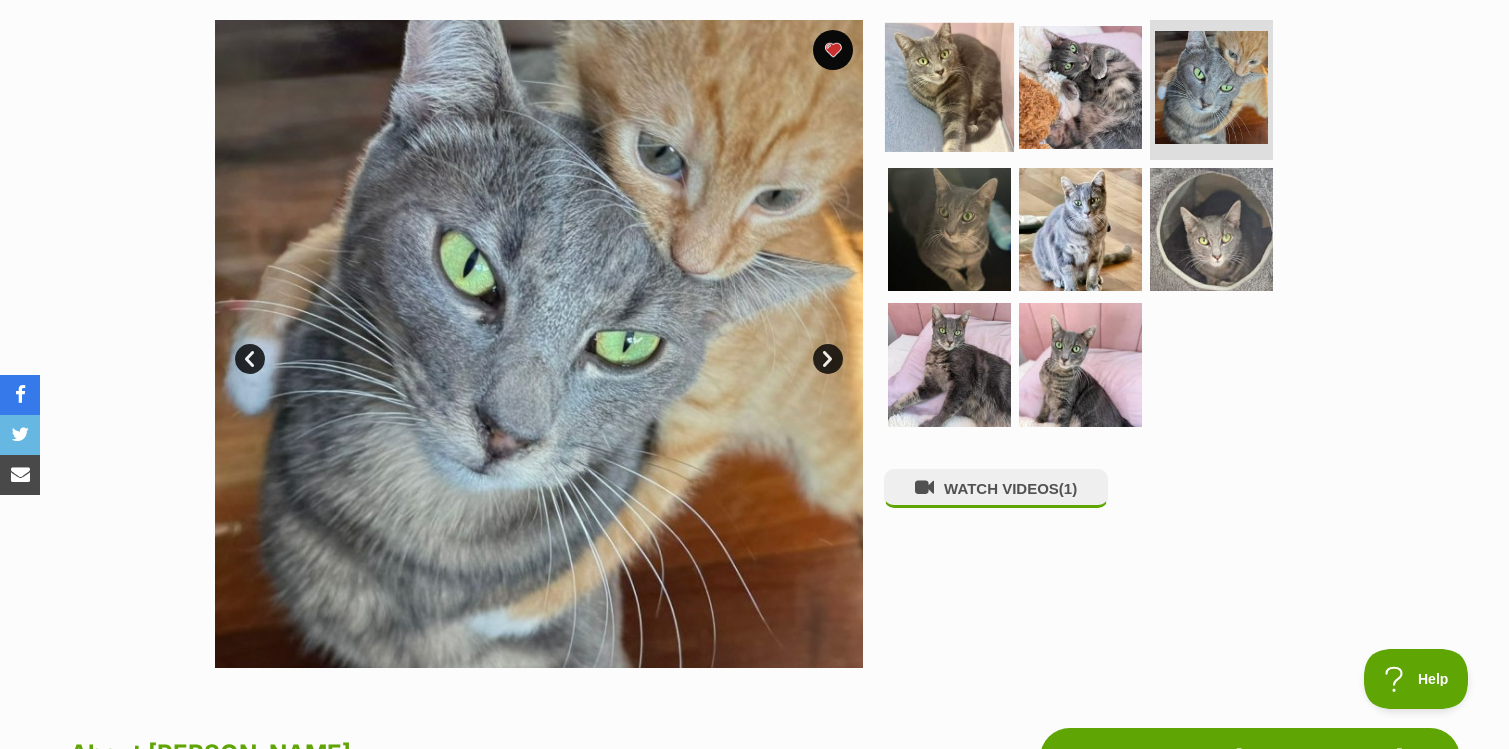 click at bounding box center [949, 87] 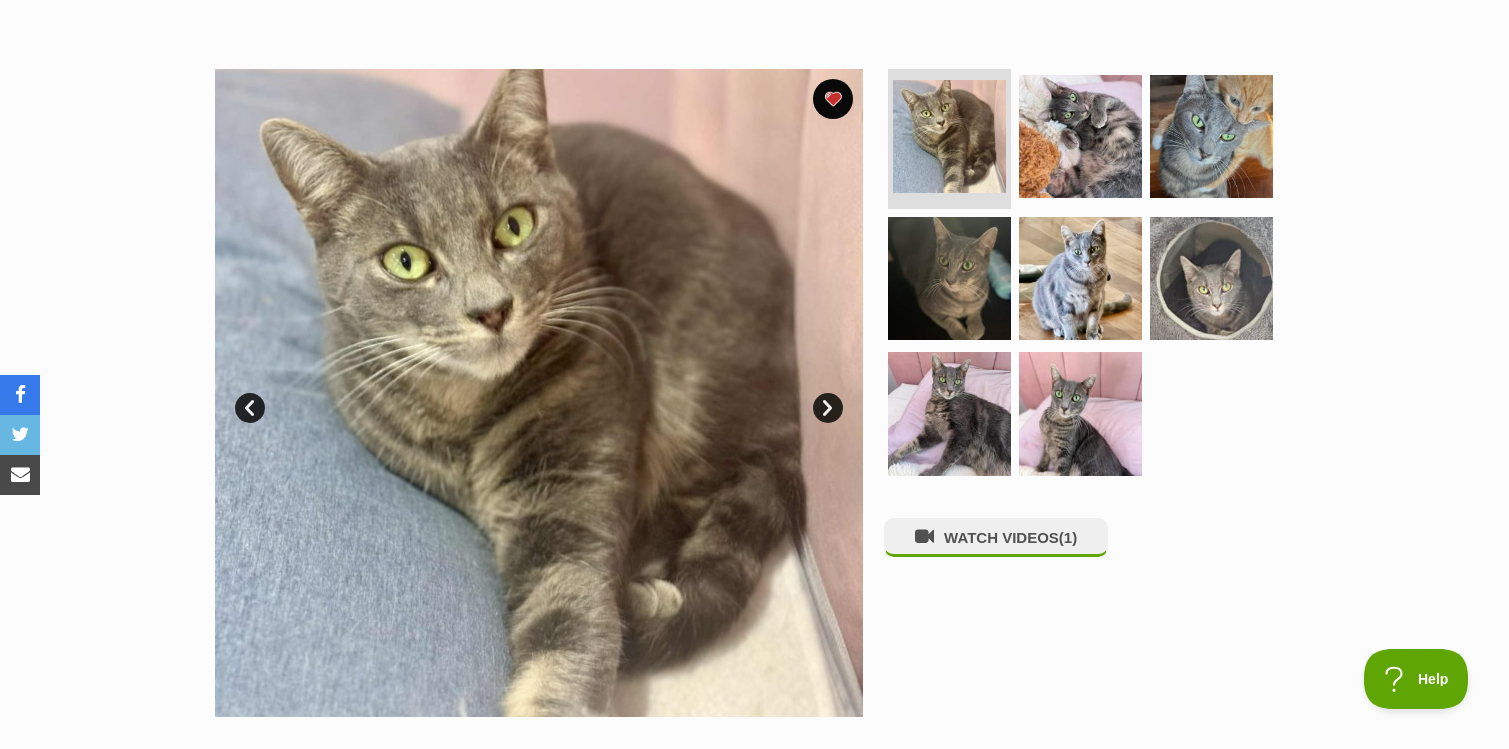 scroll, scrollTop: 349, scrollLeft: 0, axis: vertical 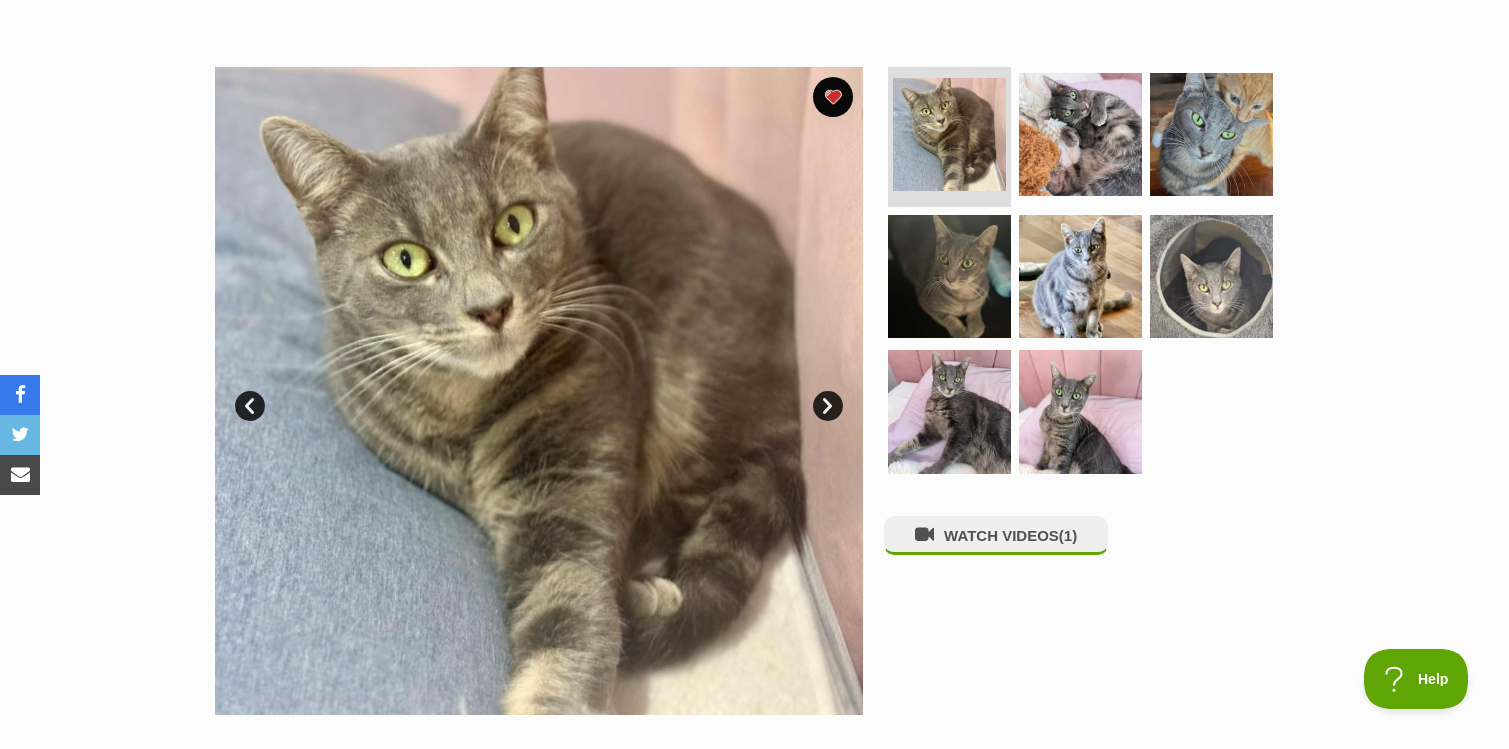 click on "Next" at bounding box center [828, 406] 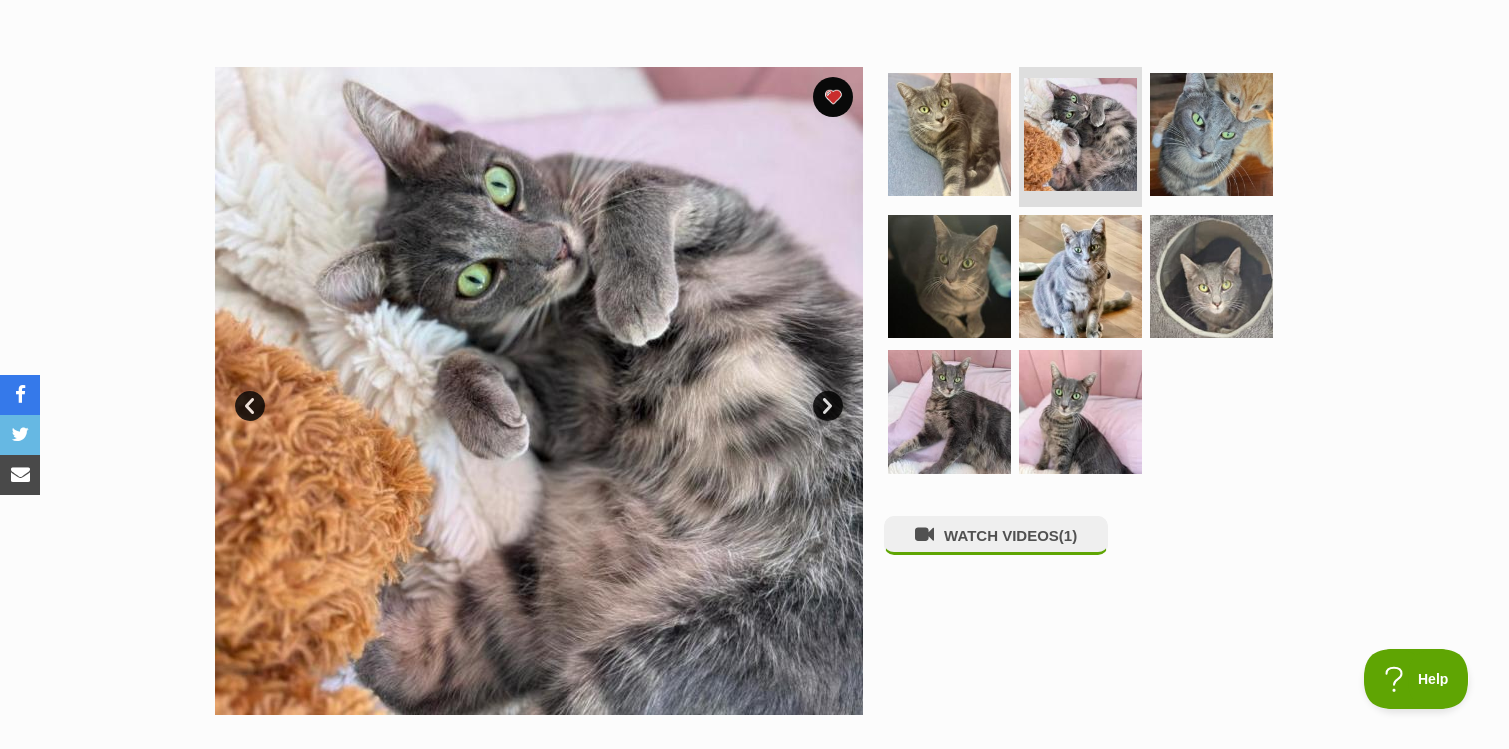 click on "Next" at bounding box center [828, 406] 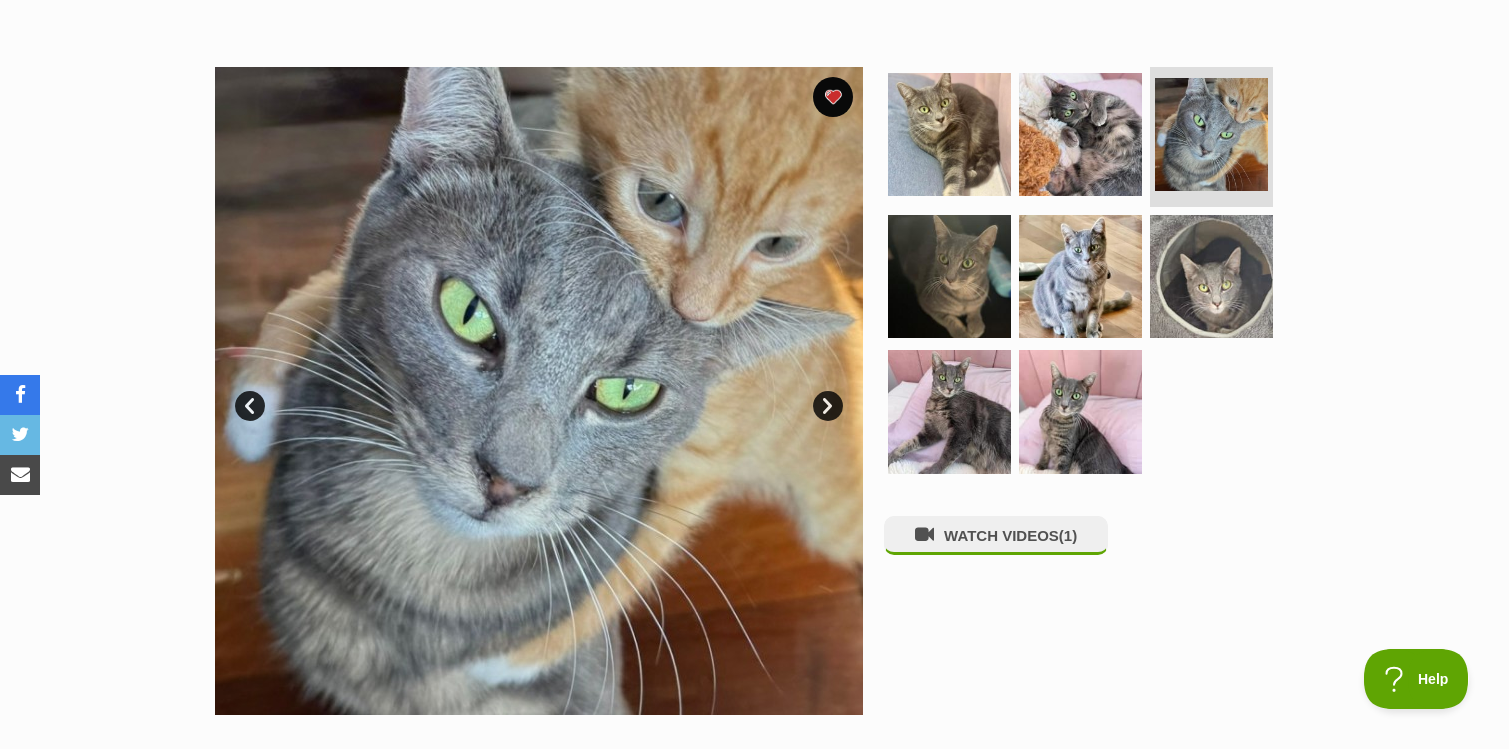 click on "Next" at bounding box center [828, 406] 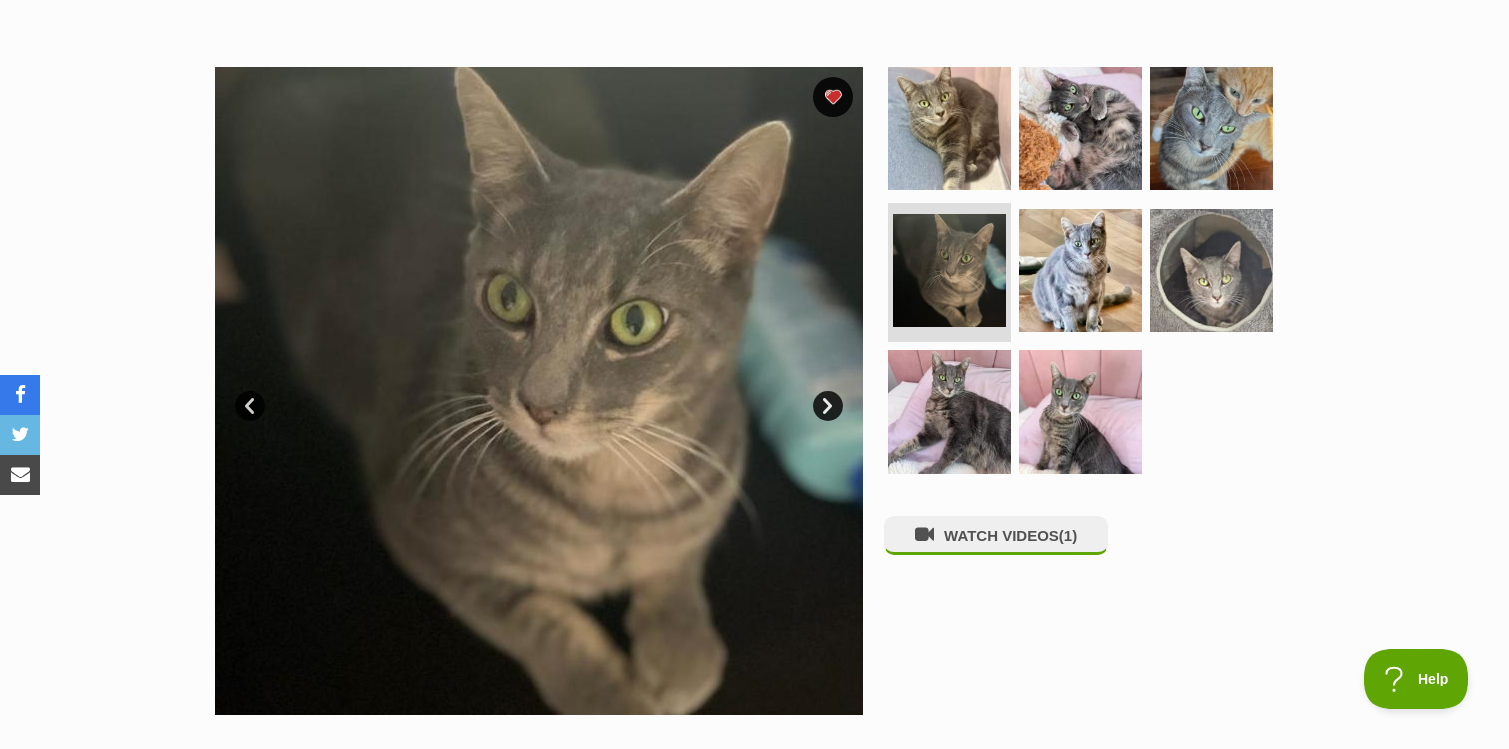 click on "Next" at bounding box center [828, 406] 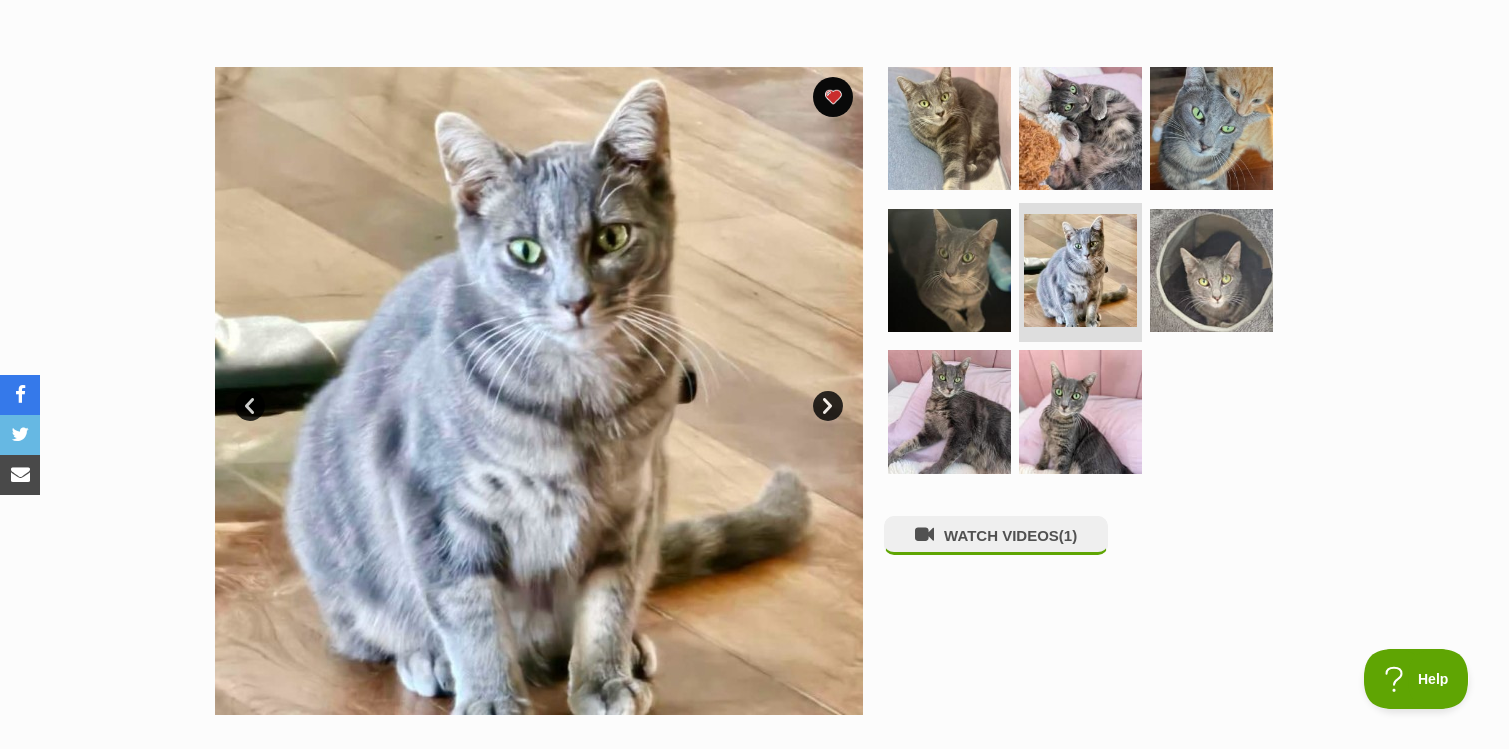 click on "Next" at bounding box center [828, 406] 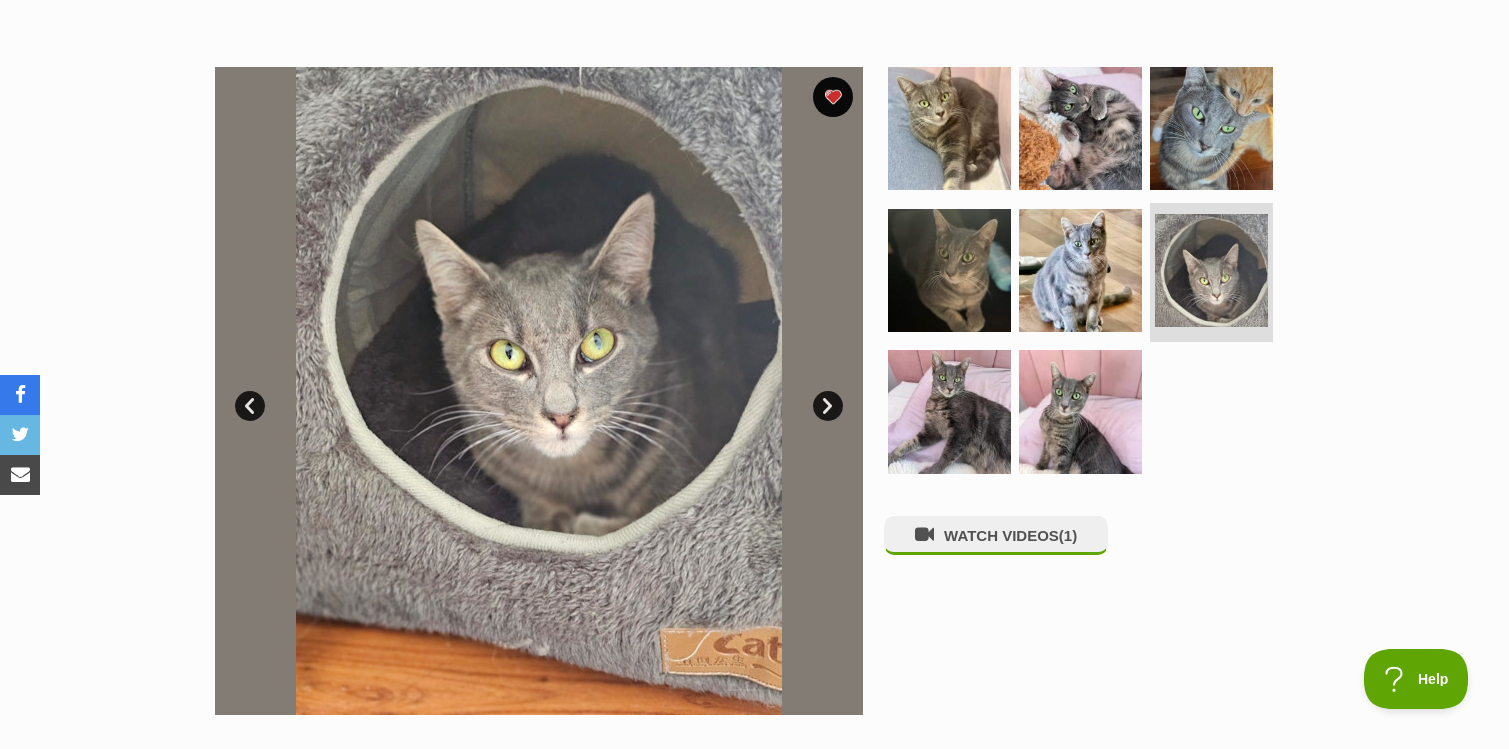 click on "Next" at bounding box center (828, 406) 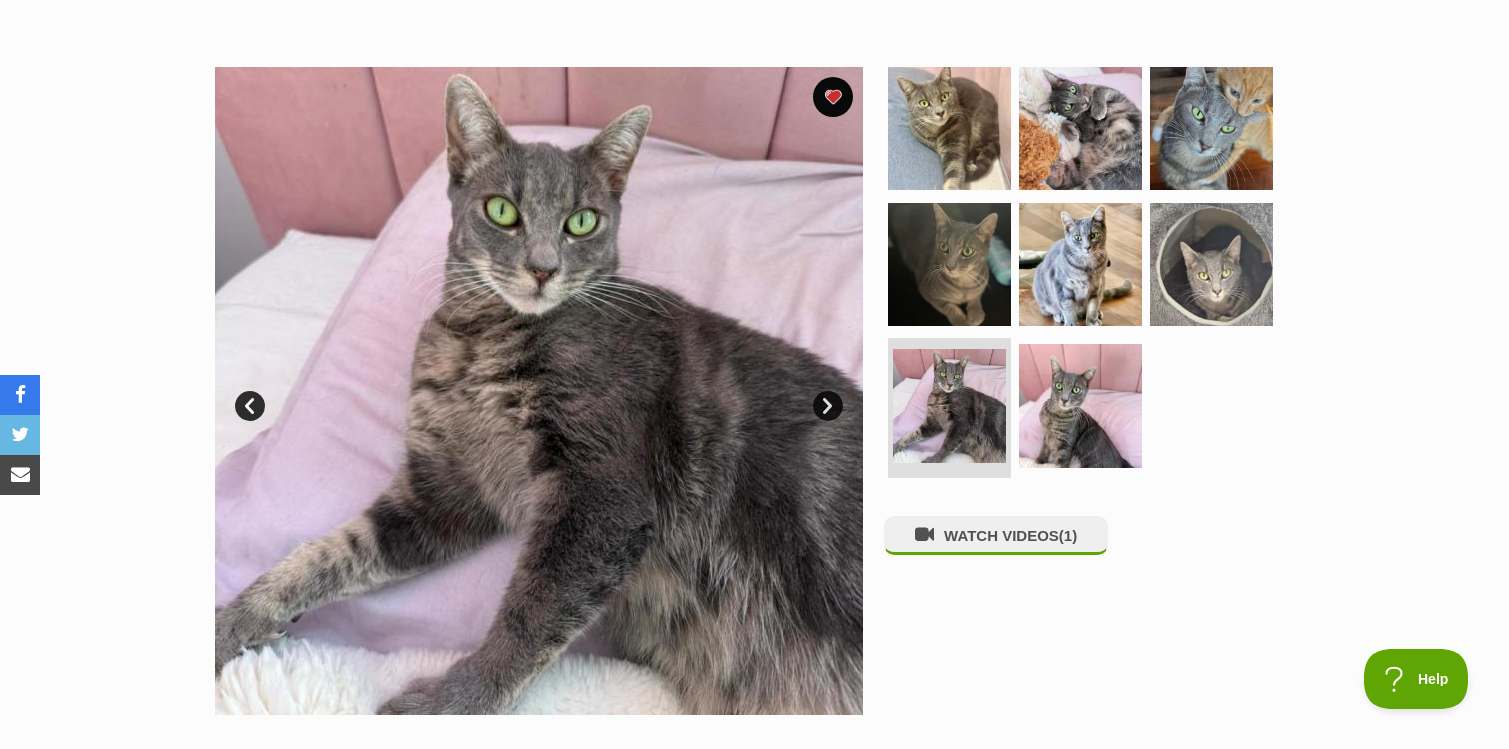 click on "Next" at bounding box center [828, 406] 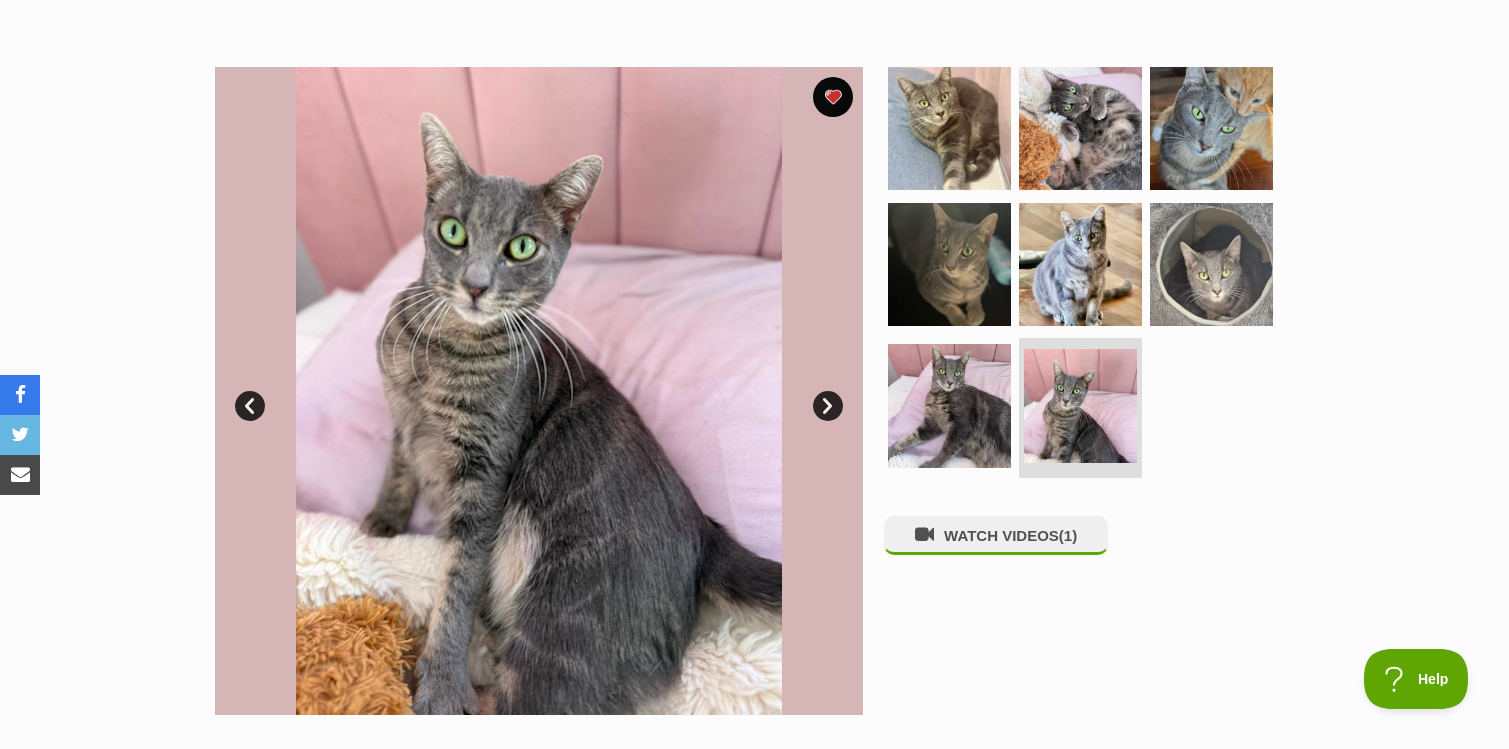 click on "Next" at bounding box center (828, 406) 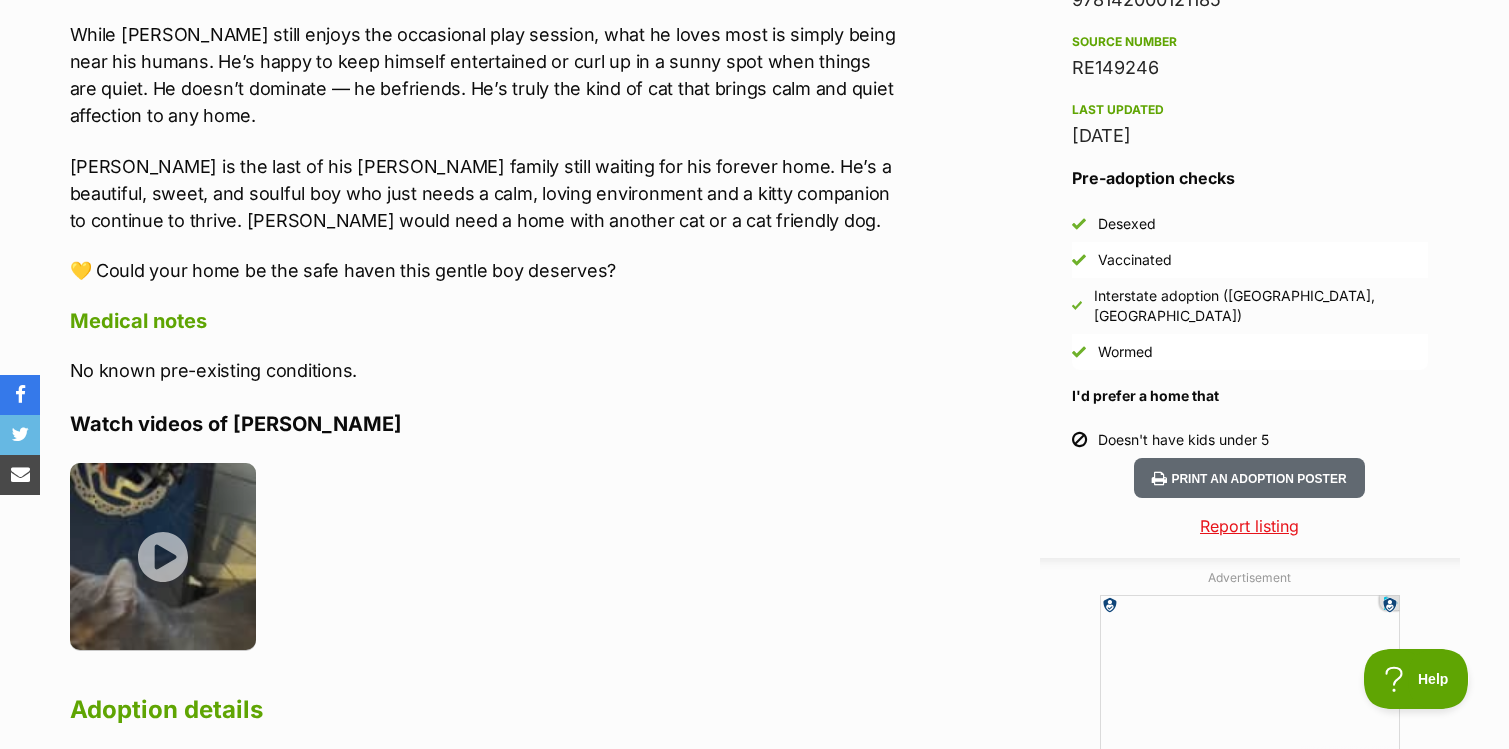 scroll, scrollTop: 1834, scrollLeft: 0, axis: vertical 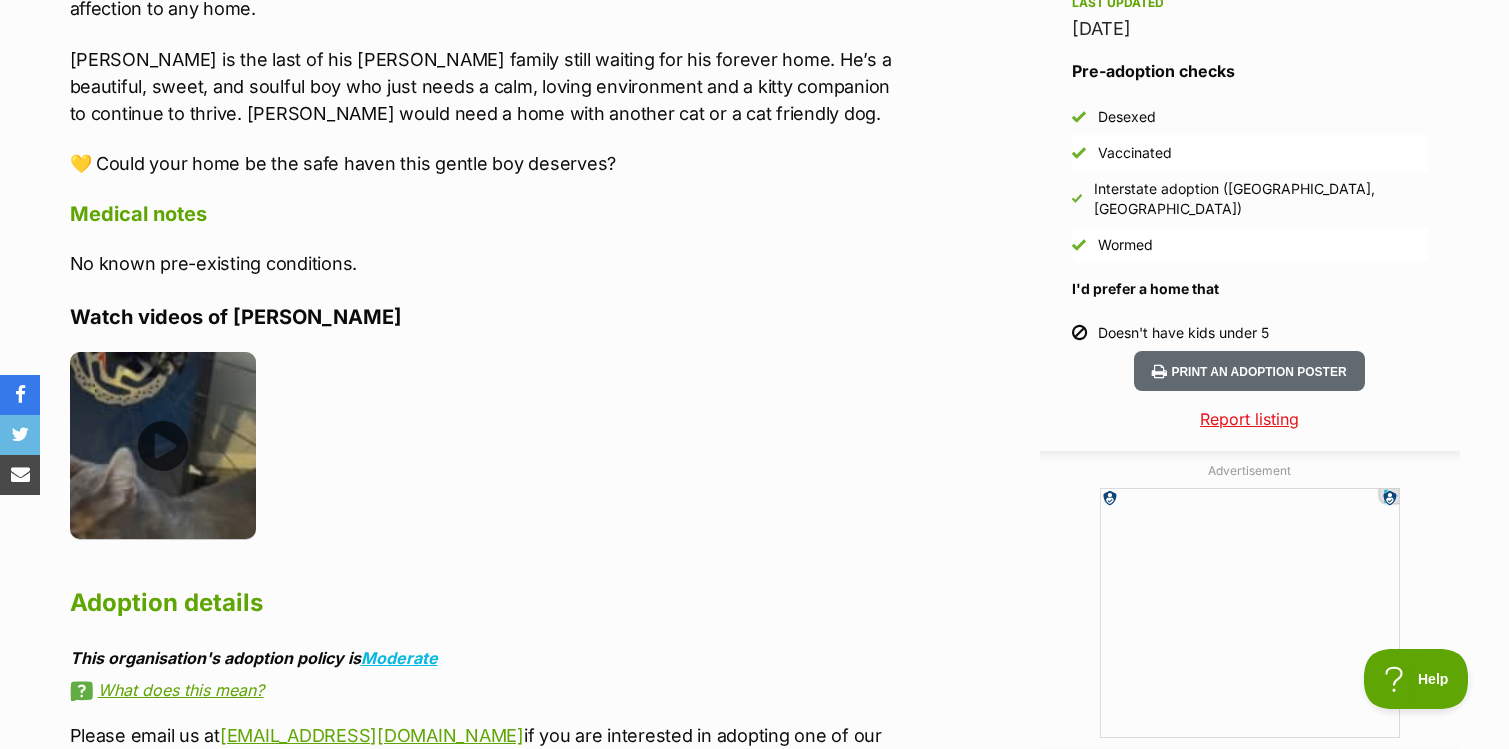 click at bounding box center [163, 445] 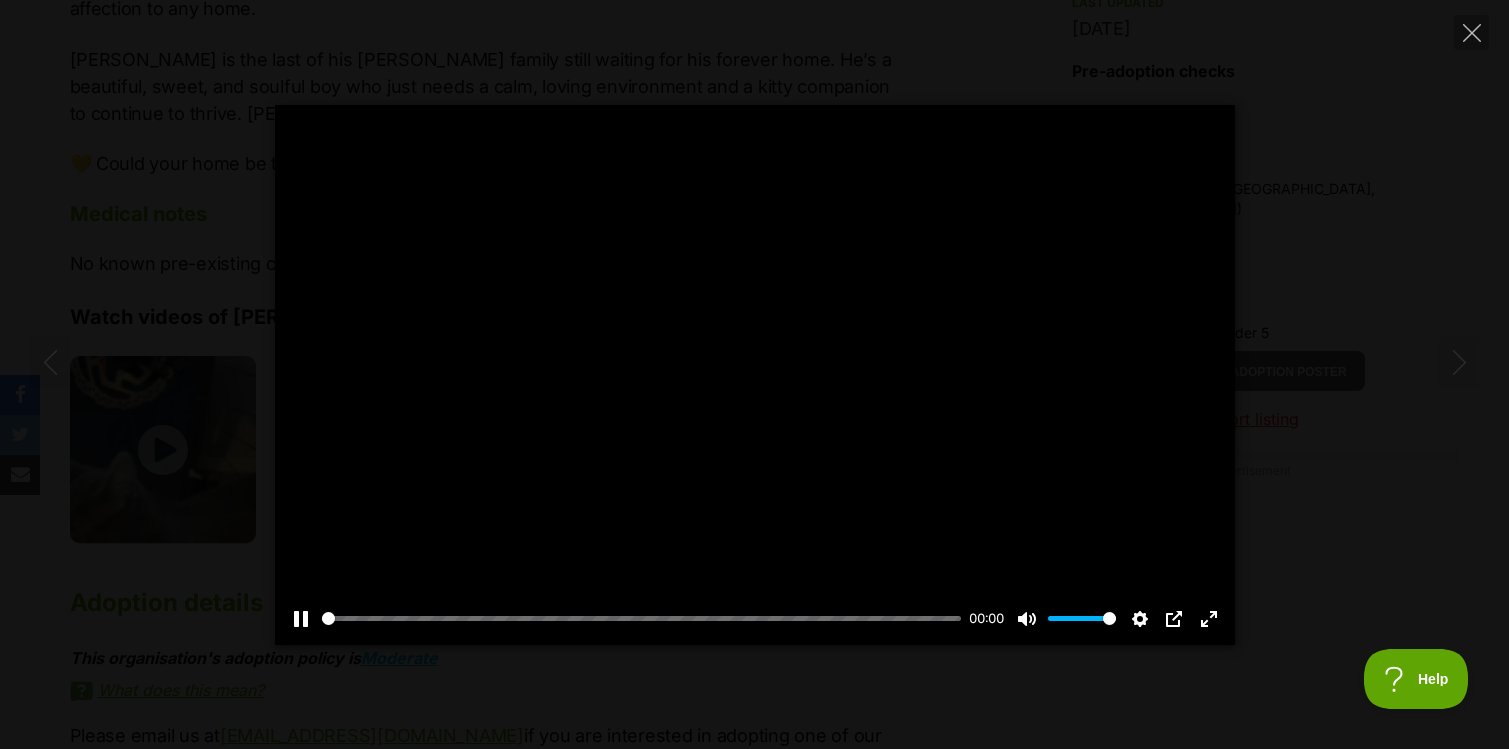 click on "Pause Play % buffered 00:00 00:00 Unmute Mute Disable captions Enable captions Settings Captions Disabled Quality undefined Speed Normal Captions Go back to previous menu Quality Go back to previous menu Speed Go back to previous menu 0.5× 0.75× Normal 1.25× 1.5× 1.75× 2× 4× PIP Exit fullscreen Enter fullscreen Play" at bounding box center [754, 375] 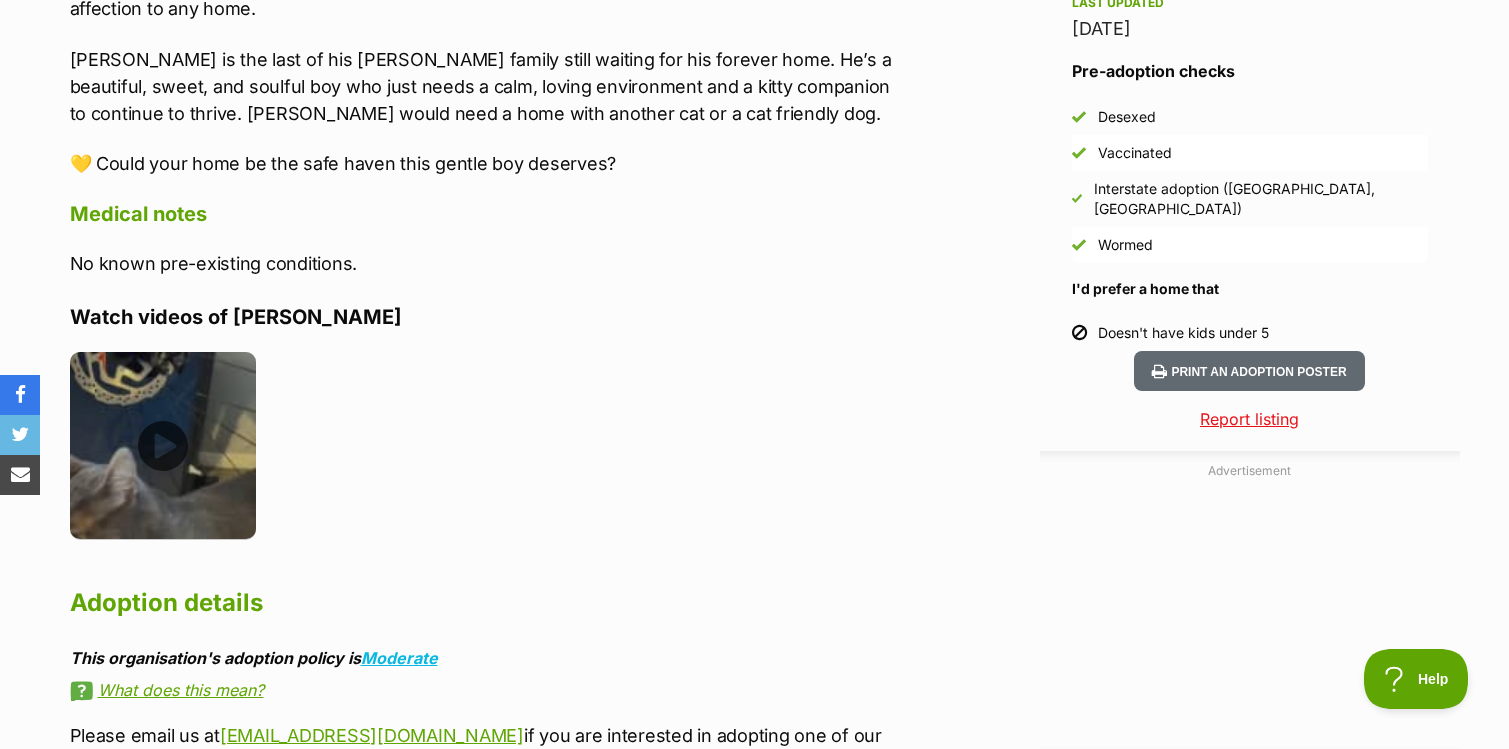click at bounding box center [163, 445] 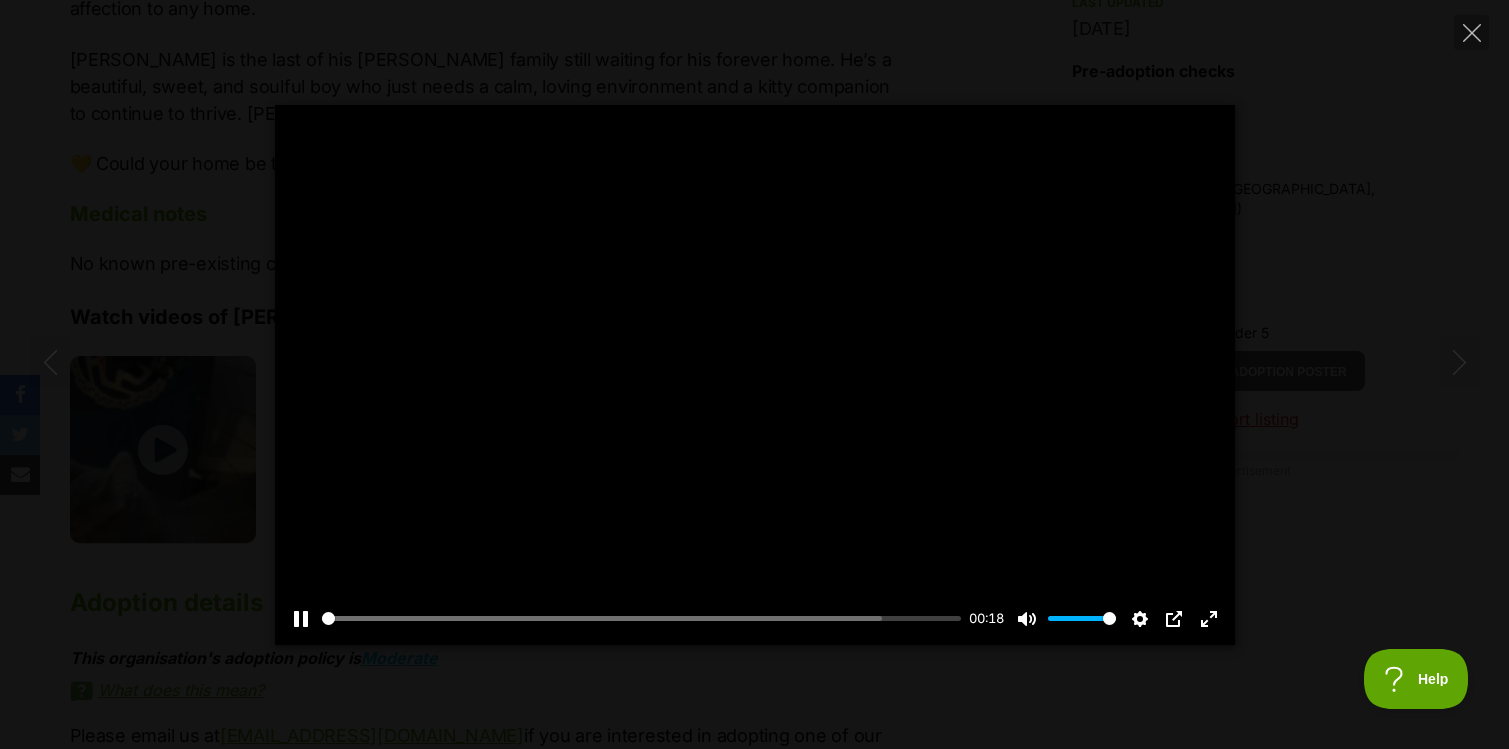 click at bounding box center [755, 375] 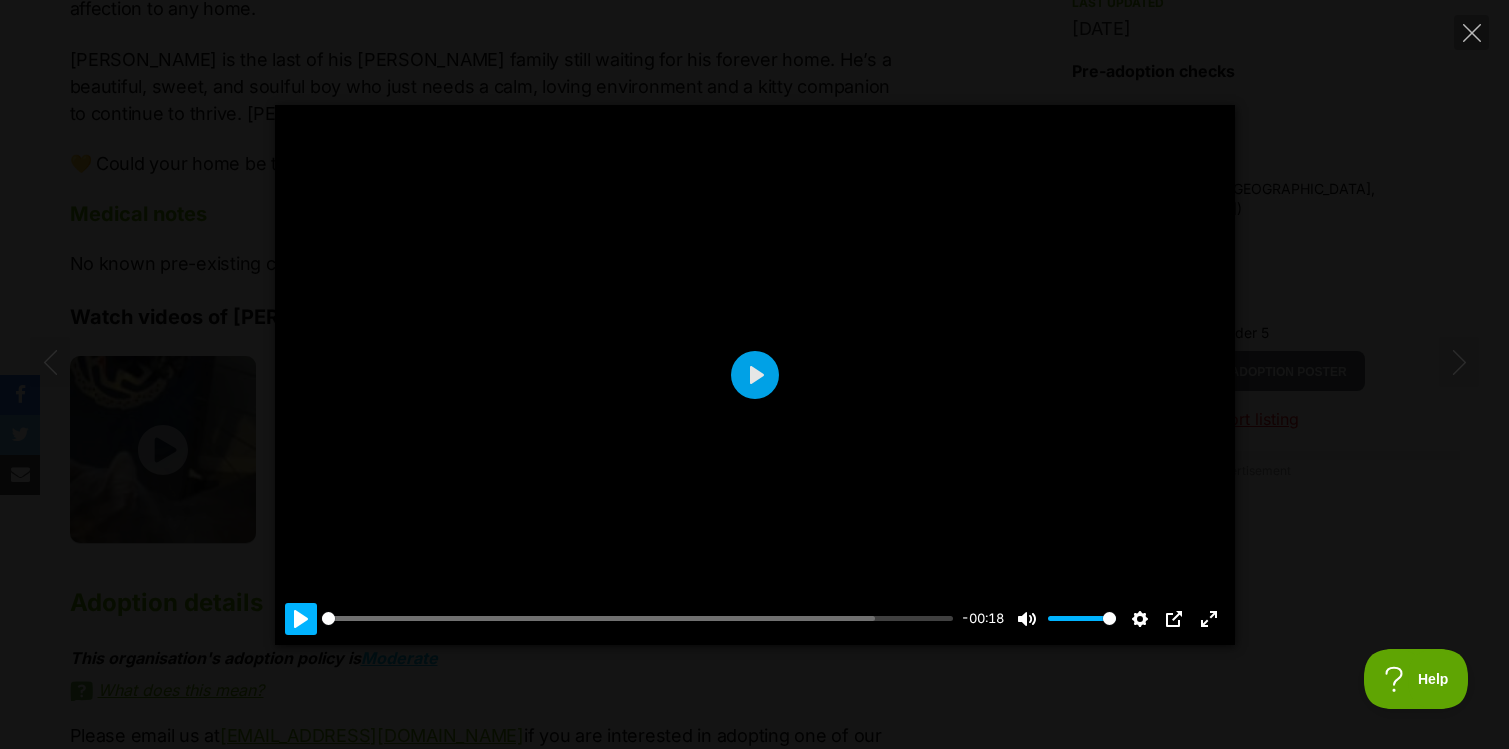 click on "Pause Play" at bounding box center (301, 619) 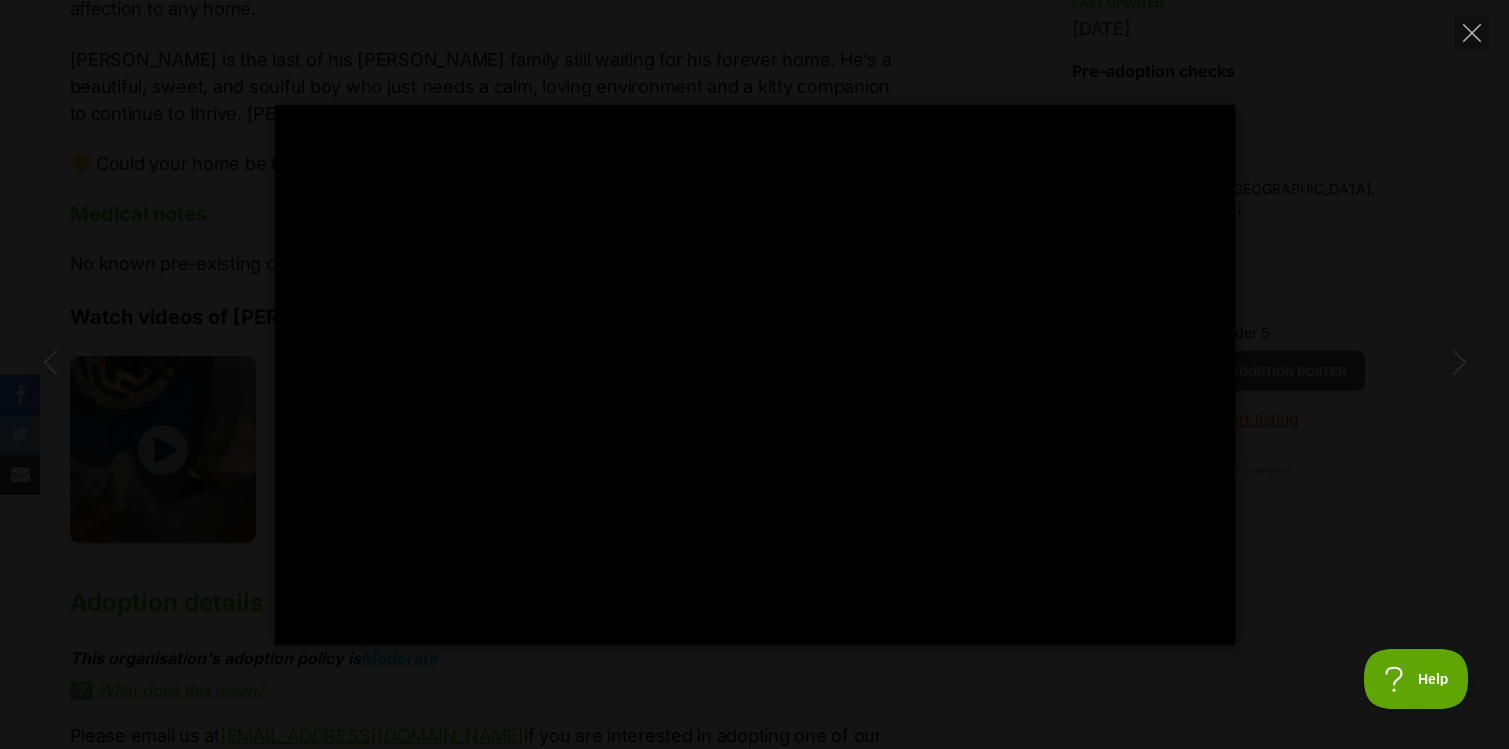 type on "100" 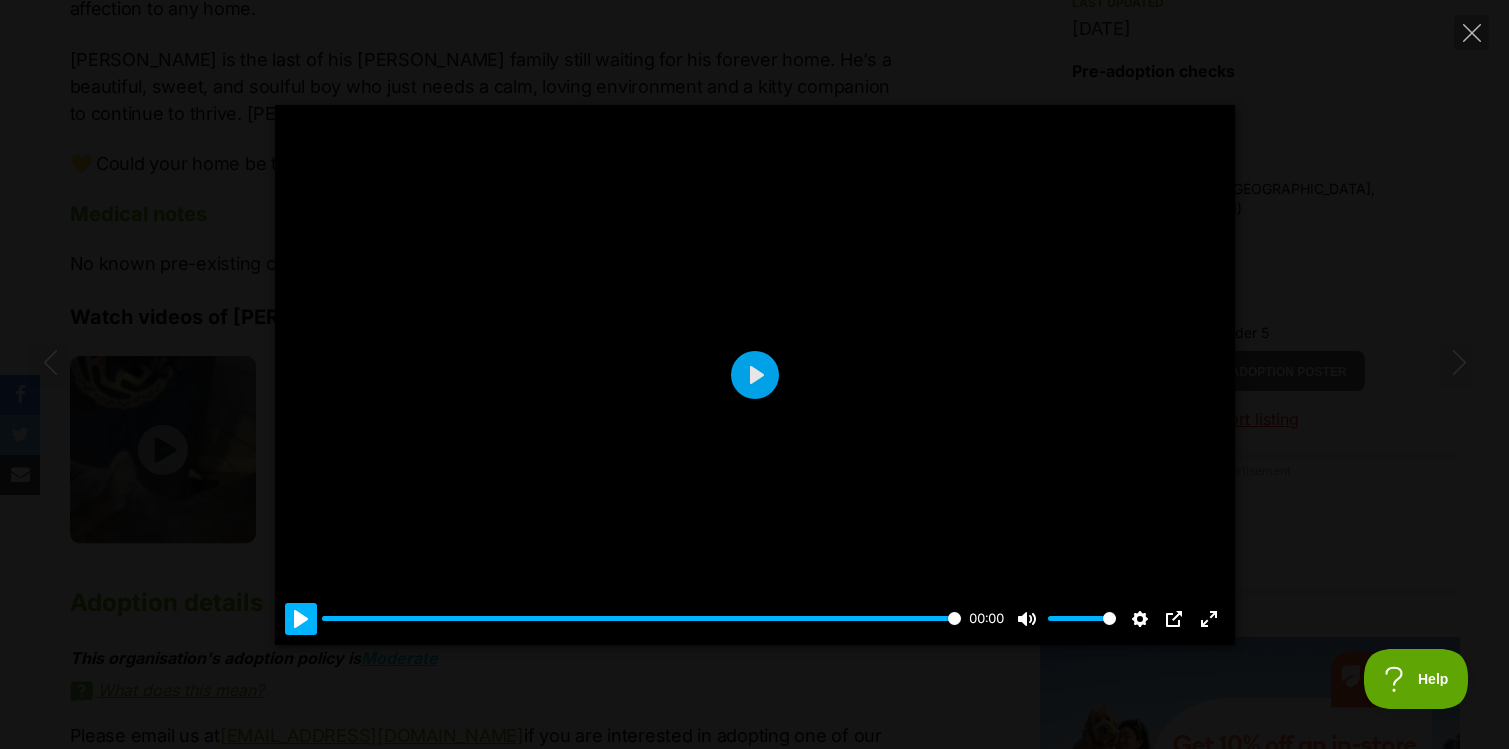 drag, startPoint x: 747, startPoint y: 367, endPoint x: 302, endPoint y: 624, distance: 513.8813 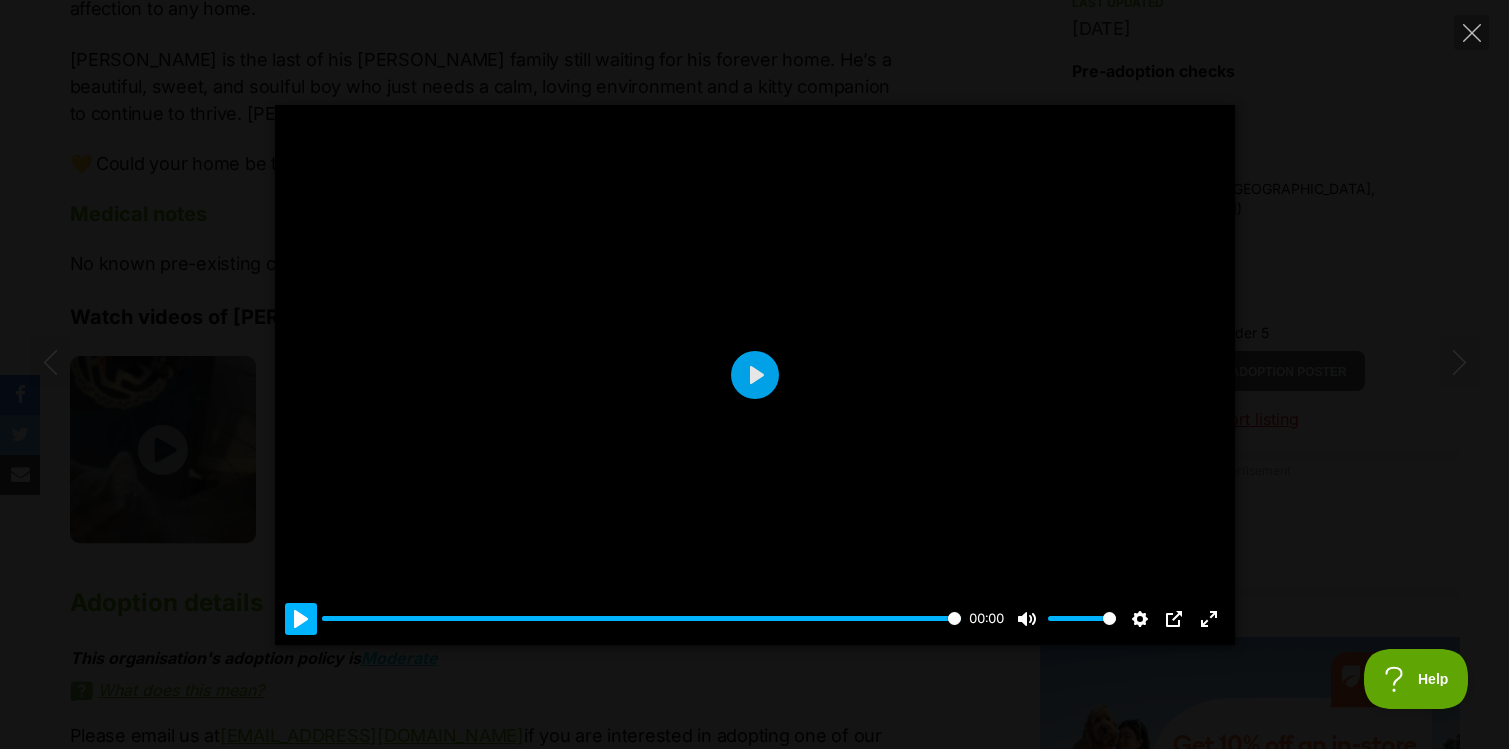 click 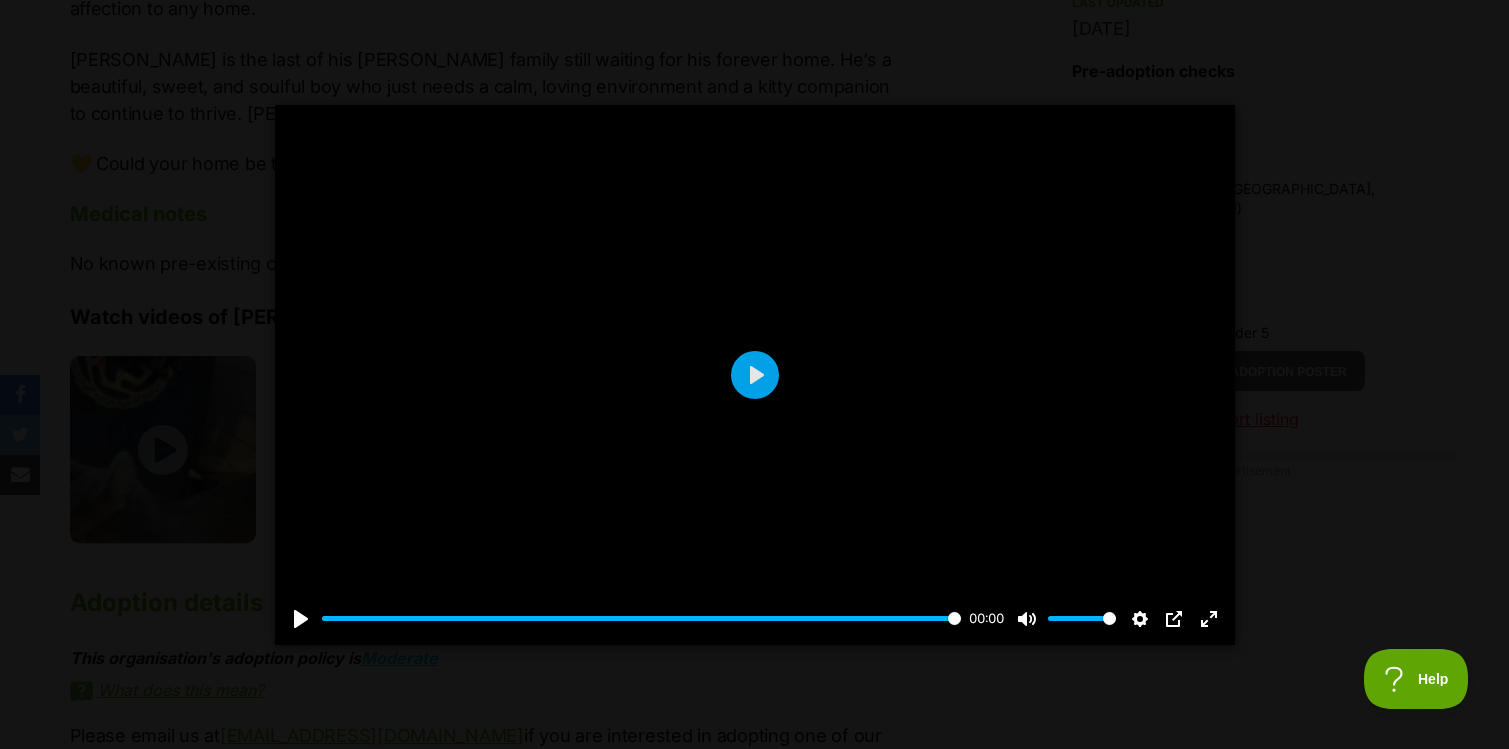 drag, startPoint x: 302, startPoint y: 624, endPoint x: 965, endPoint y: 351, distance: 717.0063 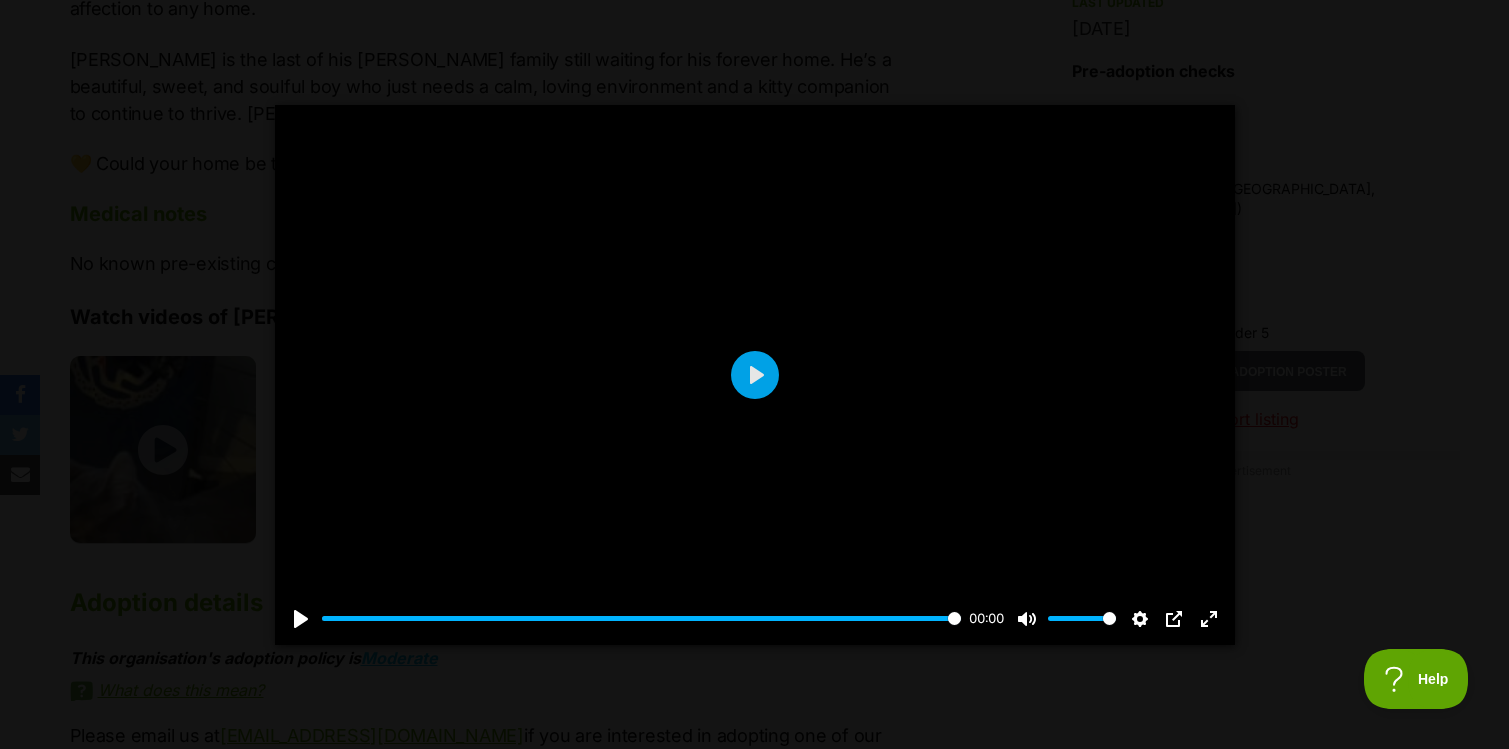click on "About Kai
Kai may be small in size, but he has a huge heart and an incredibly sweet nature that wins over everyone he meets.
His start to life was rough — found living alone on a vacant property, without his mum or littermates. Somehow, this solo kitten survived thanks to the kindness of the big, friendly leader of the small group of stray cats he lived among. It’s likely that caring cat gave Kai his only chance at survival.
Since coming into foster care, Kai has blossomed beautifully. His trust in humans has grown steadily — and now that he knows how good pats and cuddles are, he’s making up for lost time! Once he’s comfortable, Kai turns into a purring machine, regularly seeking out his humans for affection.  Kai i weary of strangers so his new family will need to give him time to settle.
💛 Could your home be the safe haven this gentle boy deserves?
Medical notes
No known pre-existing conditions.
Watch videos of Kai
Adoption details
Moderate" at bounding box center [483, 153] 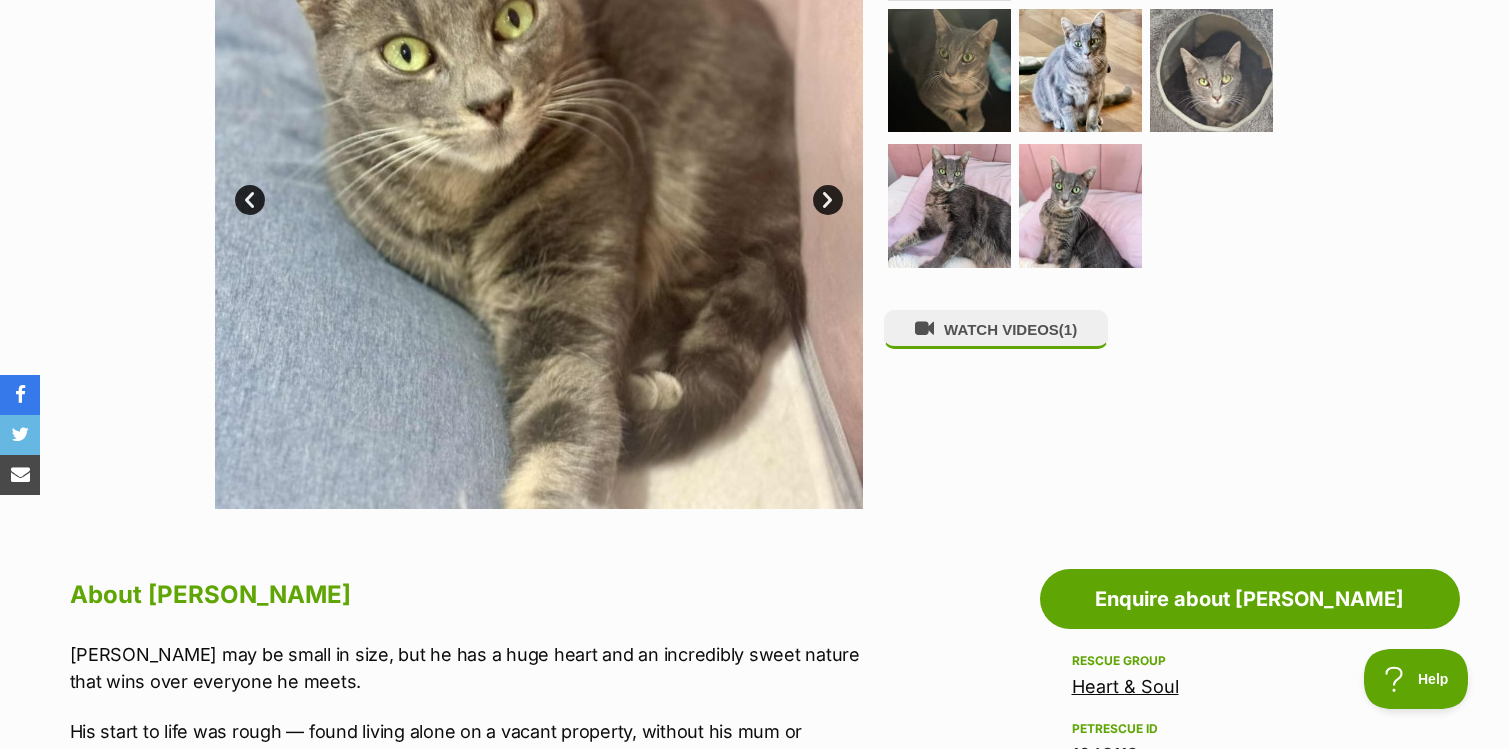 scroll, scrollTop: 563, scrollLeft: 0, axis: vertical 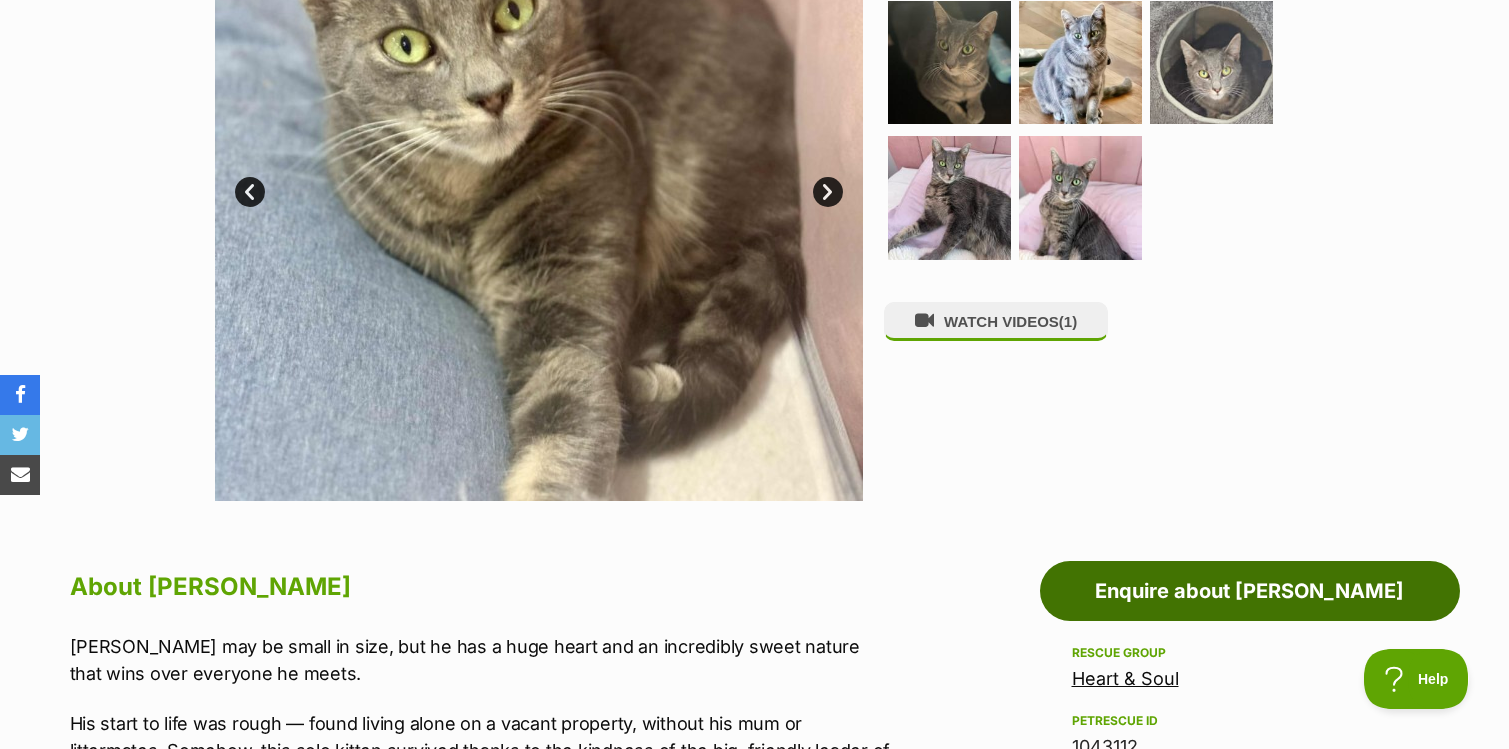 click on "Enquire about Kai" at bounding box center [1250, 591] 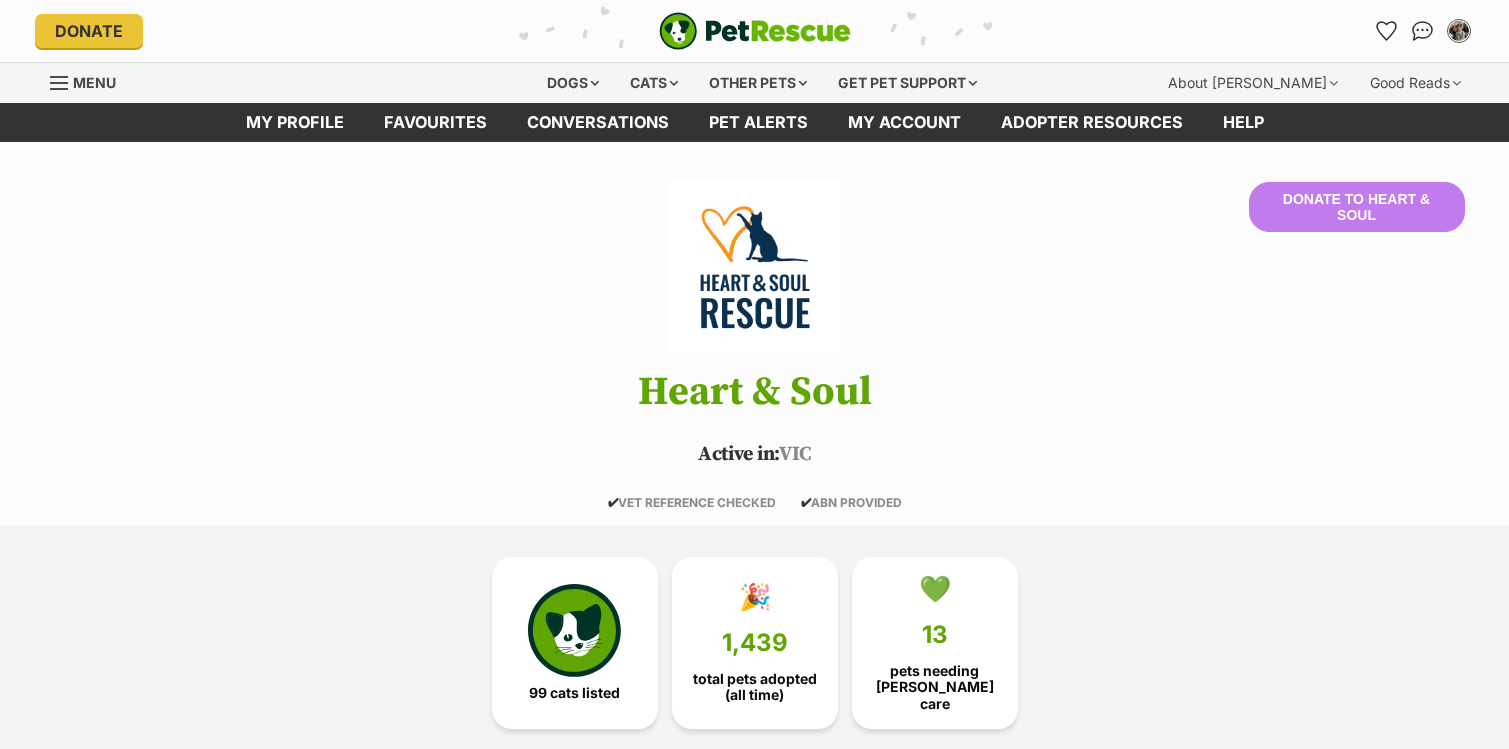 scroll, scrollTop: 0, scrollLeft: 0, axis: both 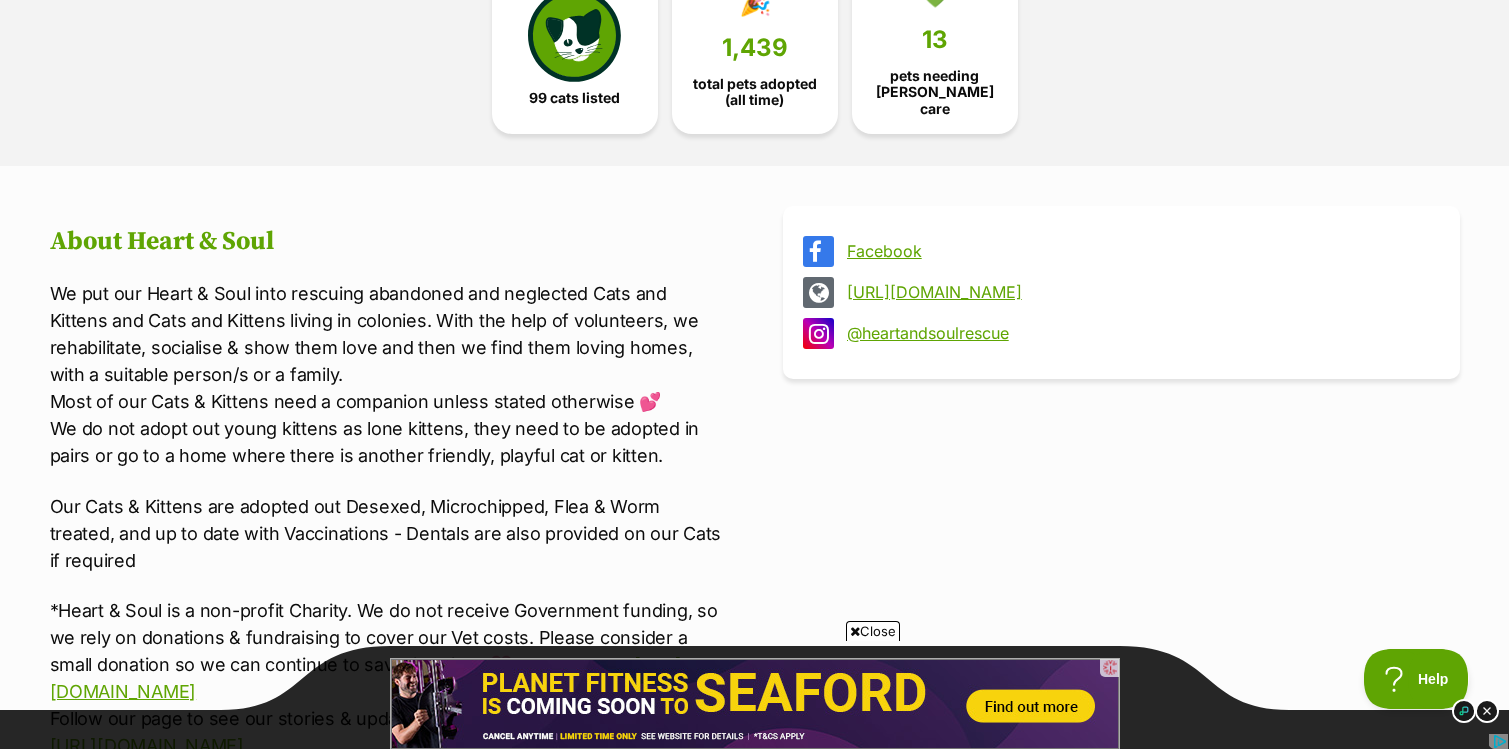 click on "Facebook" at bounding box center [1139, 251] 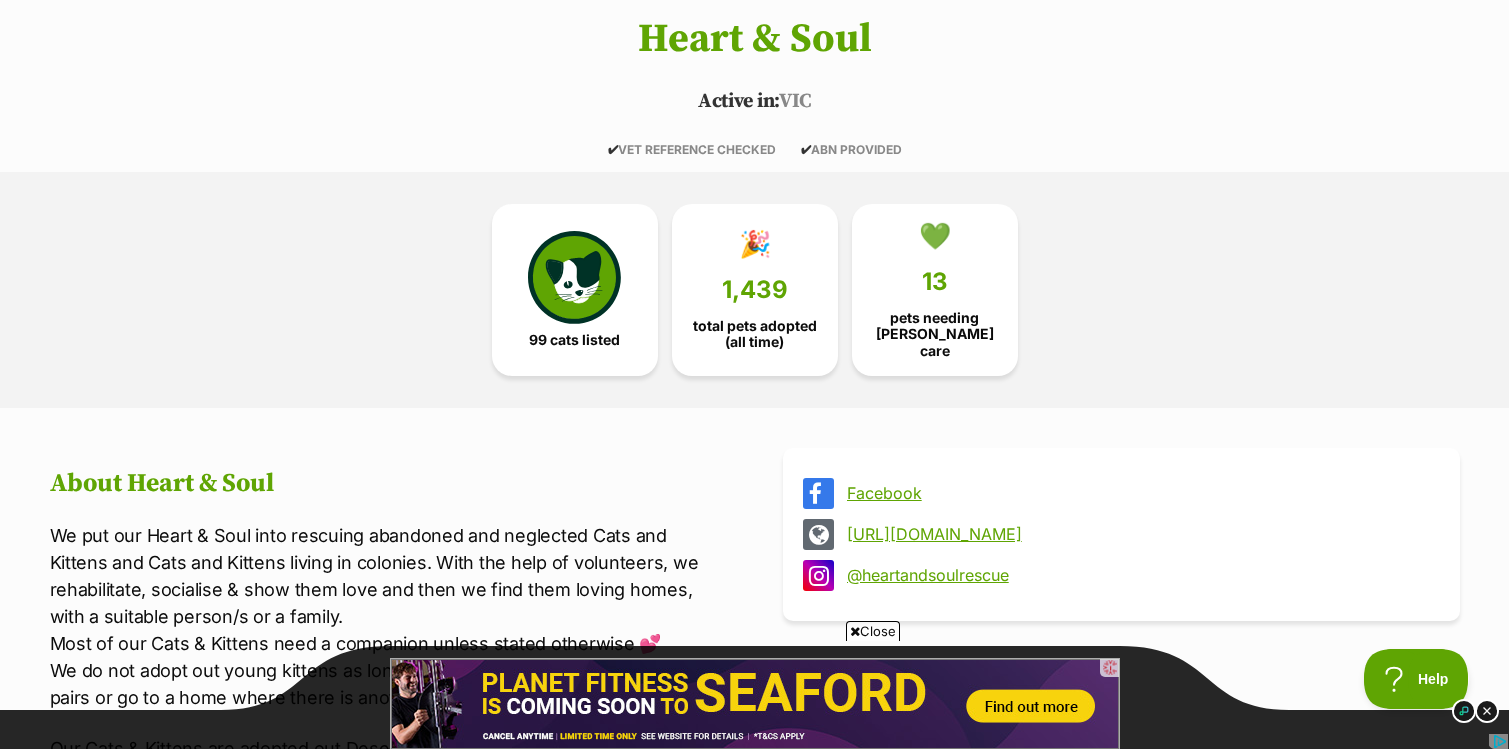 scroll, scrollTop: 0, scrollLeft: 0, axis: both 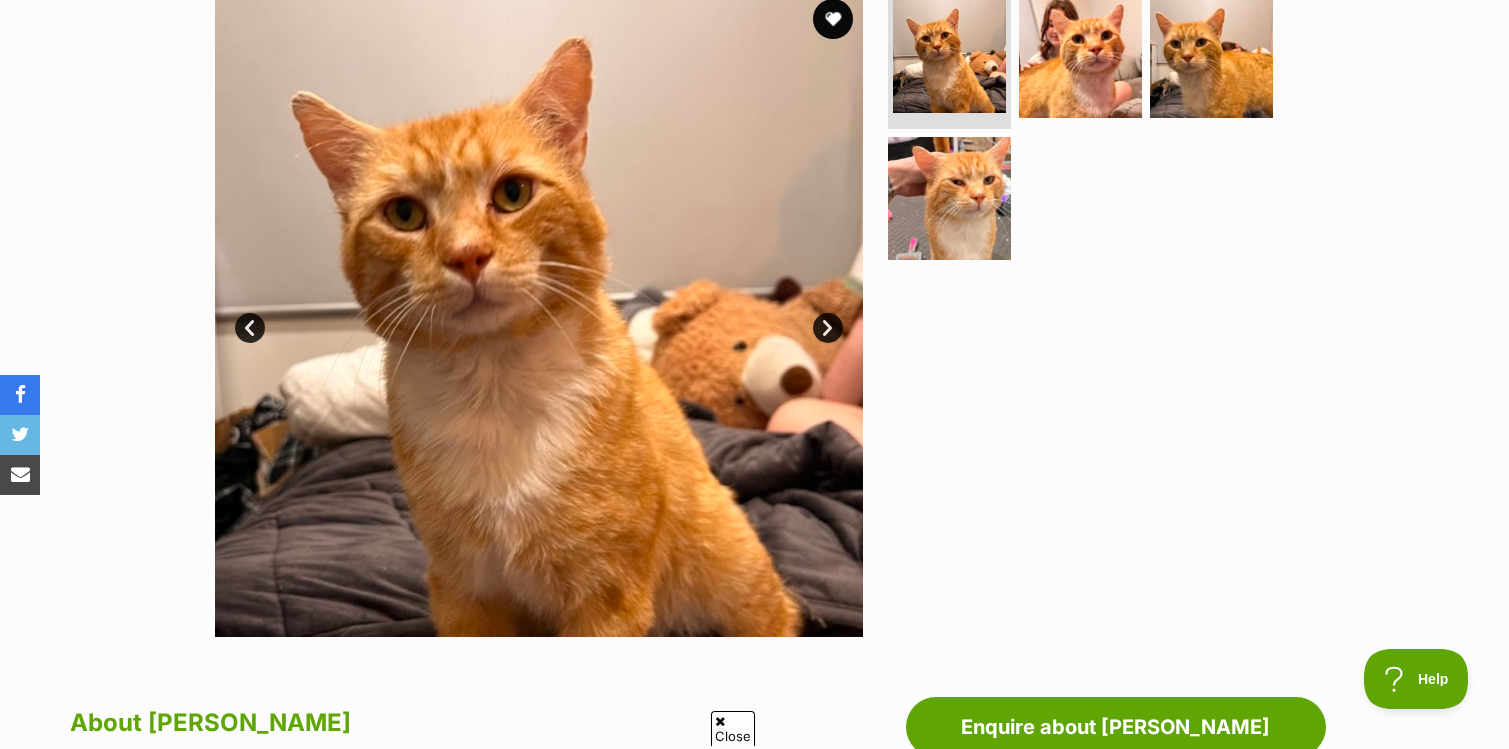 click on "Next" at bounding box center [828, 328] 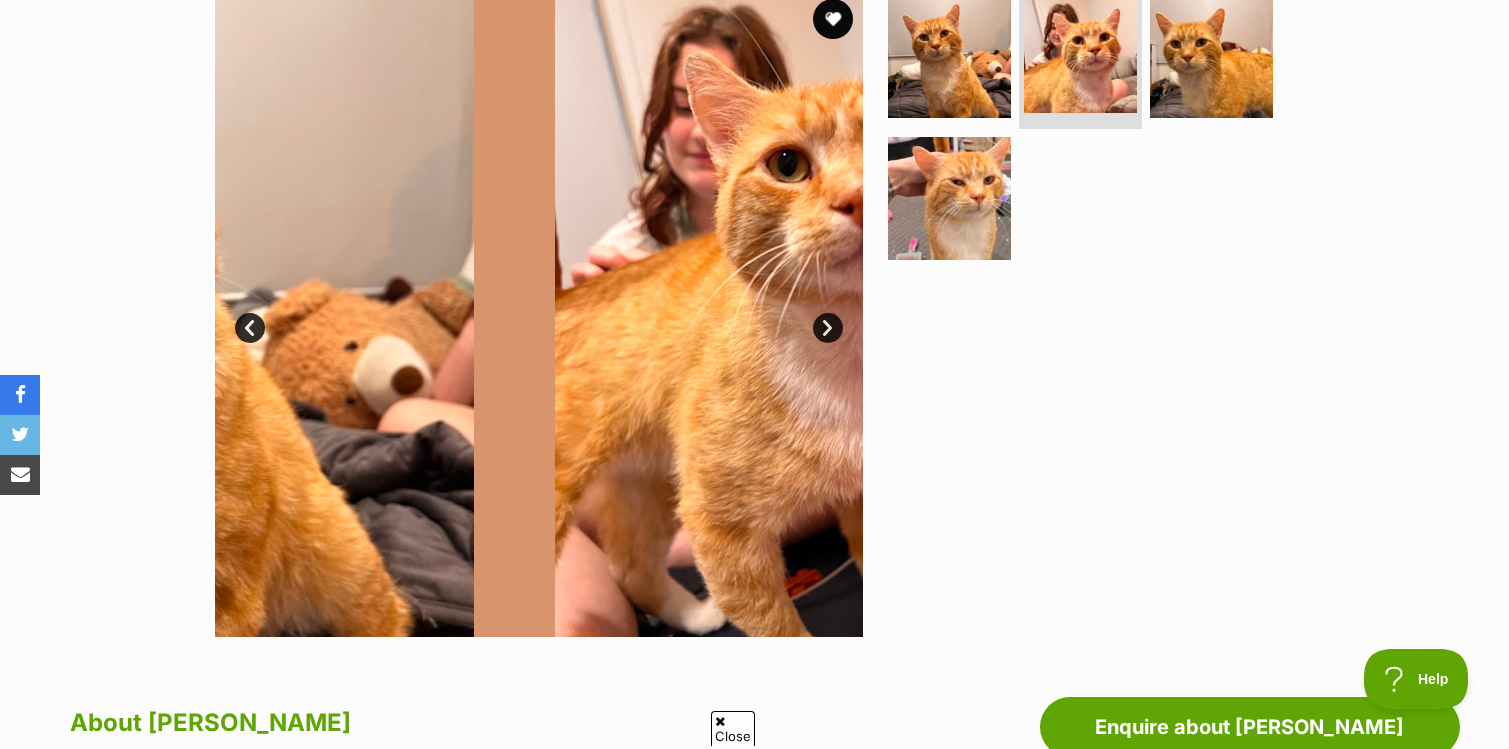 scroll, scrollTop: 0, scrollLeft: 0, axis: both 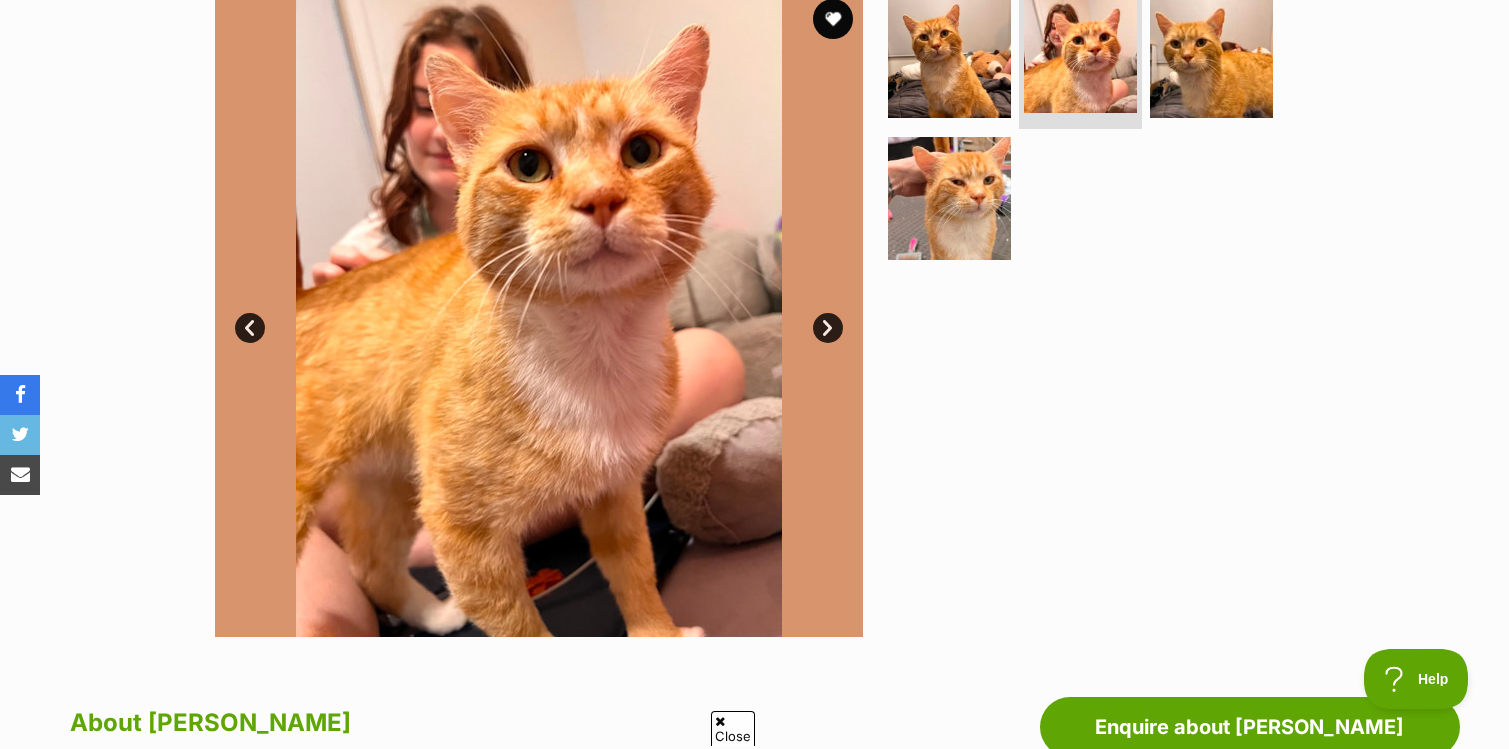 click on "Next" at bounding box center (828, 328) 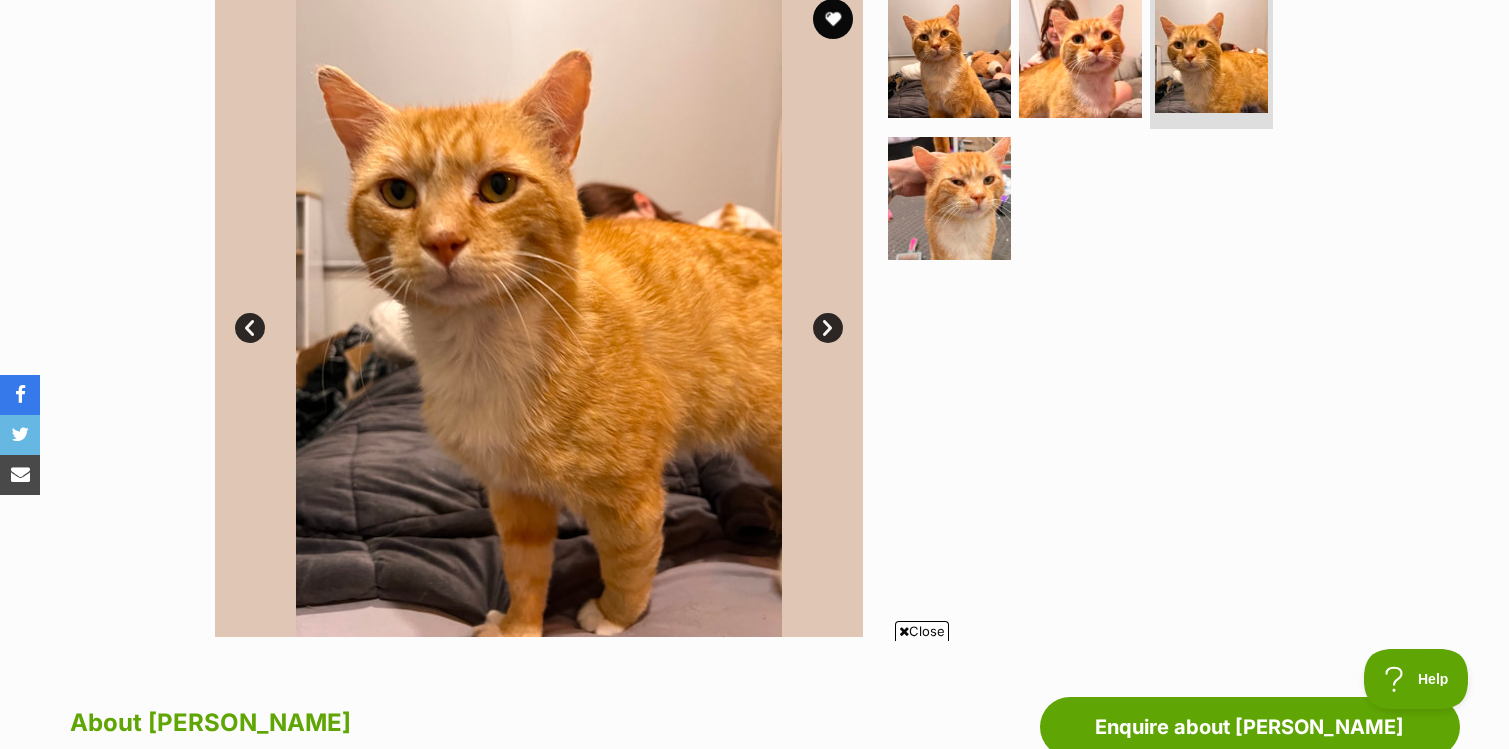 click on "Next" at bounding box center (828, 328) 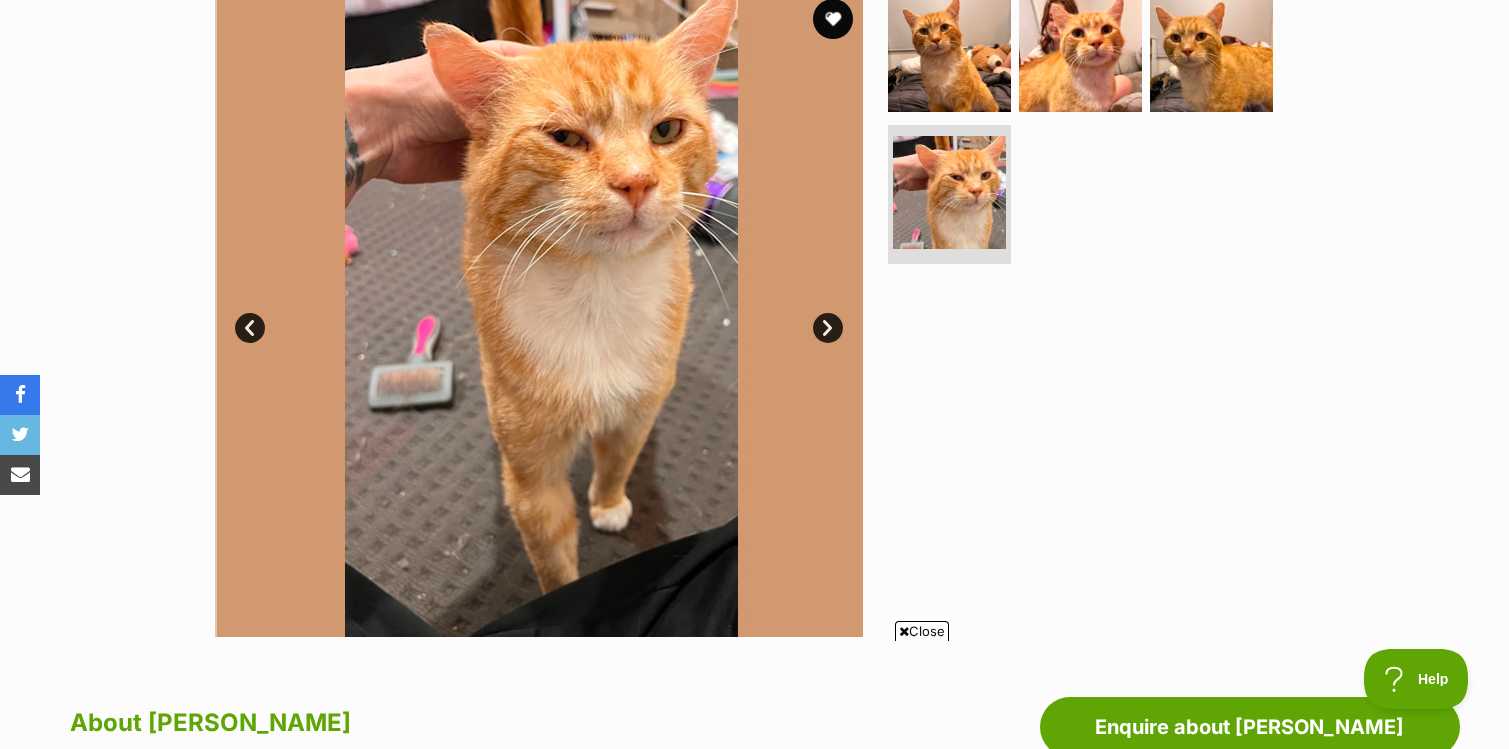 click on "Next" at bounding box center [828, 328] 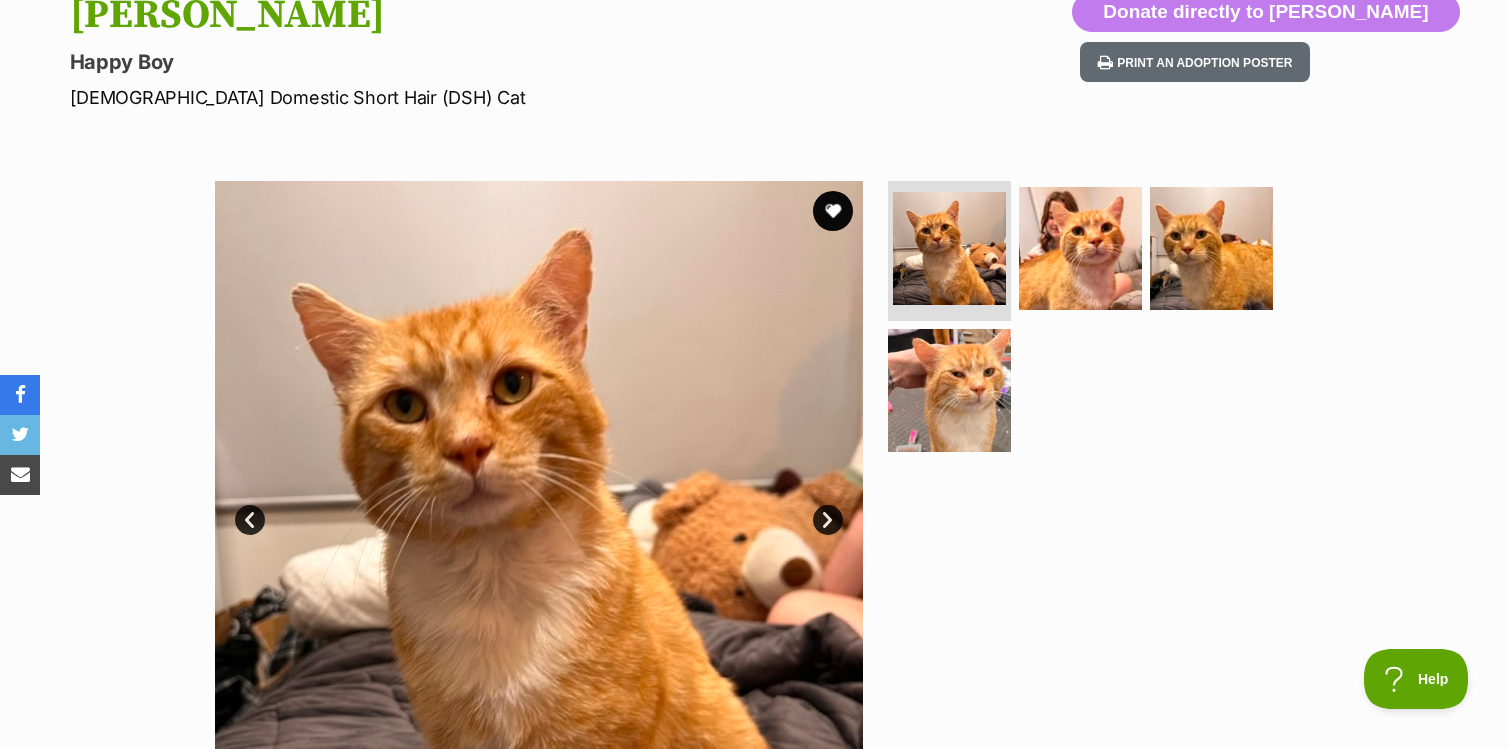 scroll, scrollTop: 0, scrollLeft: 0, axis: both 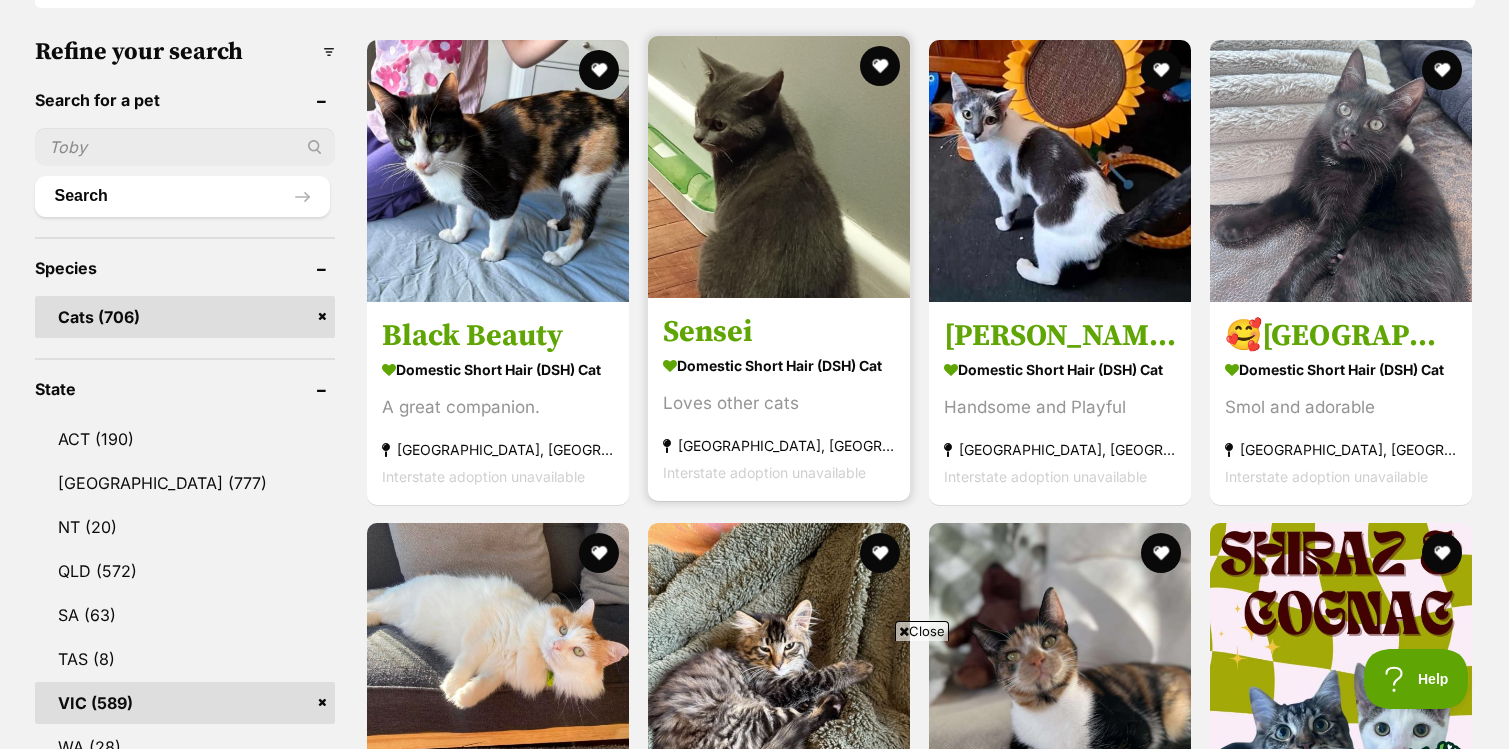 click at bounding box center [779, 167] 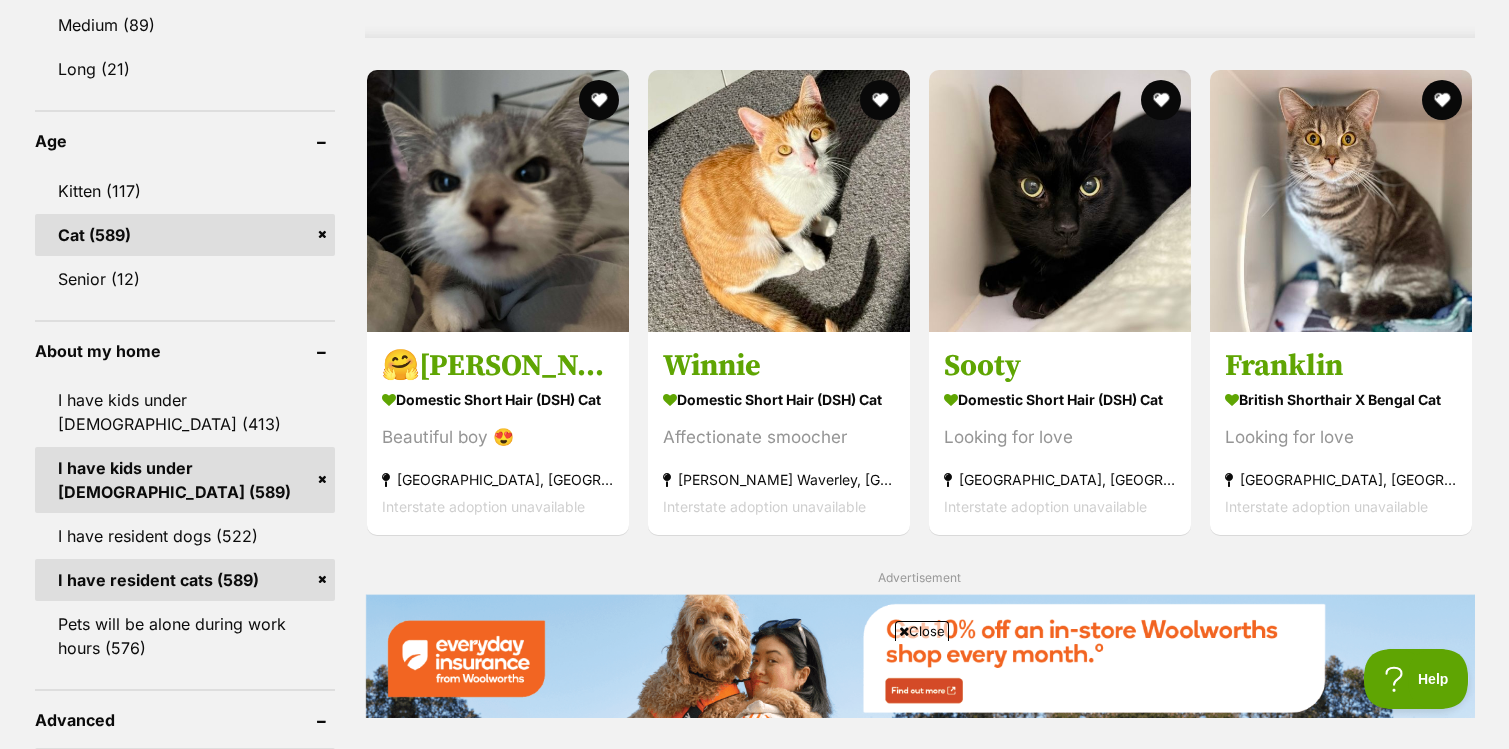 scroll, scrollTop: 1905, scrollLeft: 0, axis: vertical 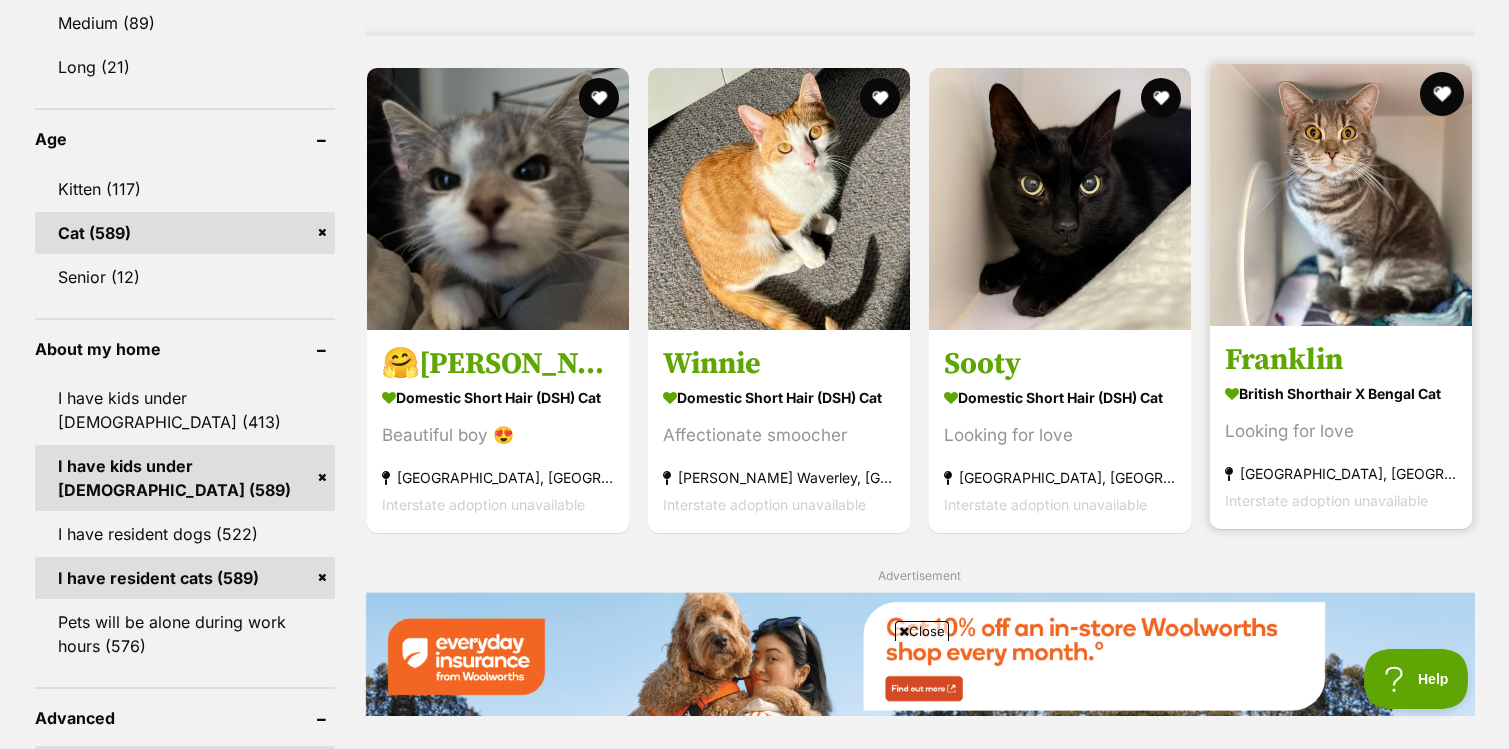 click at bounding box center (1443, 94) 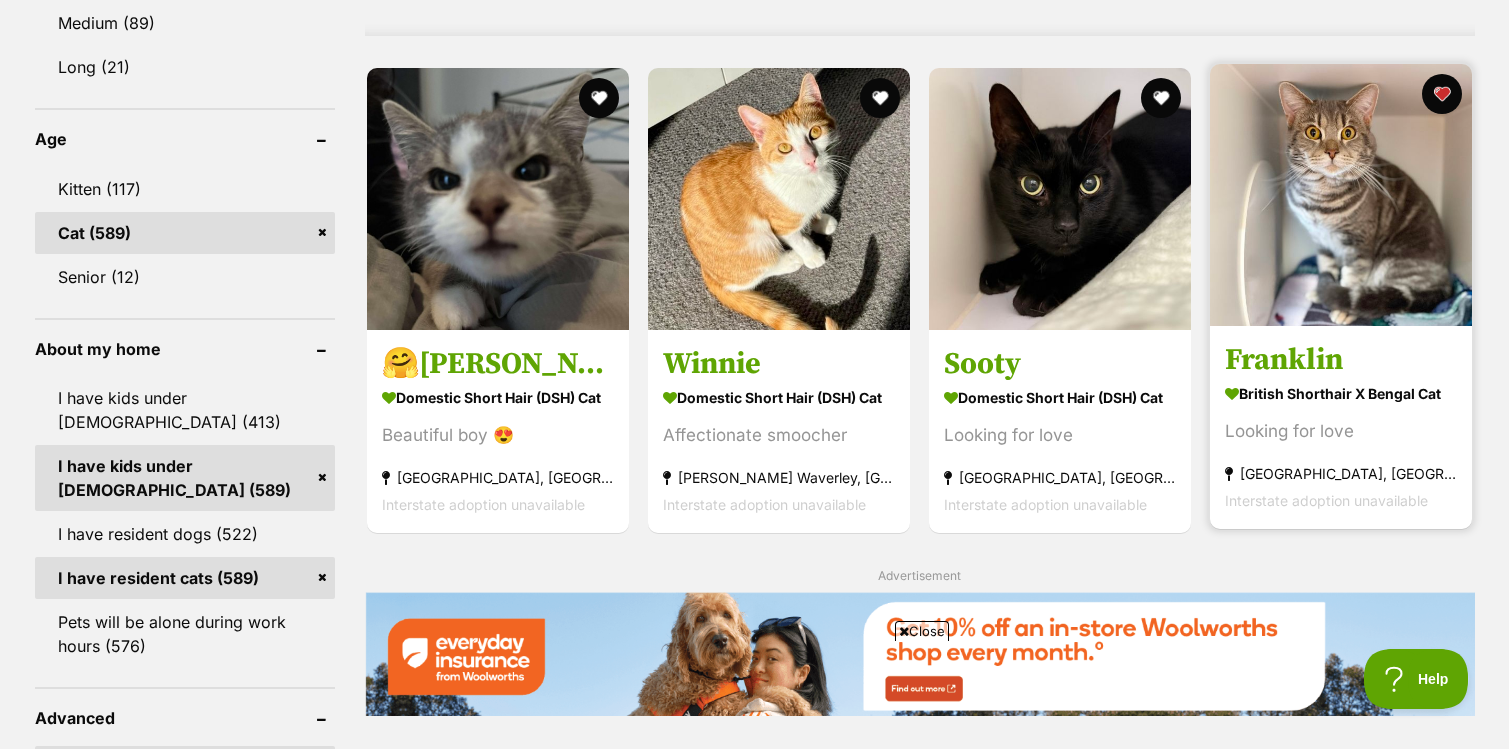 click at bounding box center [1341, 195] 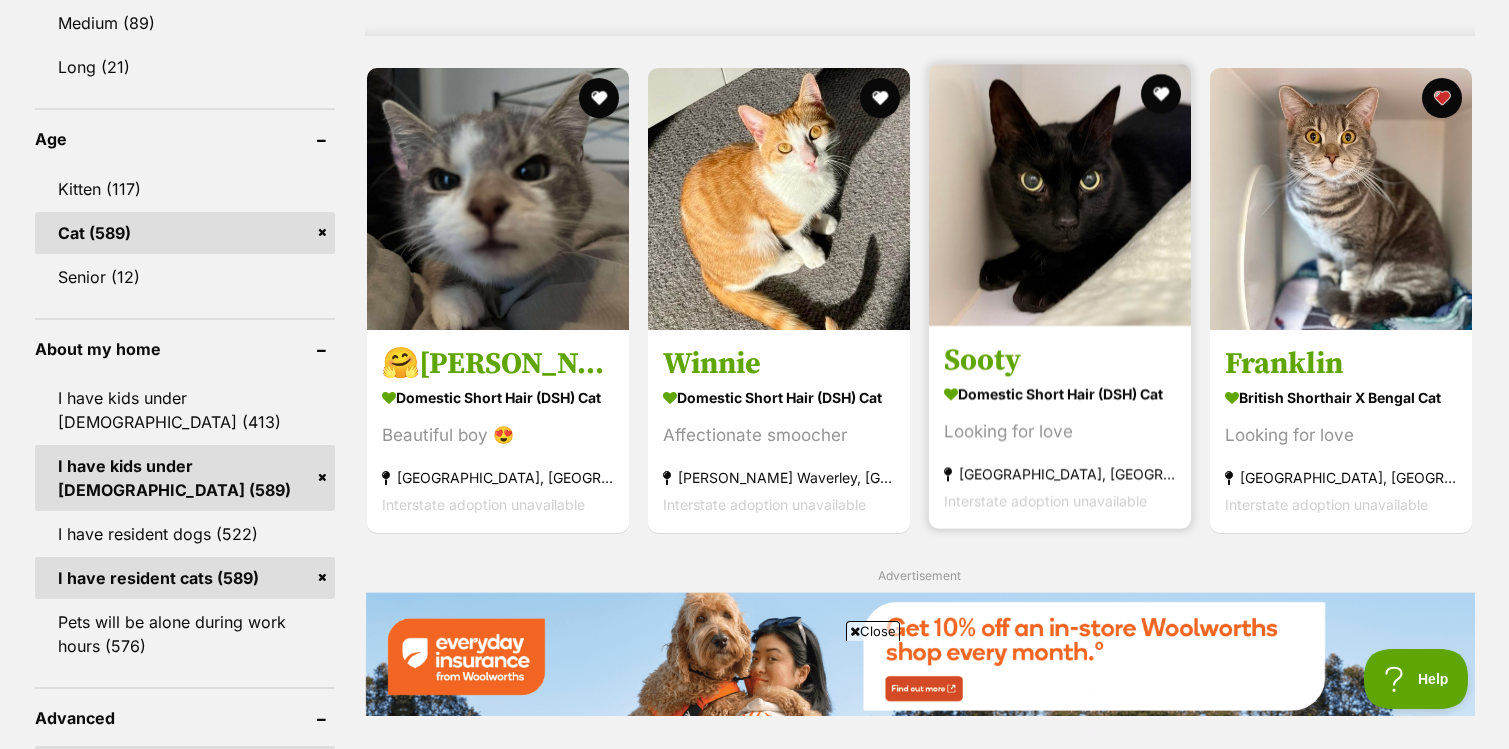 scroll, scrollTop: 0, scrollLeft: 0, axis: both 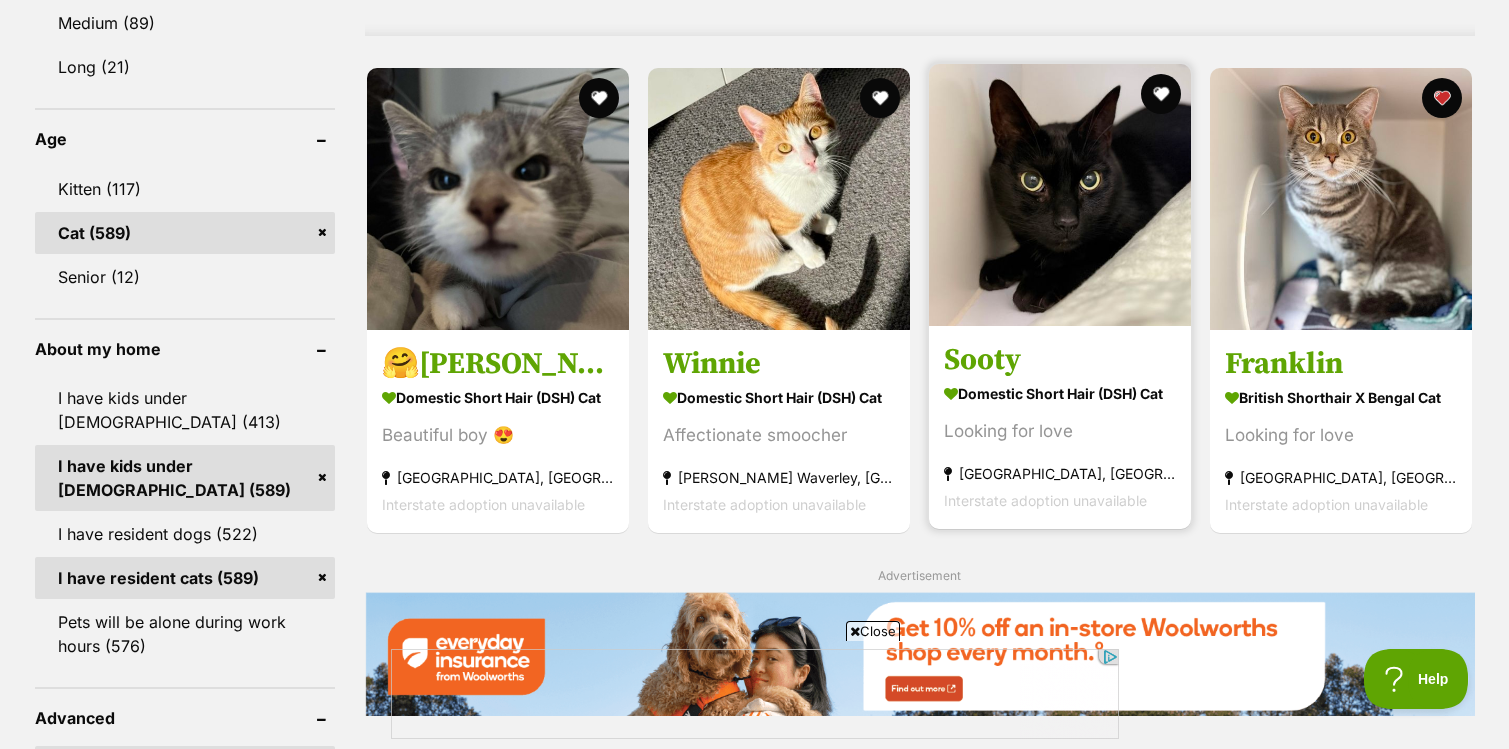 click at bounding box center (1060, 195) 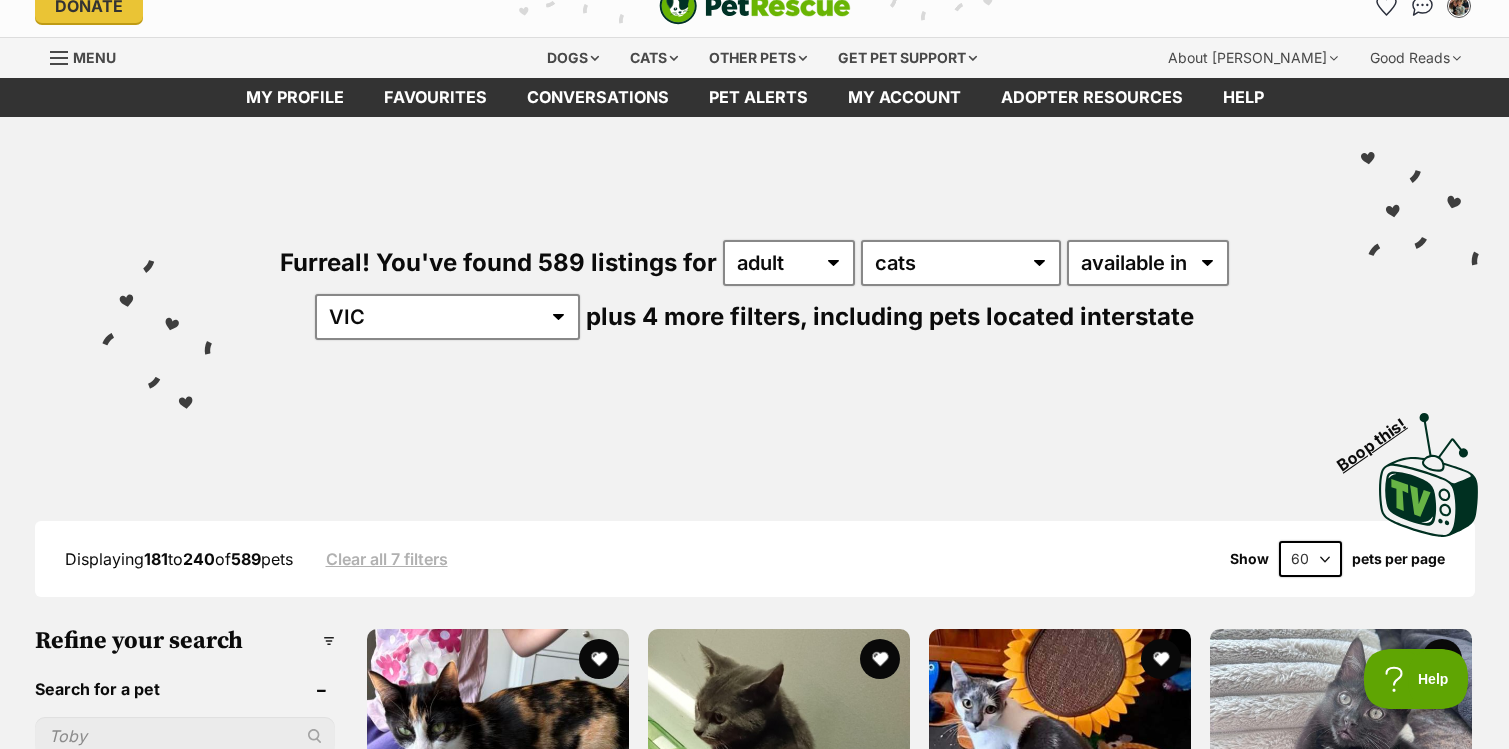 scroll, scrollTop: 0, scrollLeft: 0, axis: both 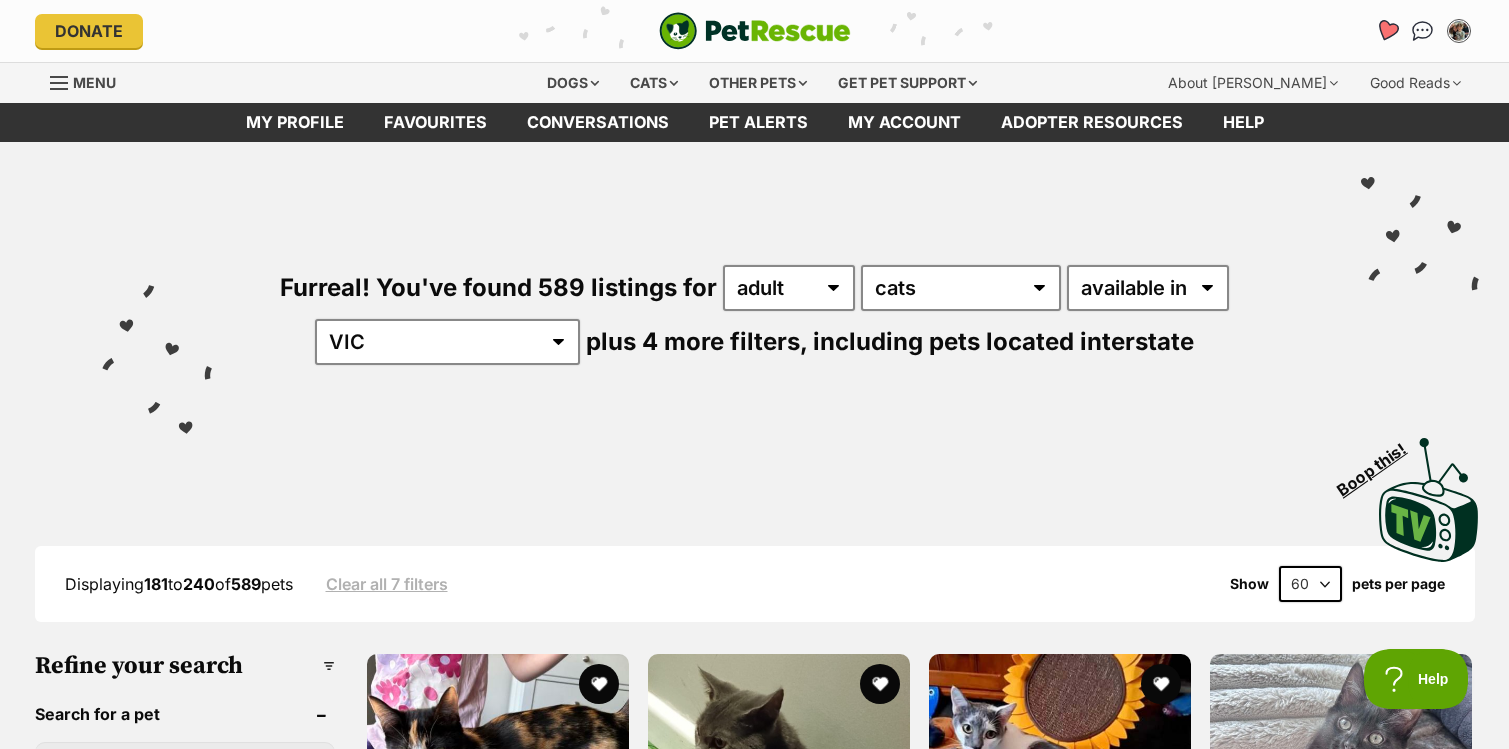 click 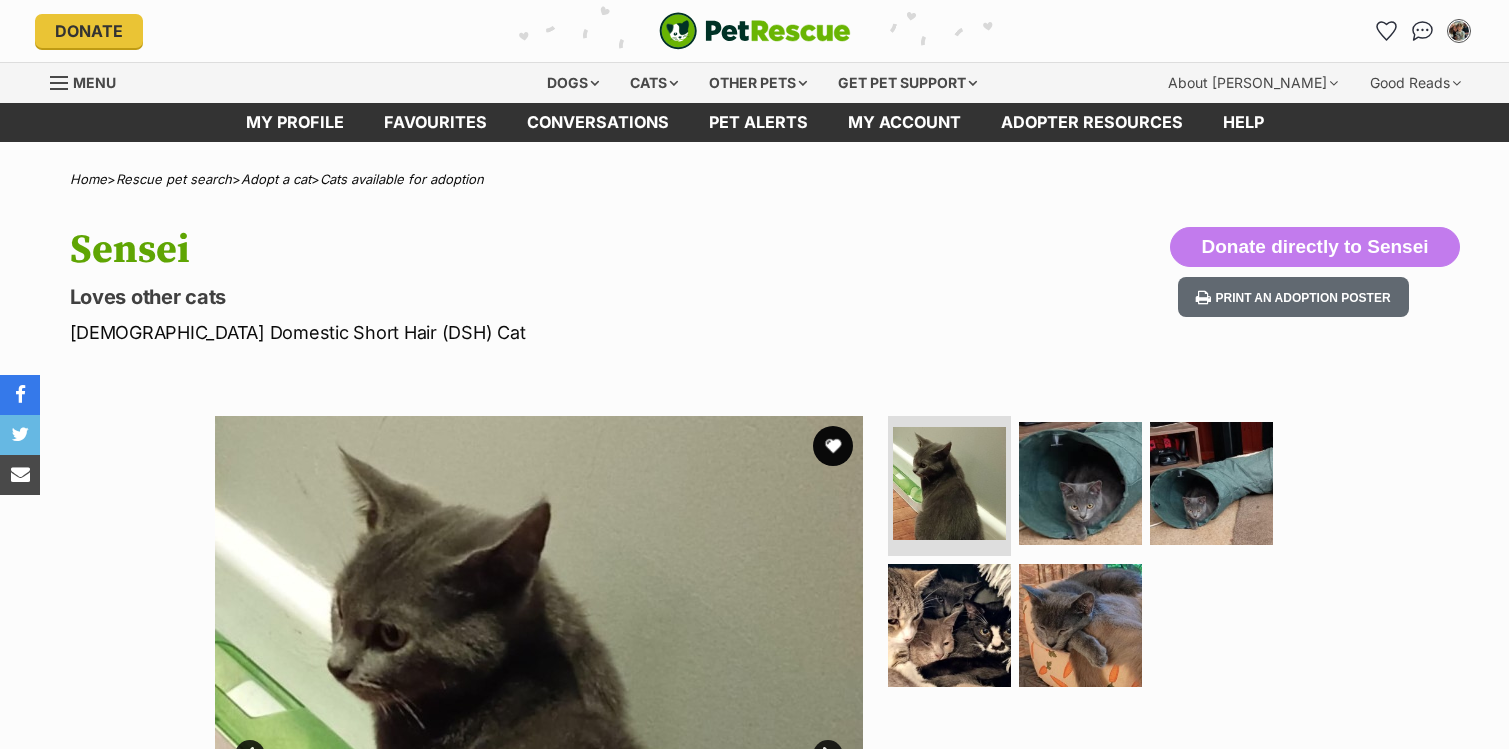 scroll, scrollTop: 0, scrollLeft: 0, axis: both 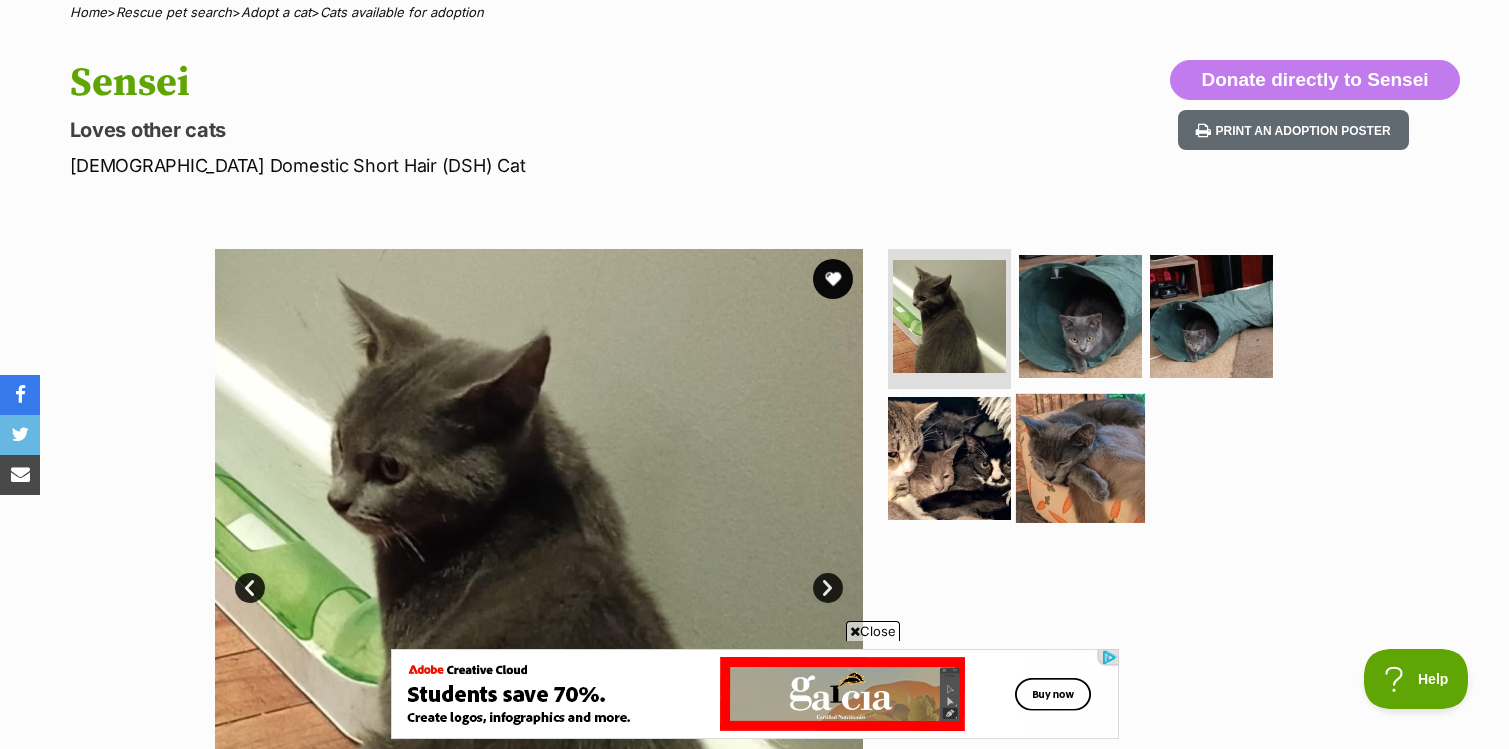 click at bounding box center [1080, 457] 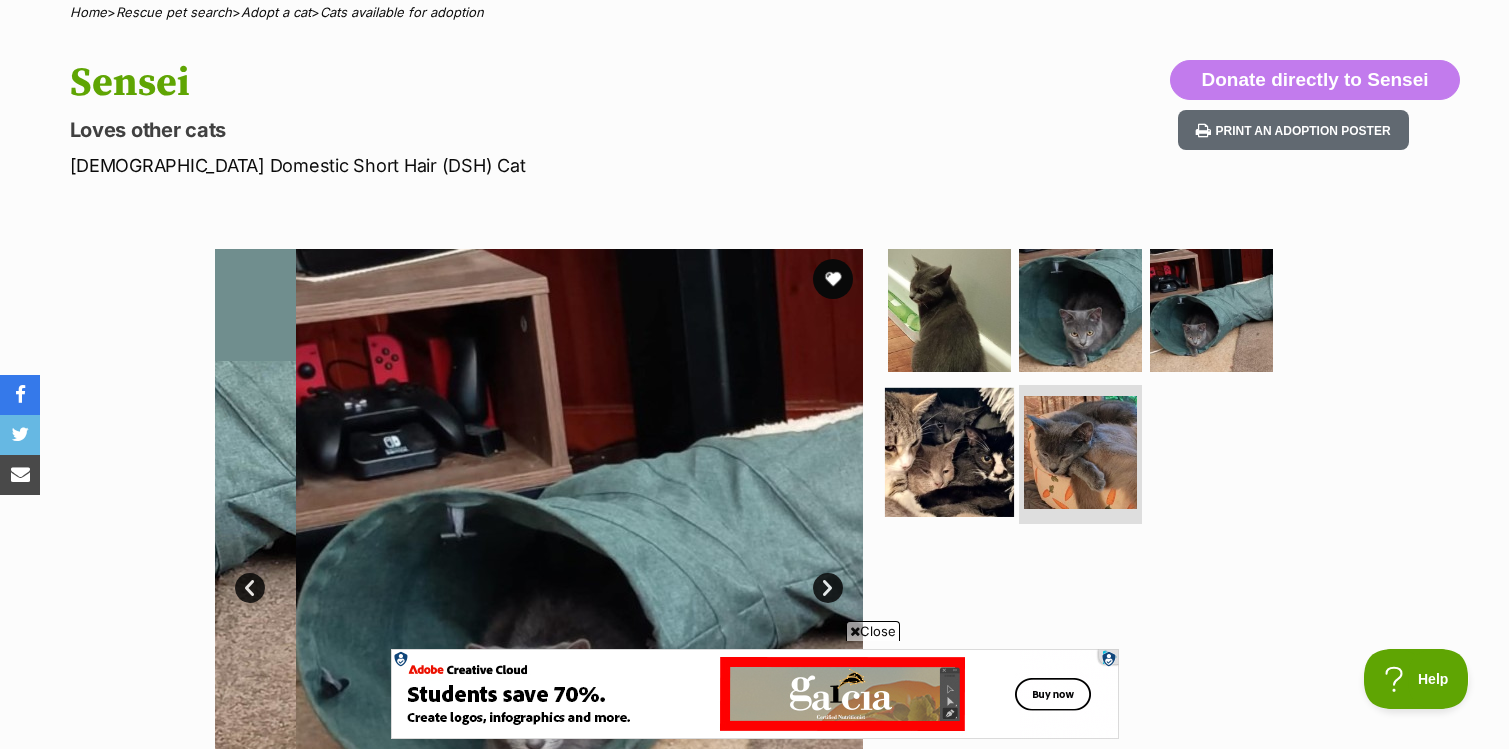 scroll, scrollTop: 0, scrollLeft: 0, axis: both 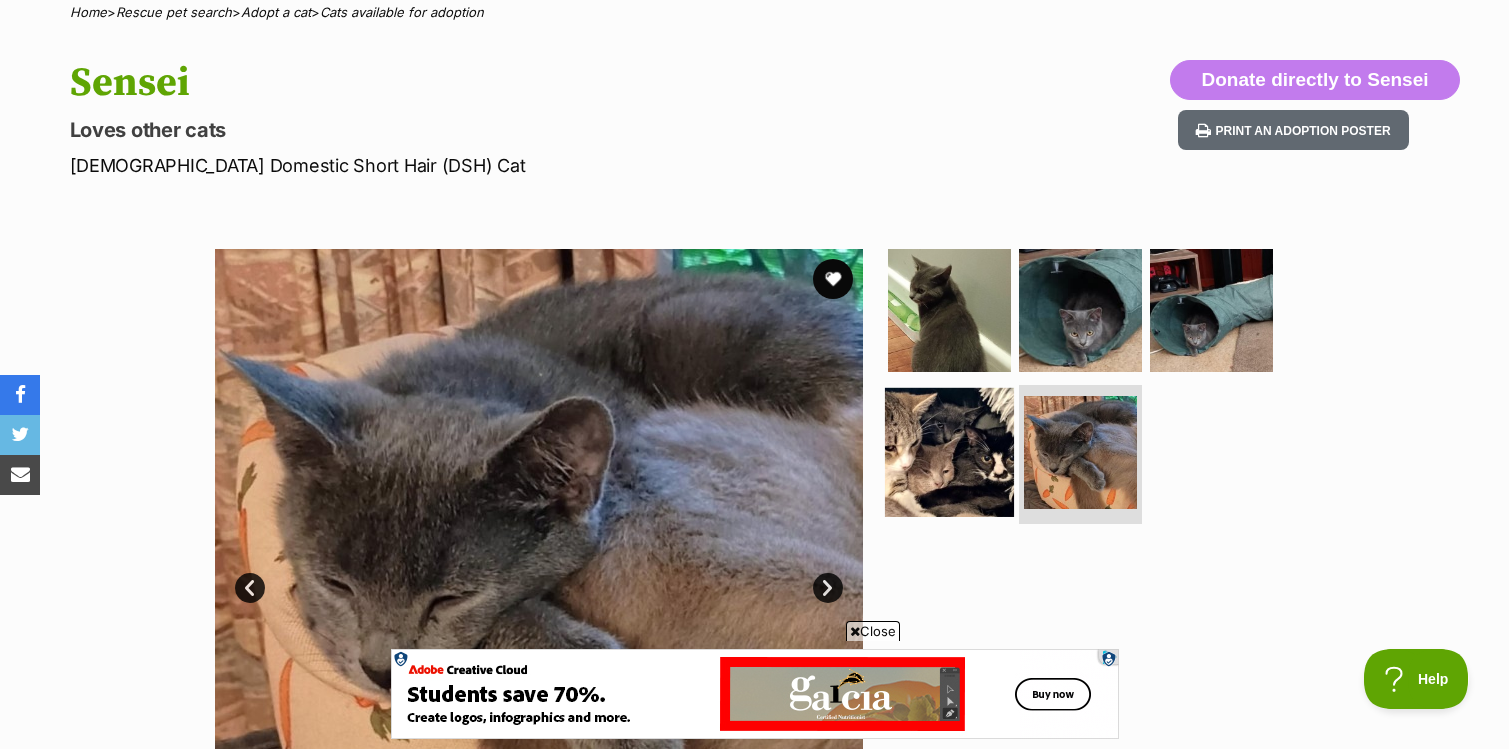 click at bounding box center [949, 451] 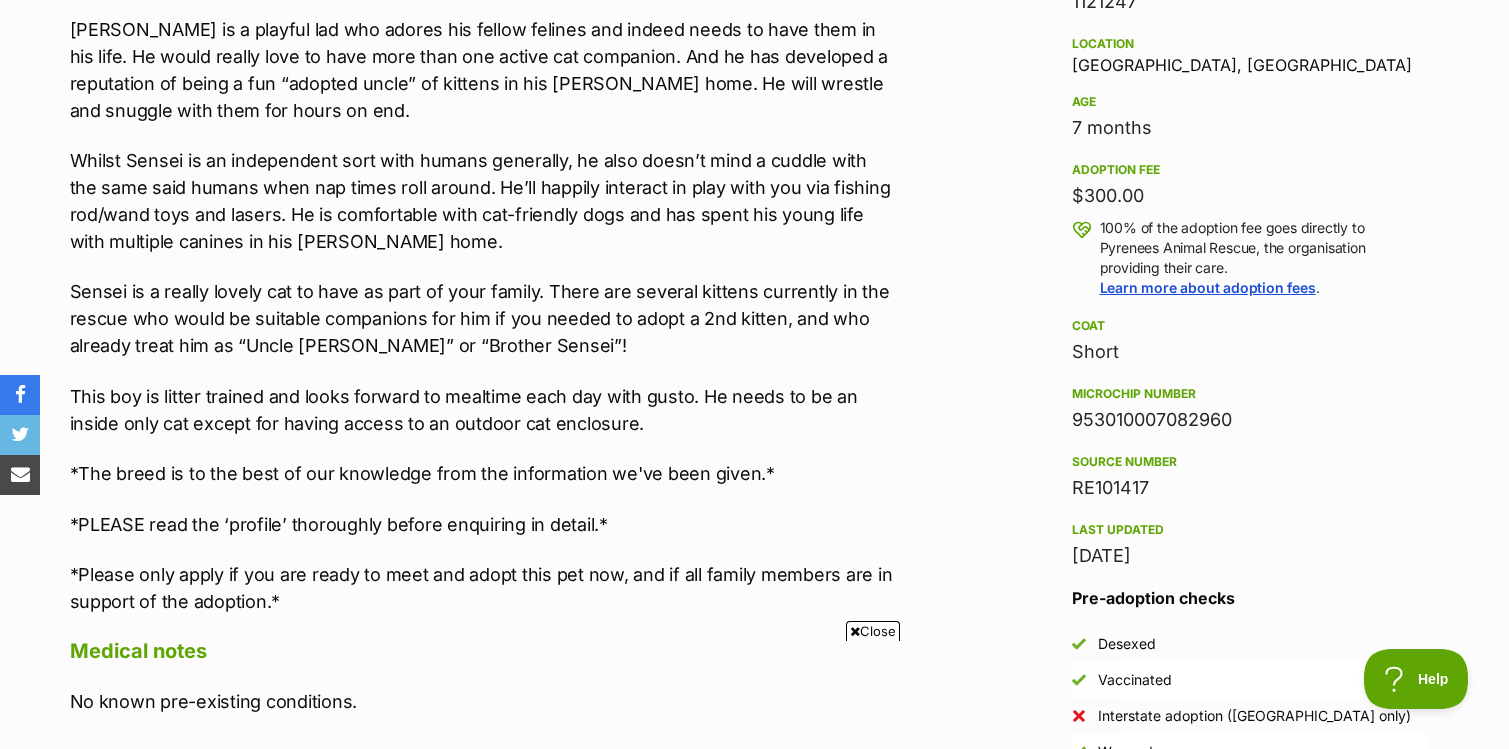 scroll, scrollTop: 0, scrollLeft: 0, axis: both 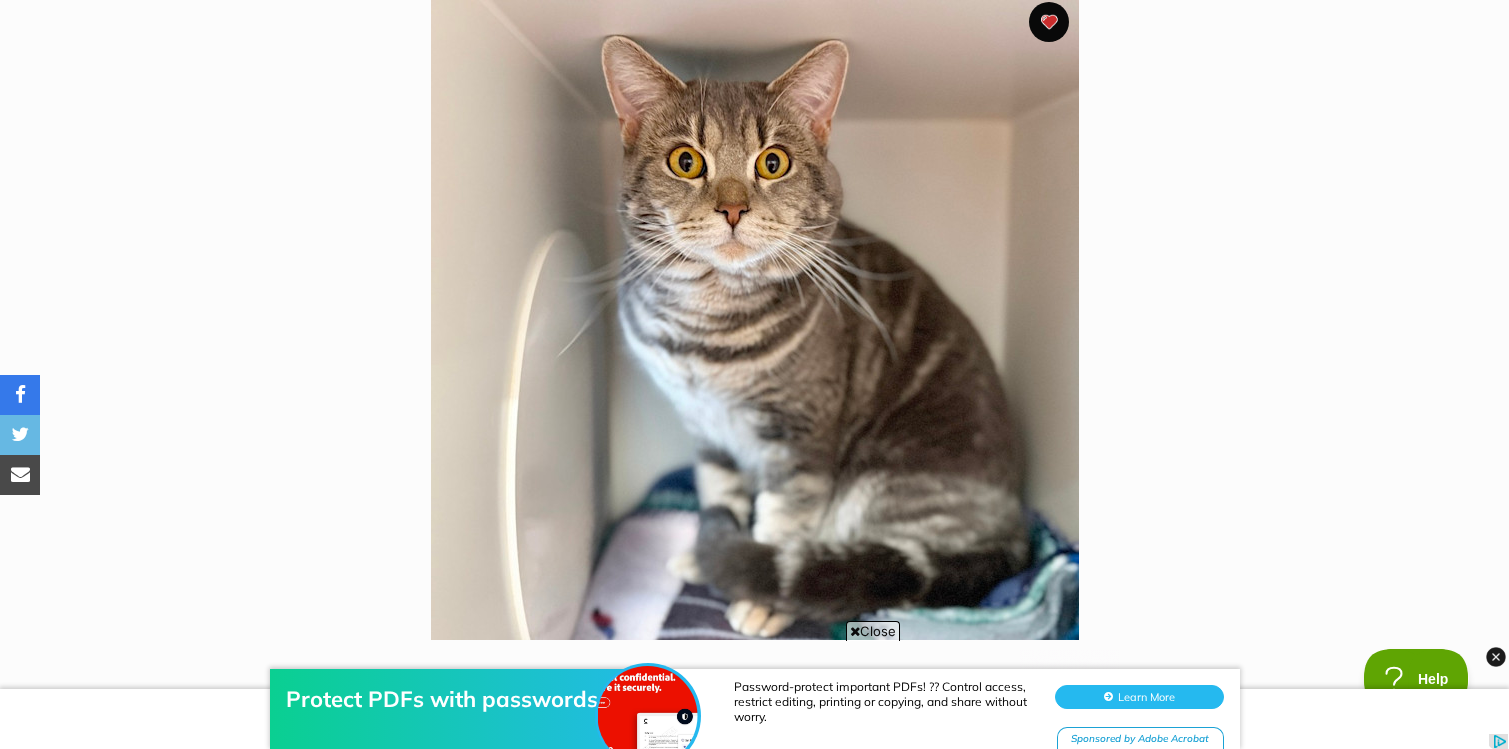 click on "Protect PDFs with passwords
Password-protect important PDFs! ?? Control access, restrict editing, printing or copying, and share without worry.
Learn More
Sponsored by Adobe Acrobat" at bounding box center (754, 689) 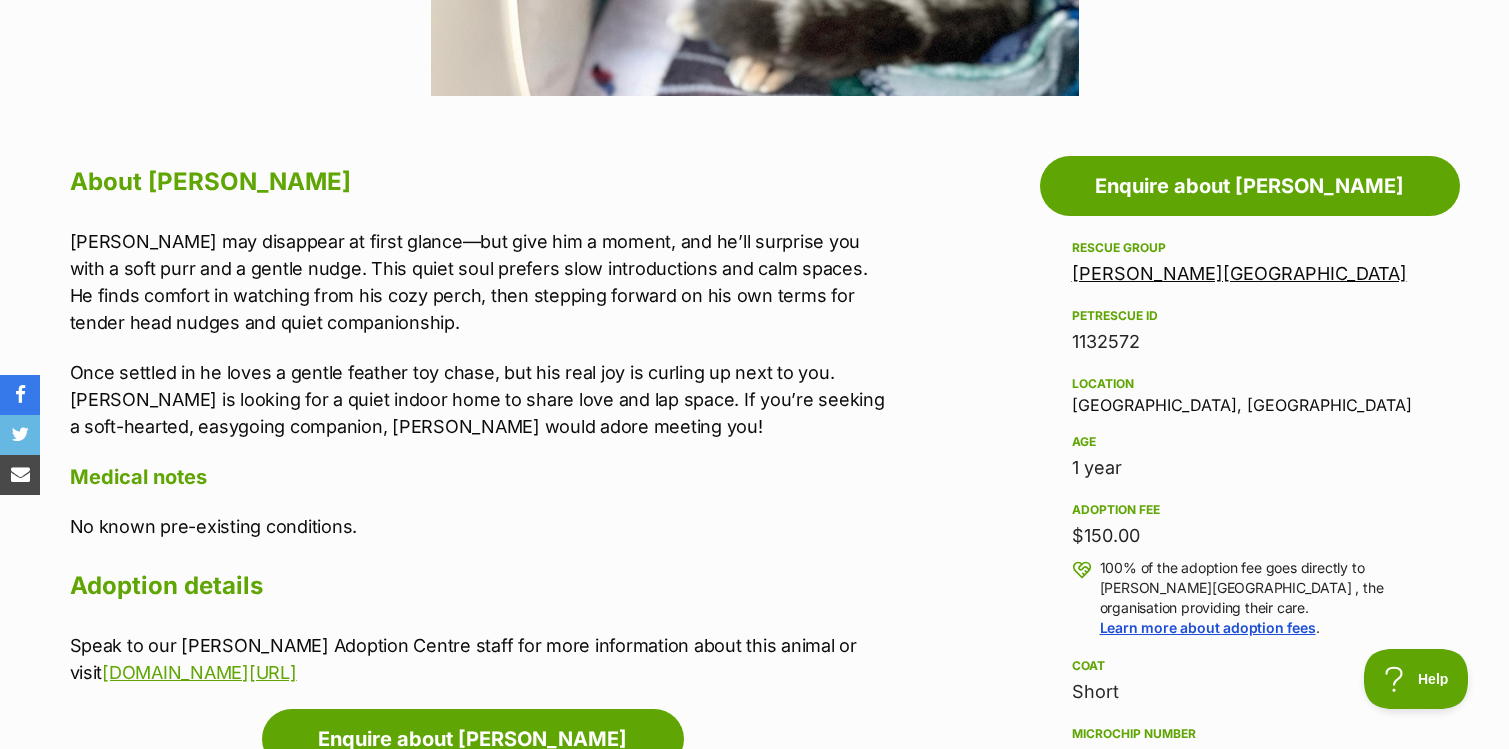 scroll, scrollTop: 0, scrollLeft: 0, axis: both 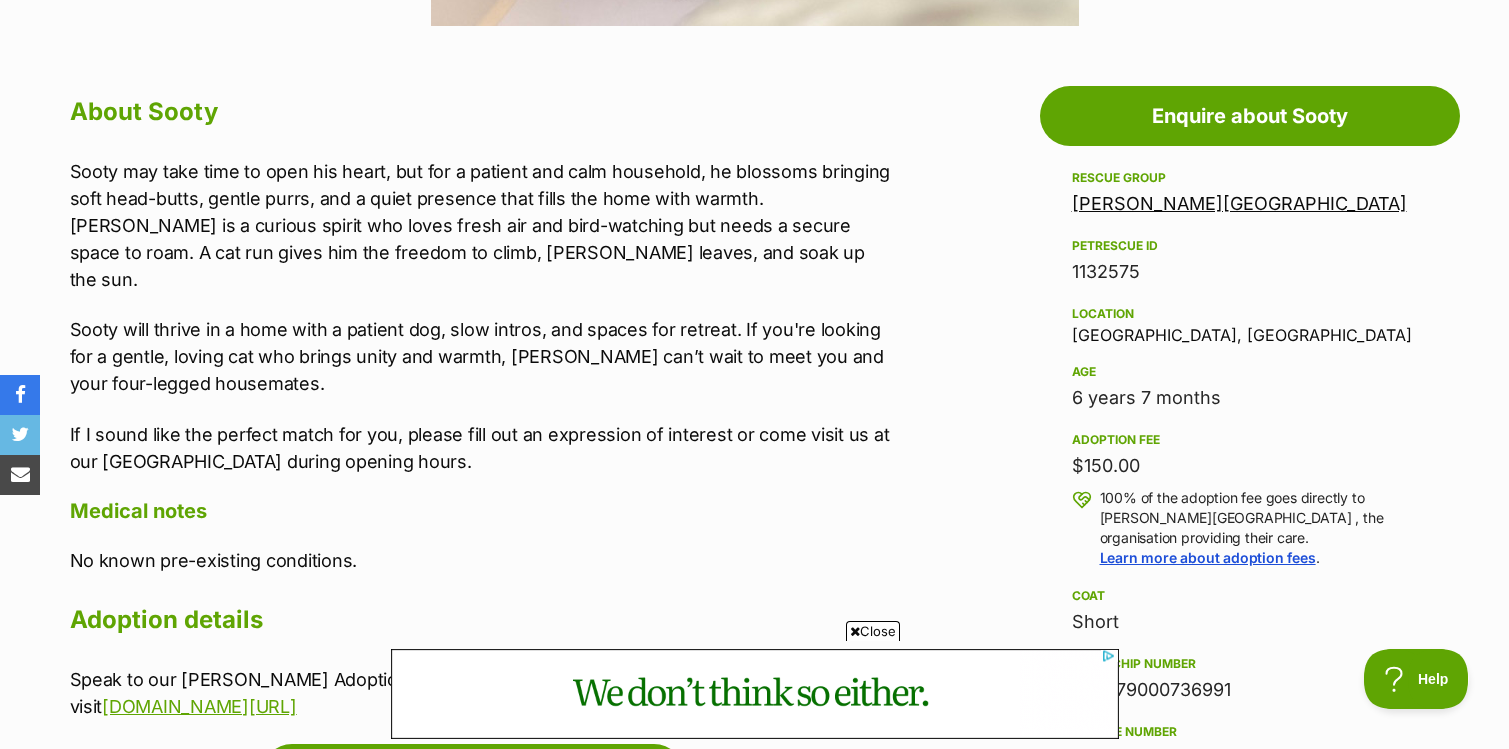 click on "[PERSON_NAME][GEOGRAPHIC_DATA]" at bounding box center [1239, 203] 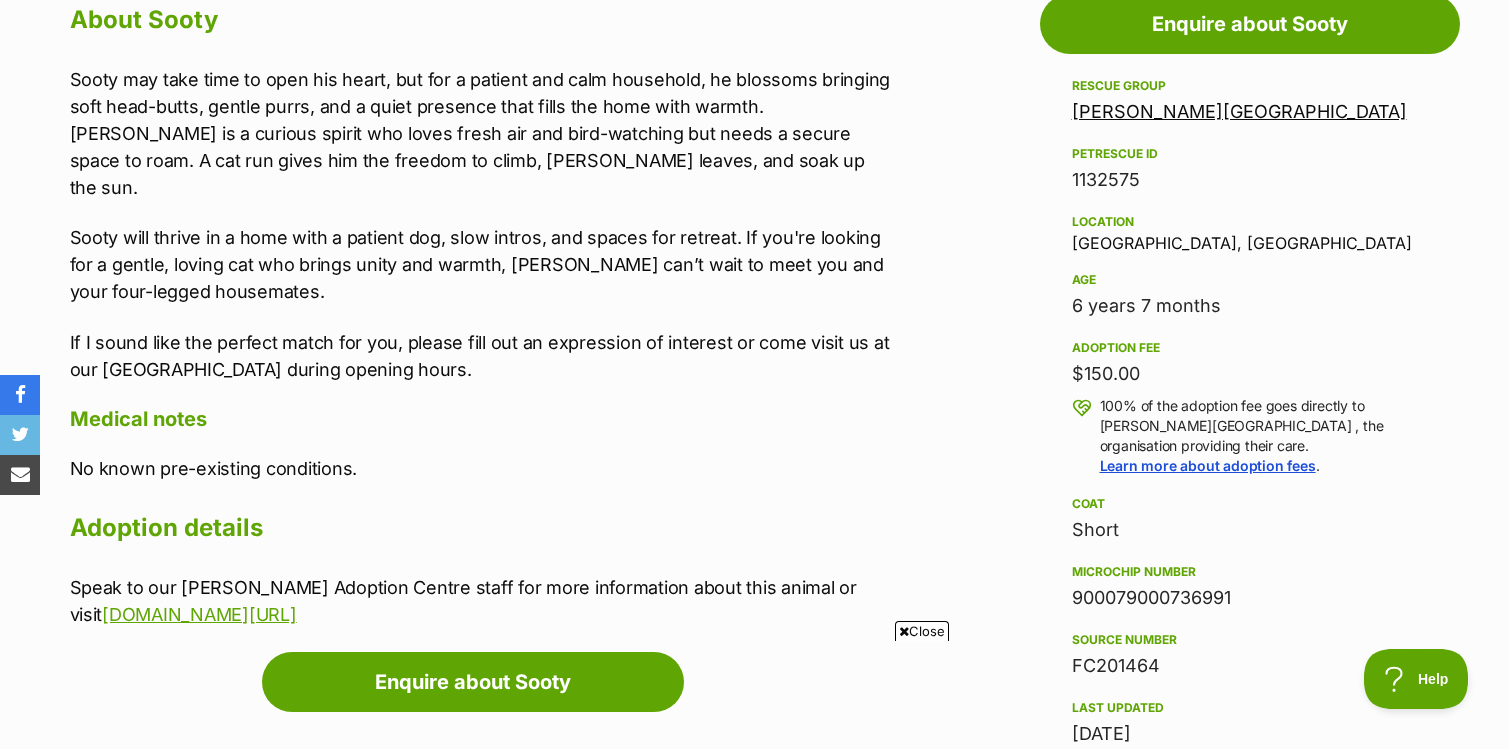 scroll, scrollTop: 1129, scrollLeft: 0, axis: vertical 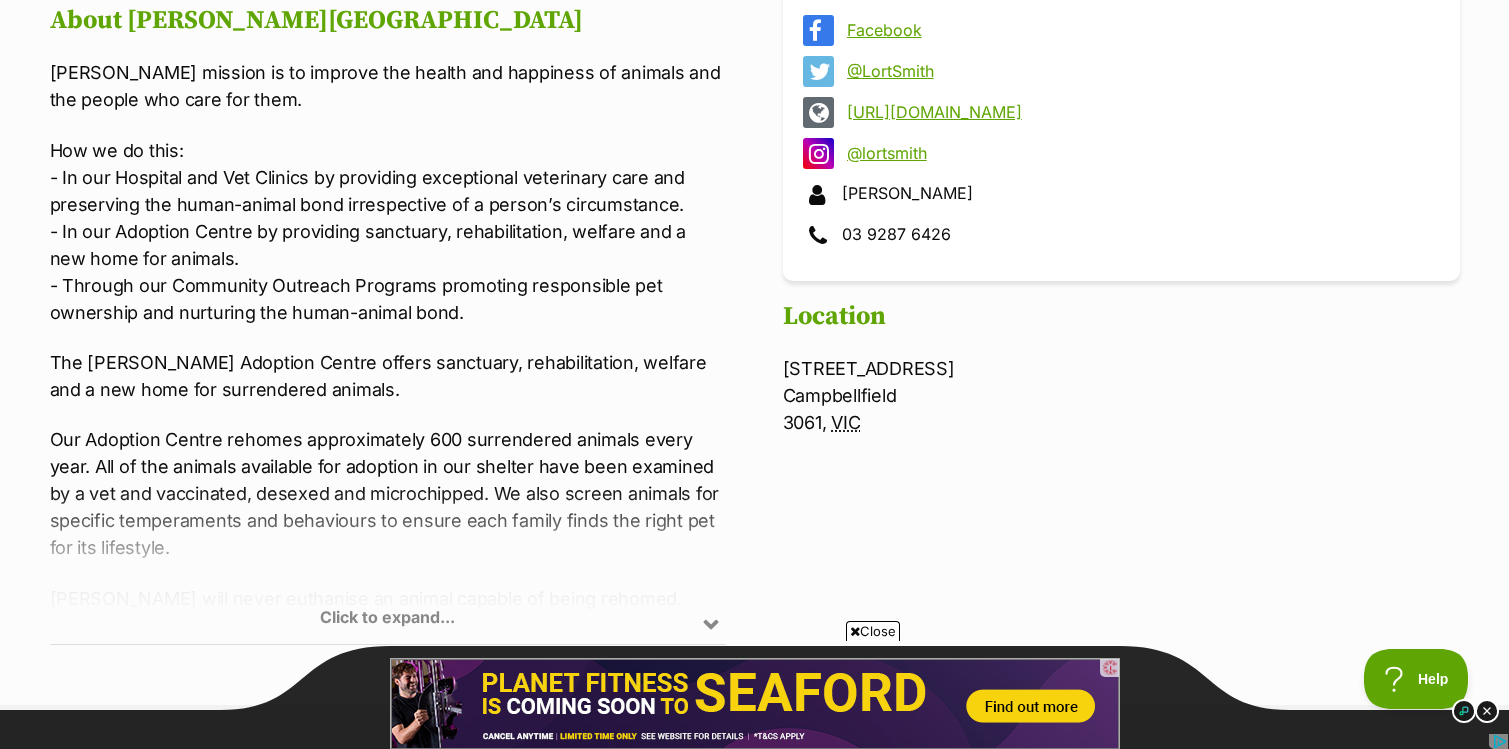 click on "Click to expand..." at bounding box center [388, 566] 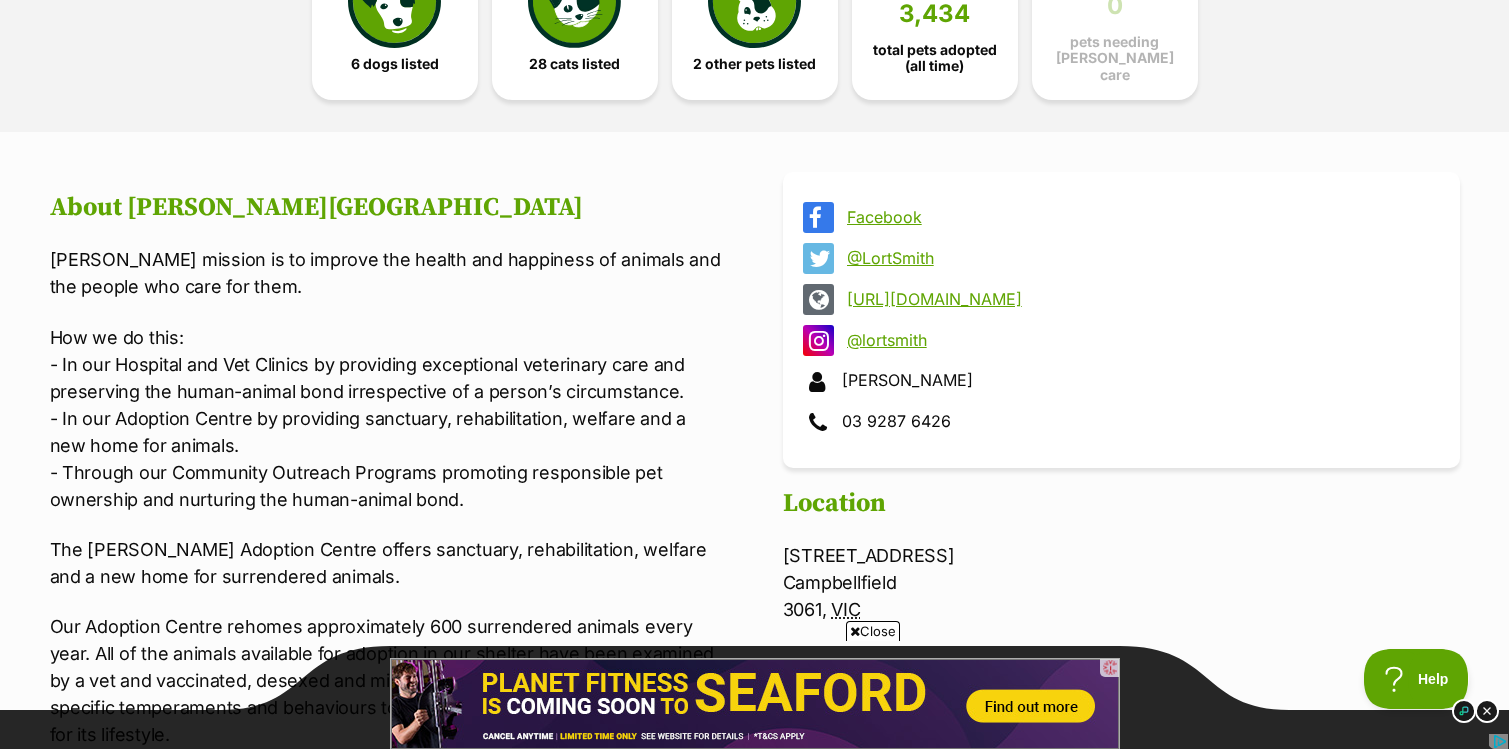 scroll, scrollTop: 593, scrollLeft: 0, axis: vertical 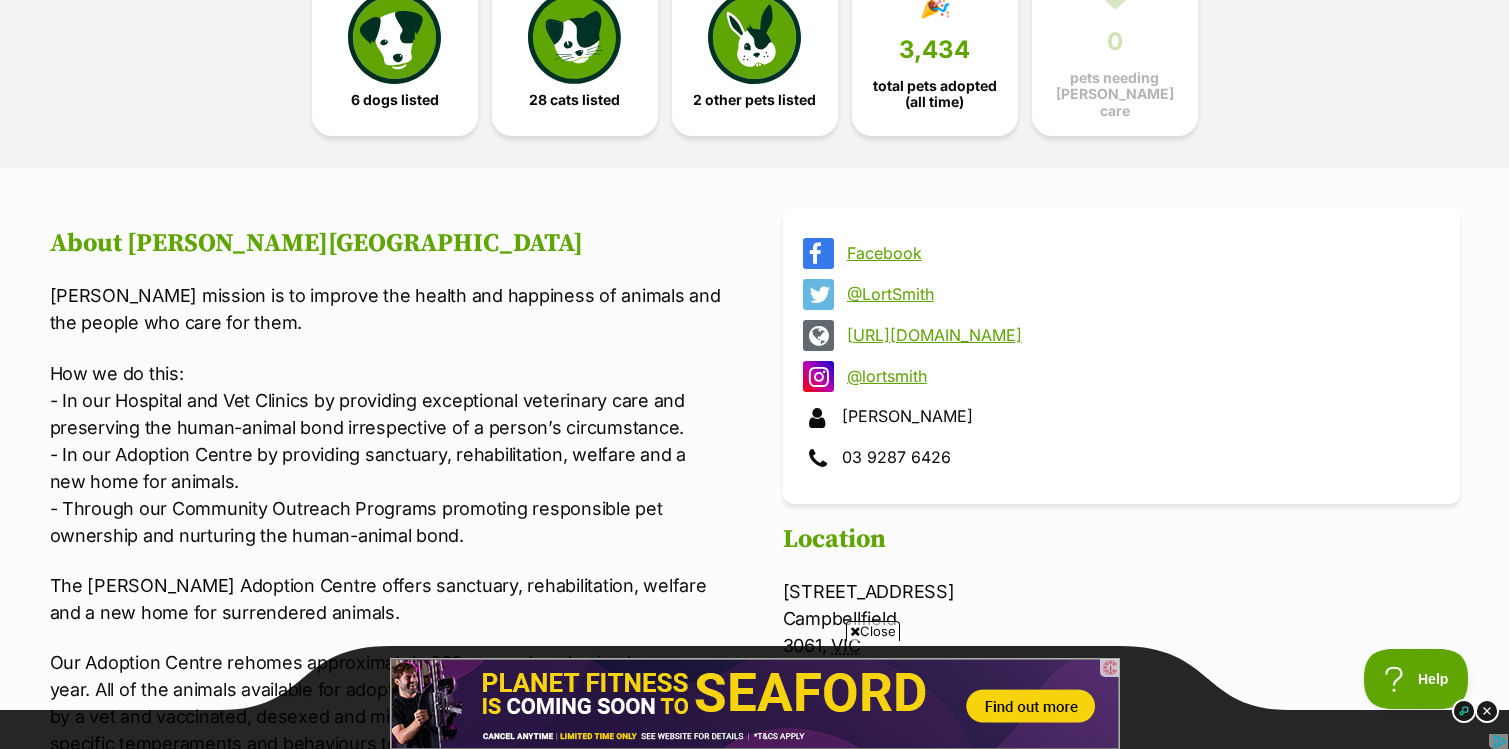 click on "Facebook" at bounding box center [1139, 253] 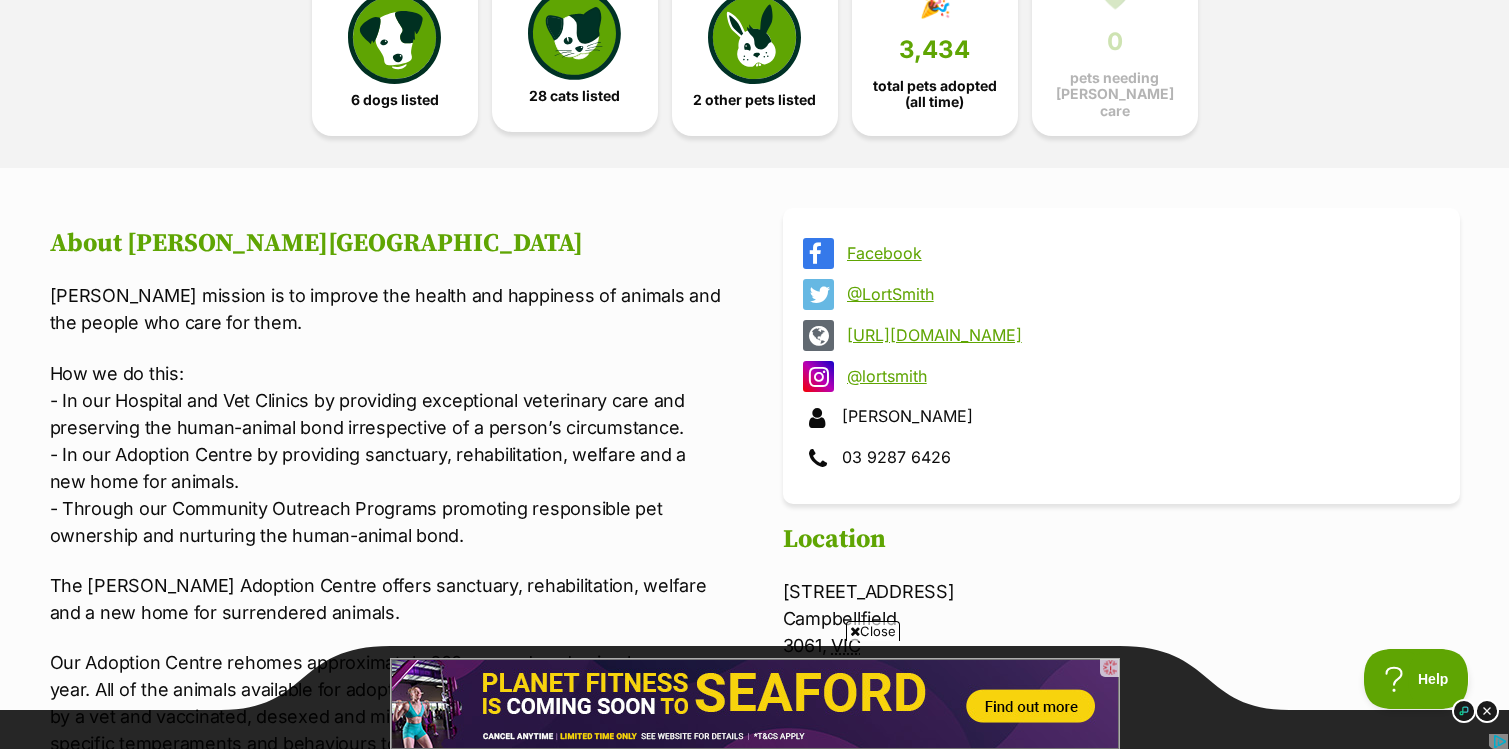 scroll, scrollTop: 0, scrollLeft: 0, axis: both 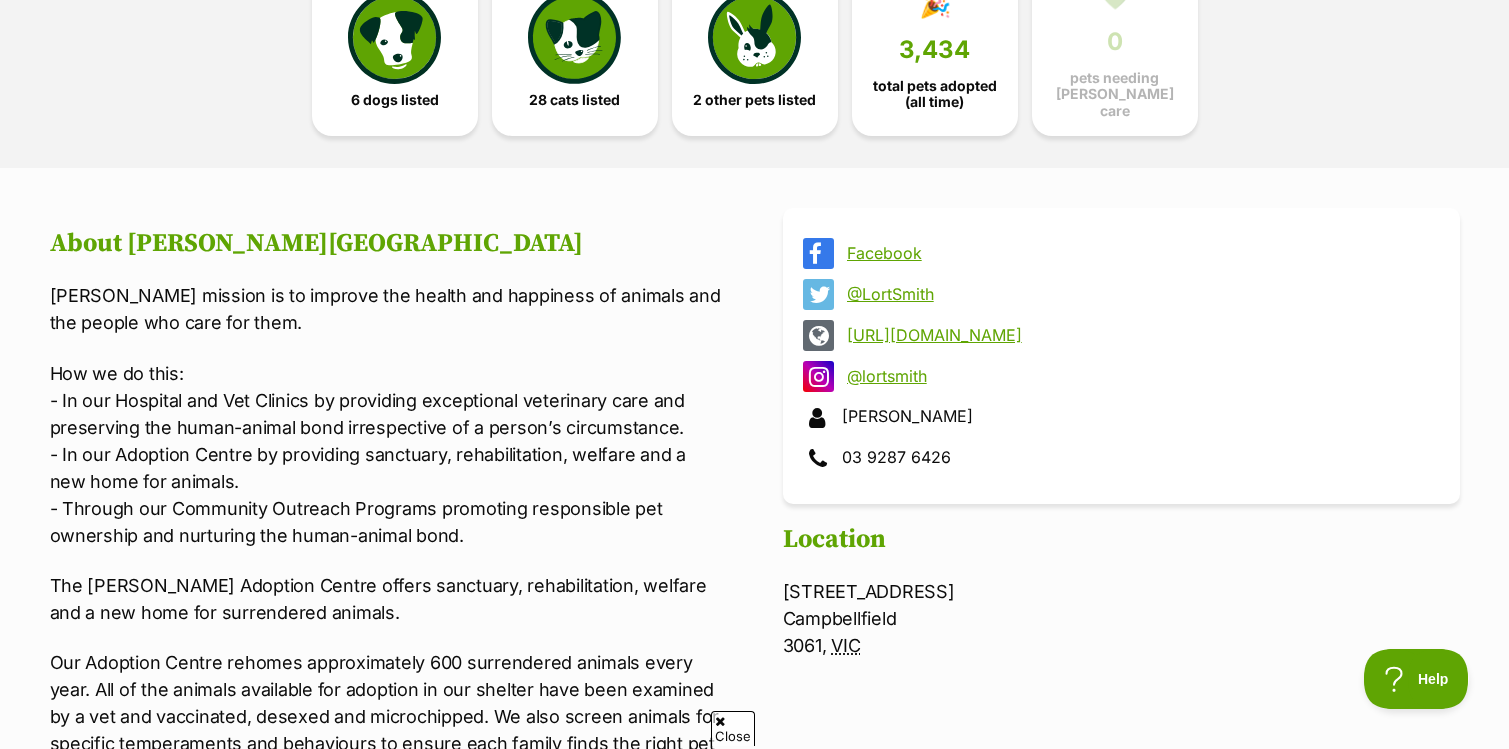 click on "[URL][DOMAIN_NAME]" at bounding box center [1139, 335] 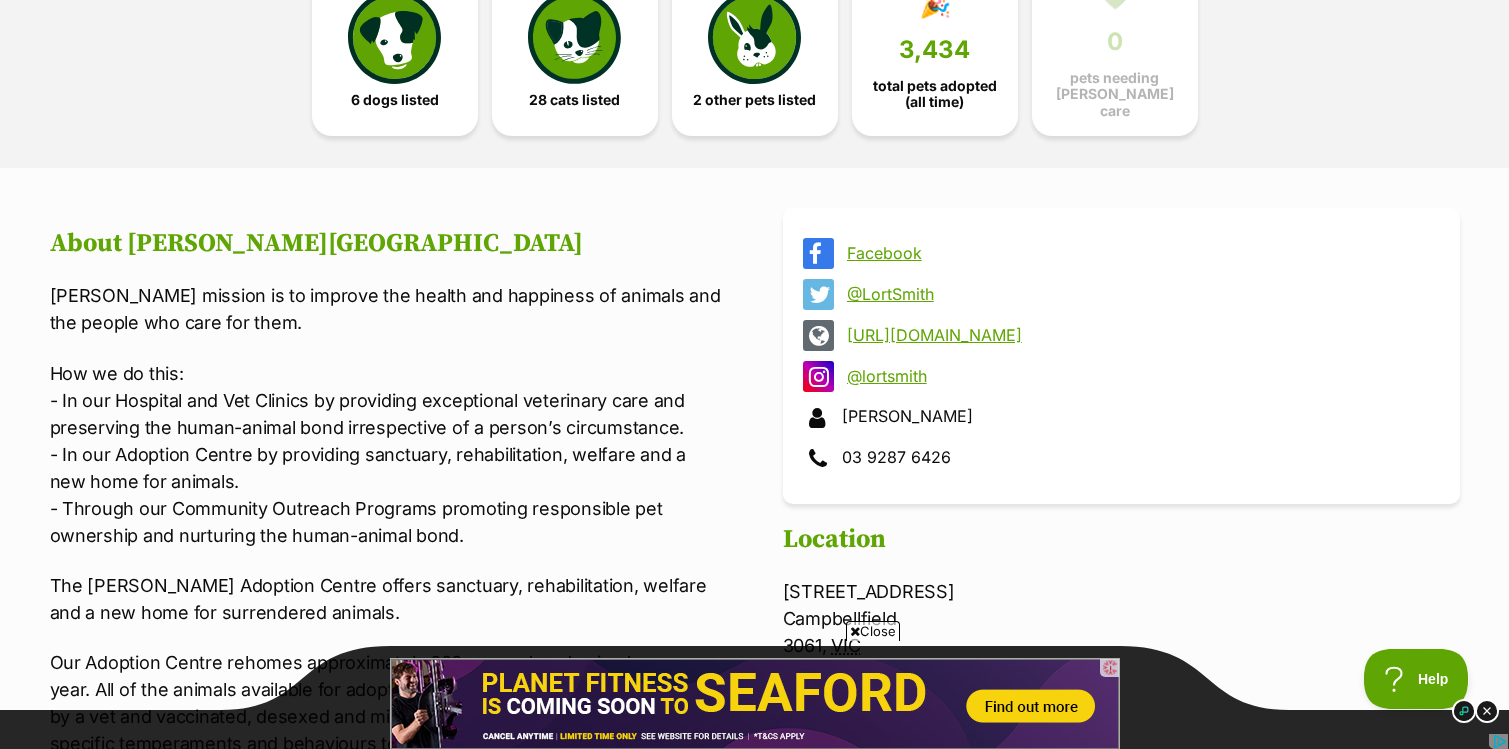 scroll, scrollTop: 0, scrollLeft: 0, axis: both 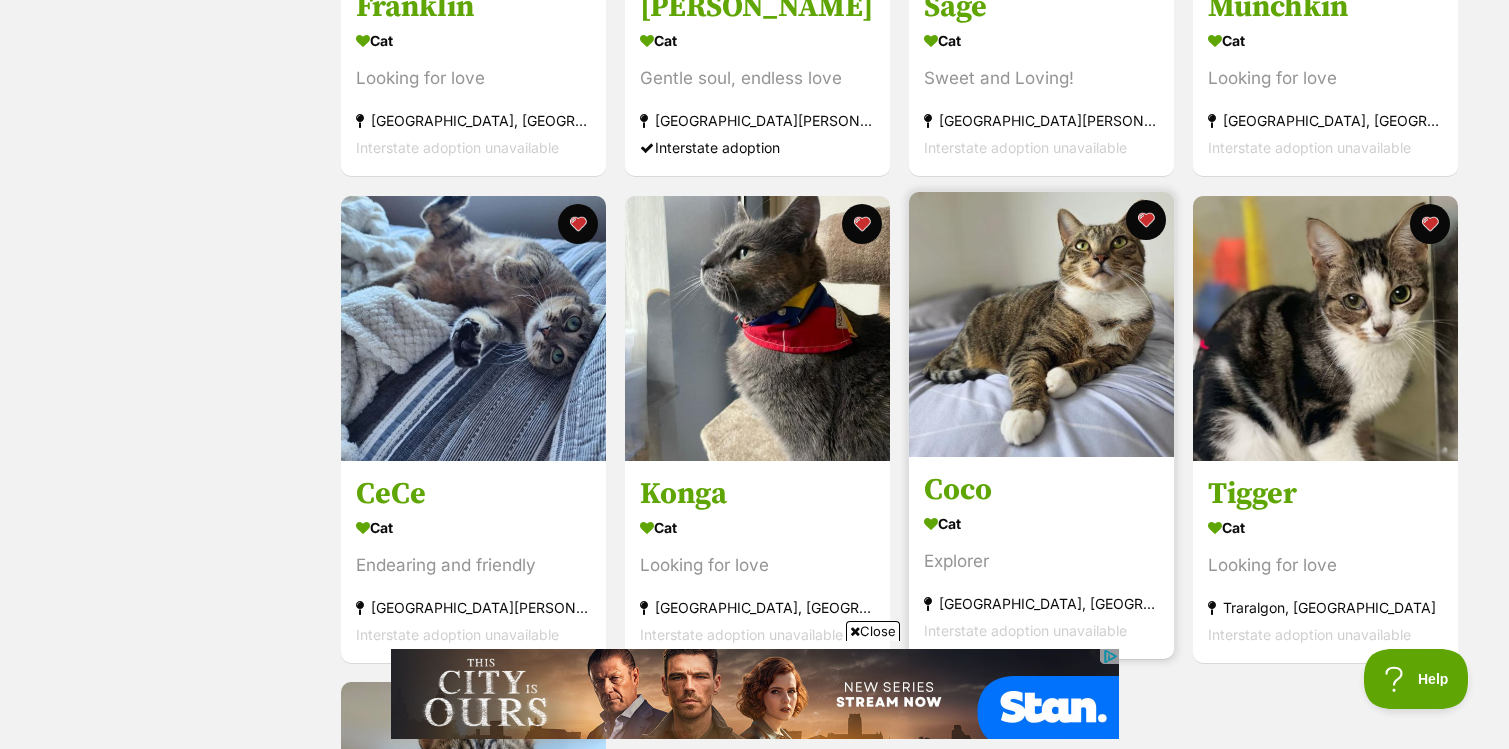 click at bounding box center [1041, 324] 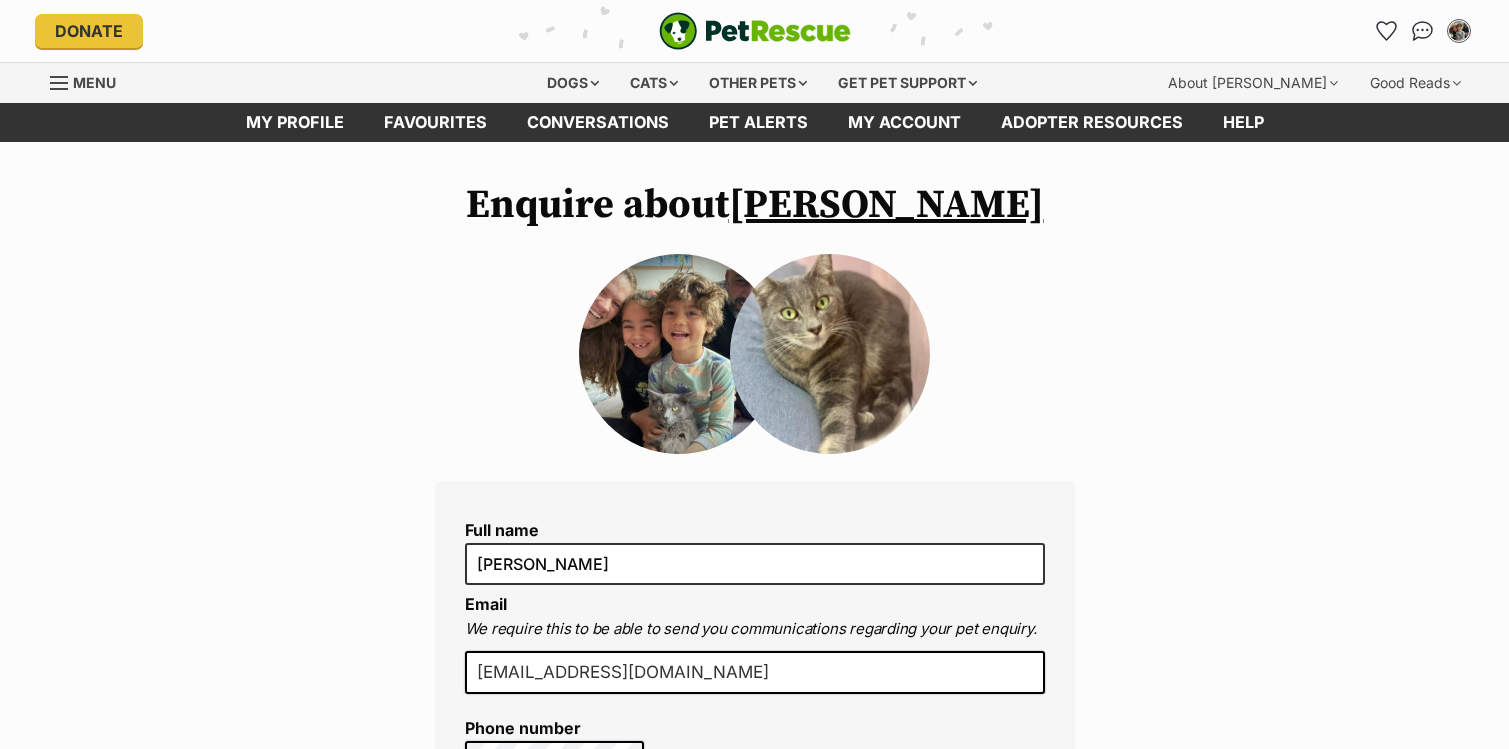 scroll, scrollTop: 0, scrollLeft: 0, axis: both 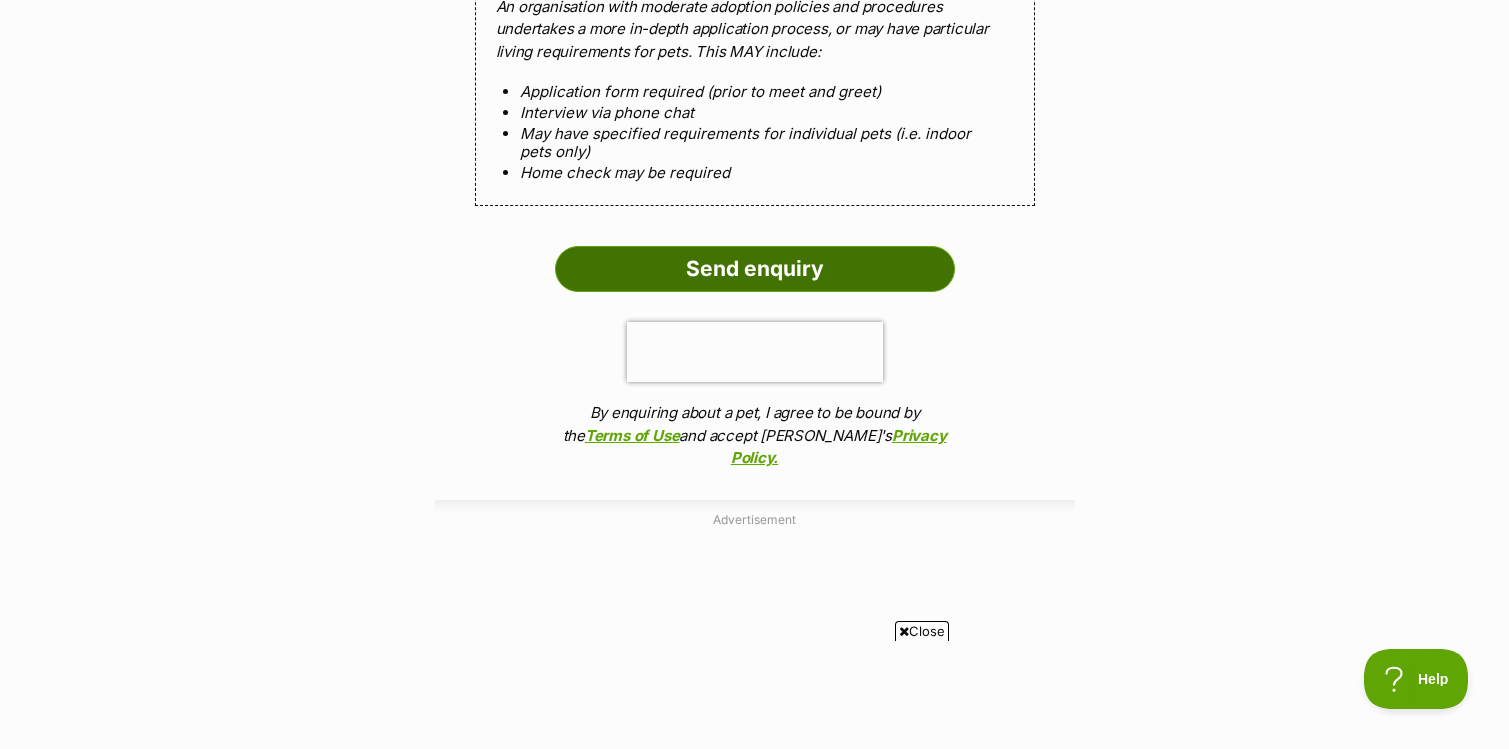 click on "Send enquiry" at bounding box center [755, 269] 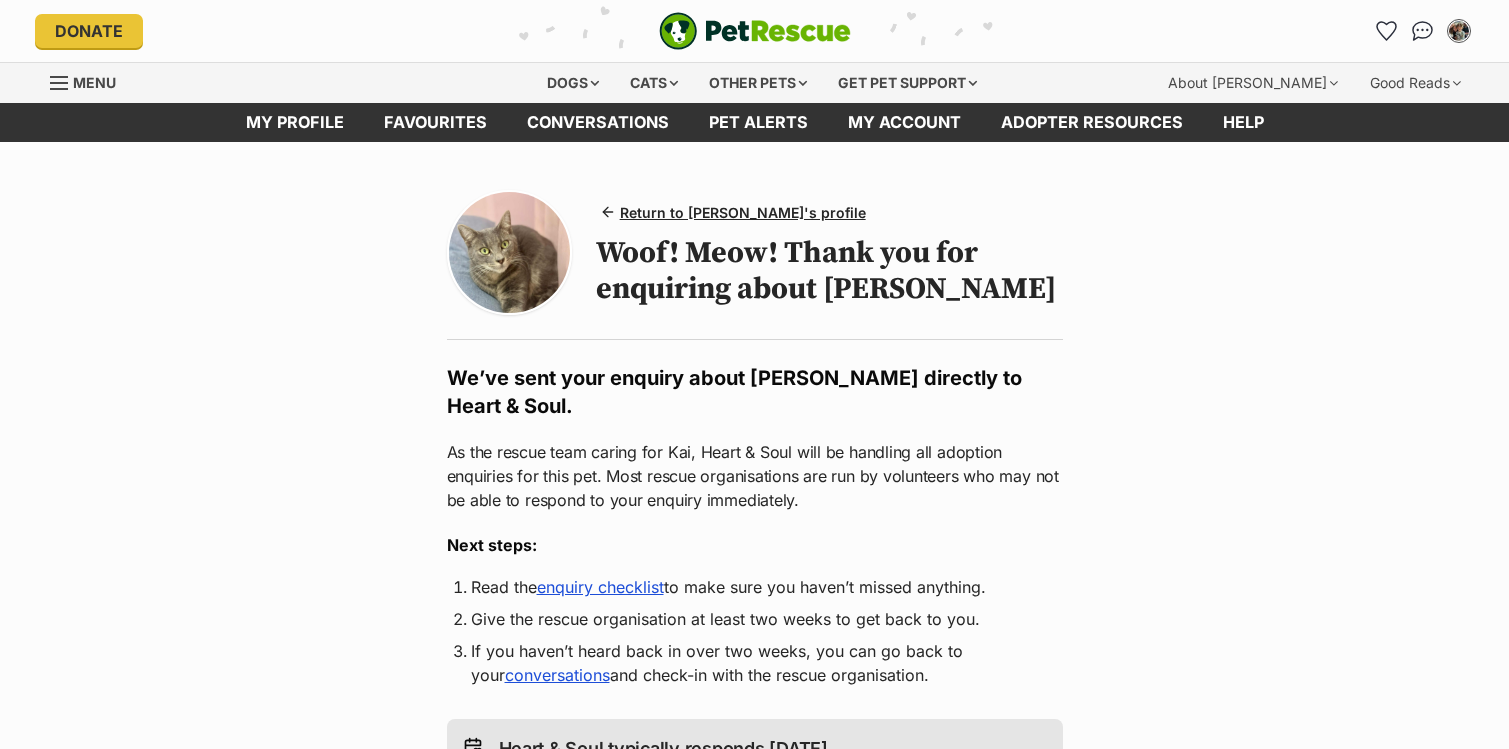 scroll, scrollTop: 0, scrollLeft: 0, axis: both 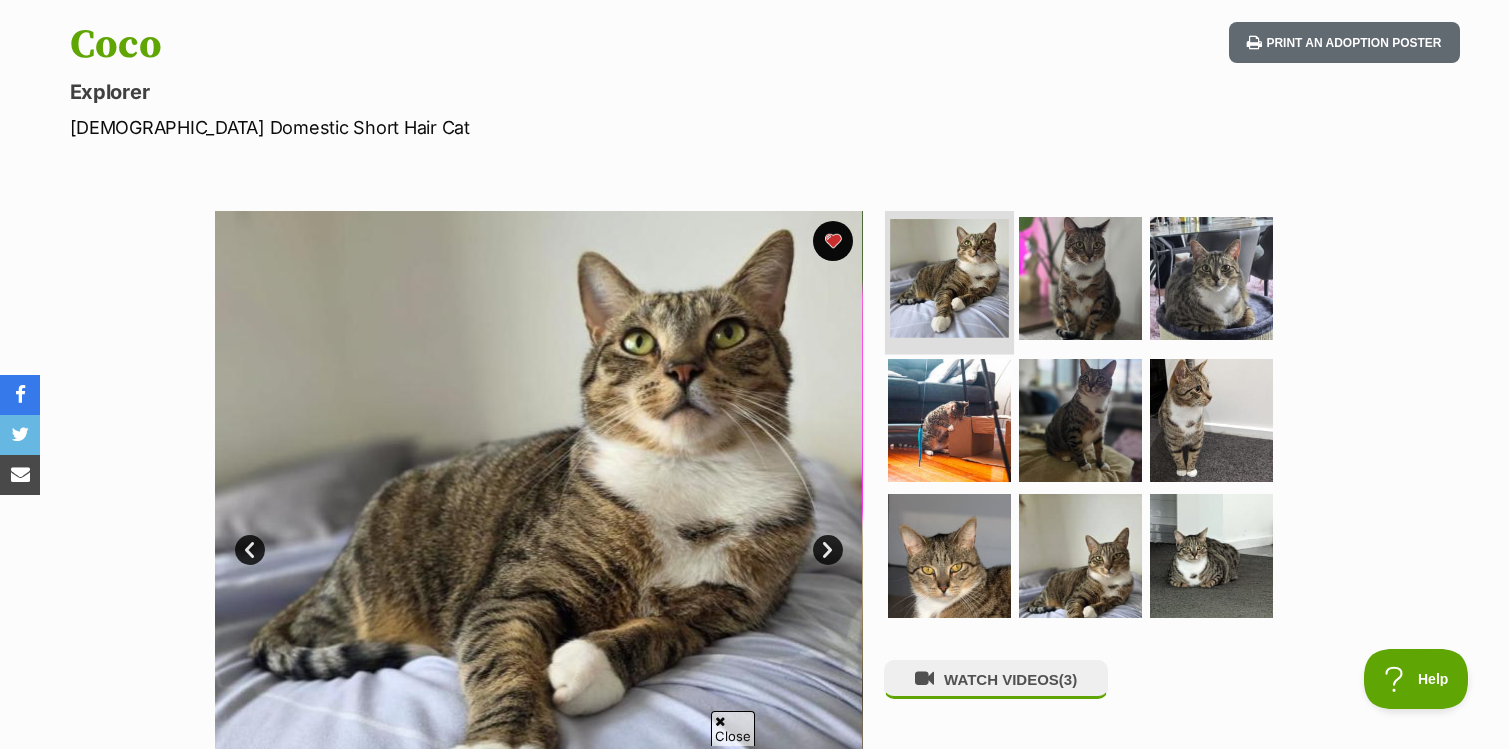 click at bounding box center [949, 278] 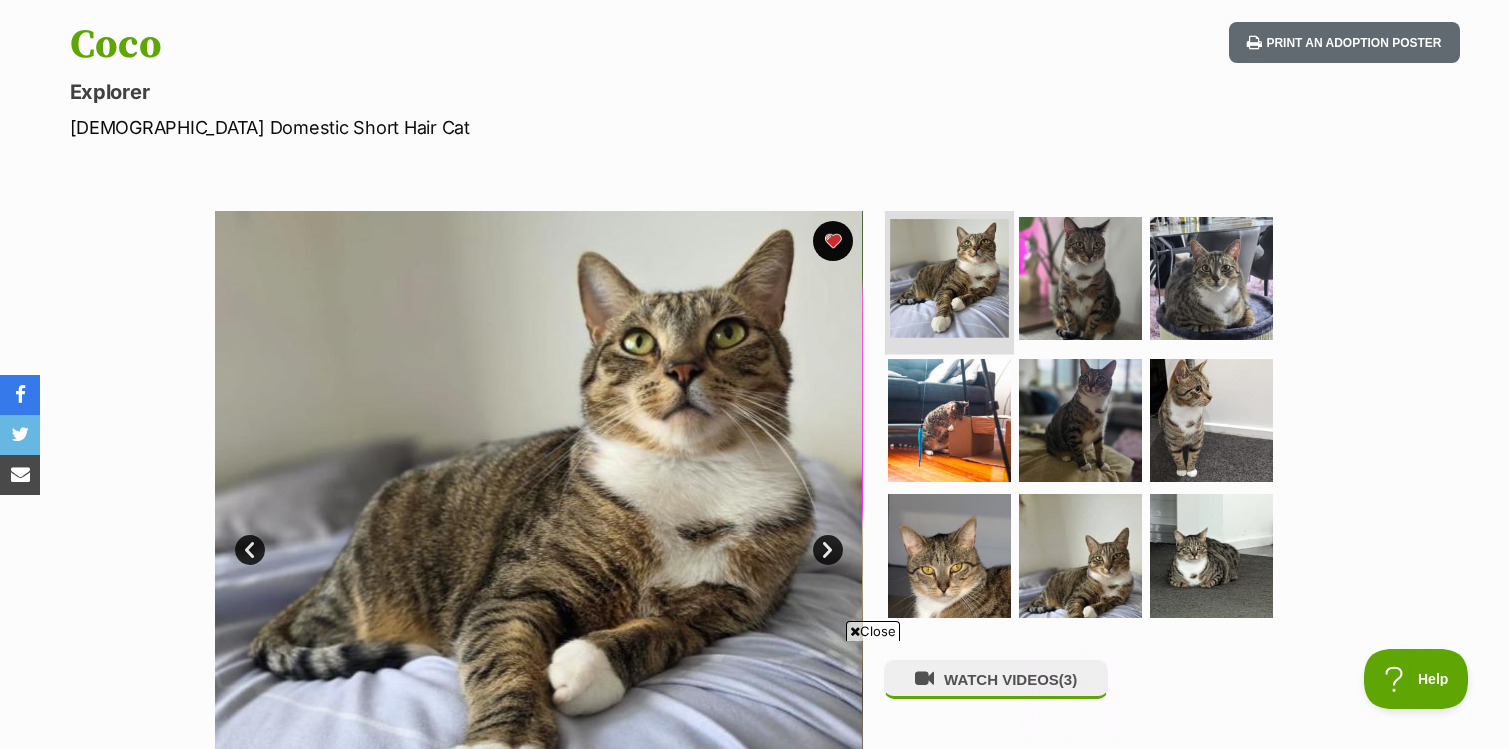 scroll, scrollTop: 0, scrollLeft: 0, axis: both 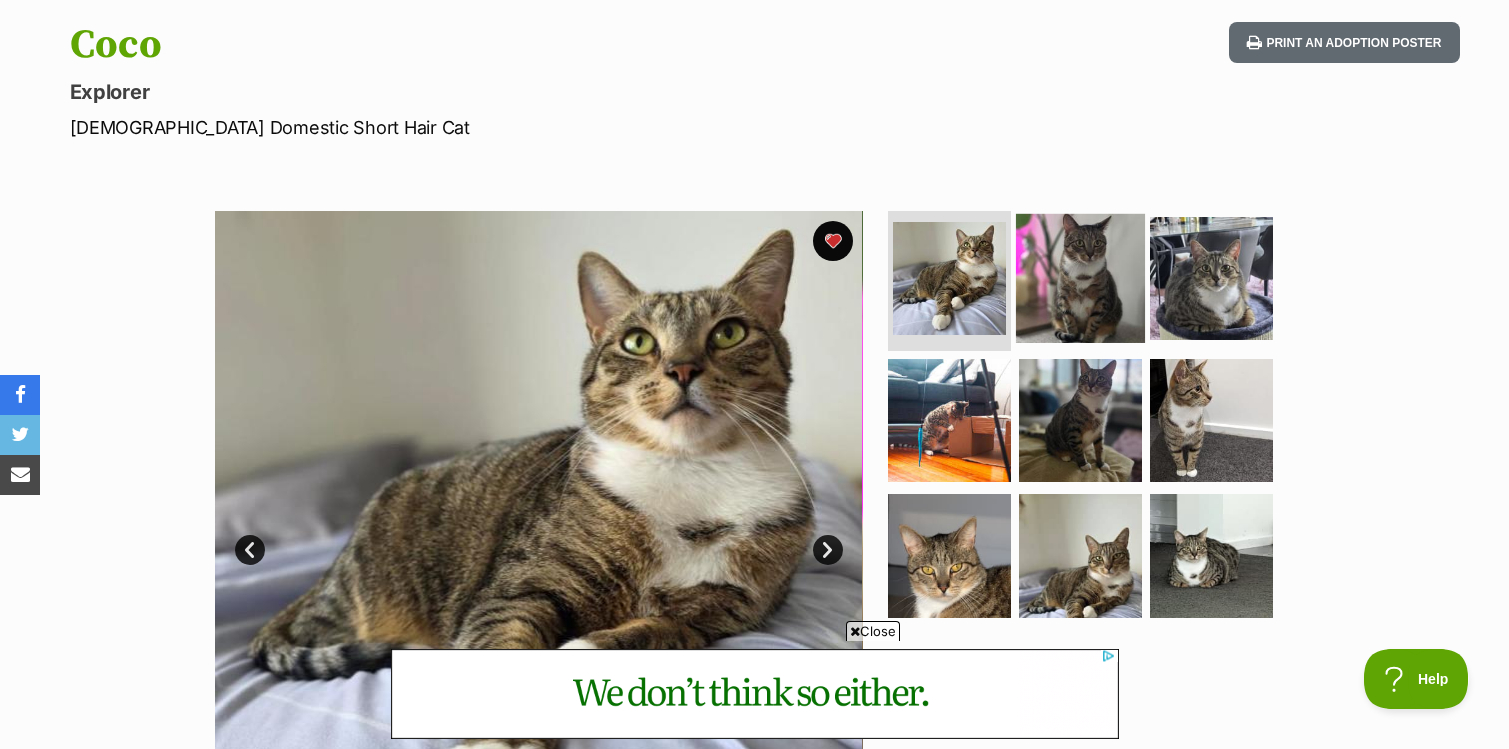 click at bounding box center (1080, 278) 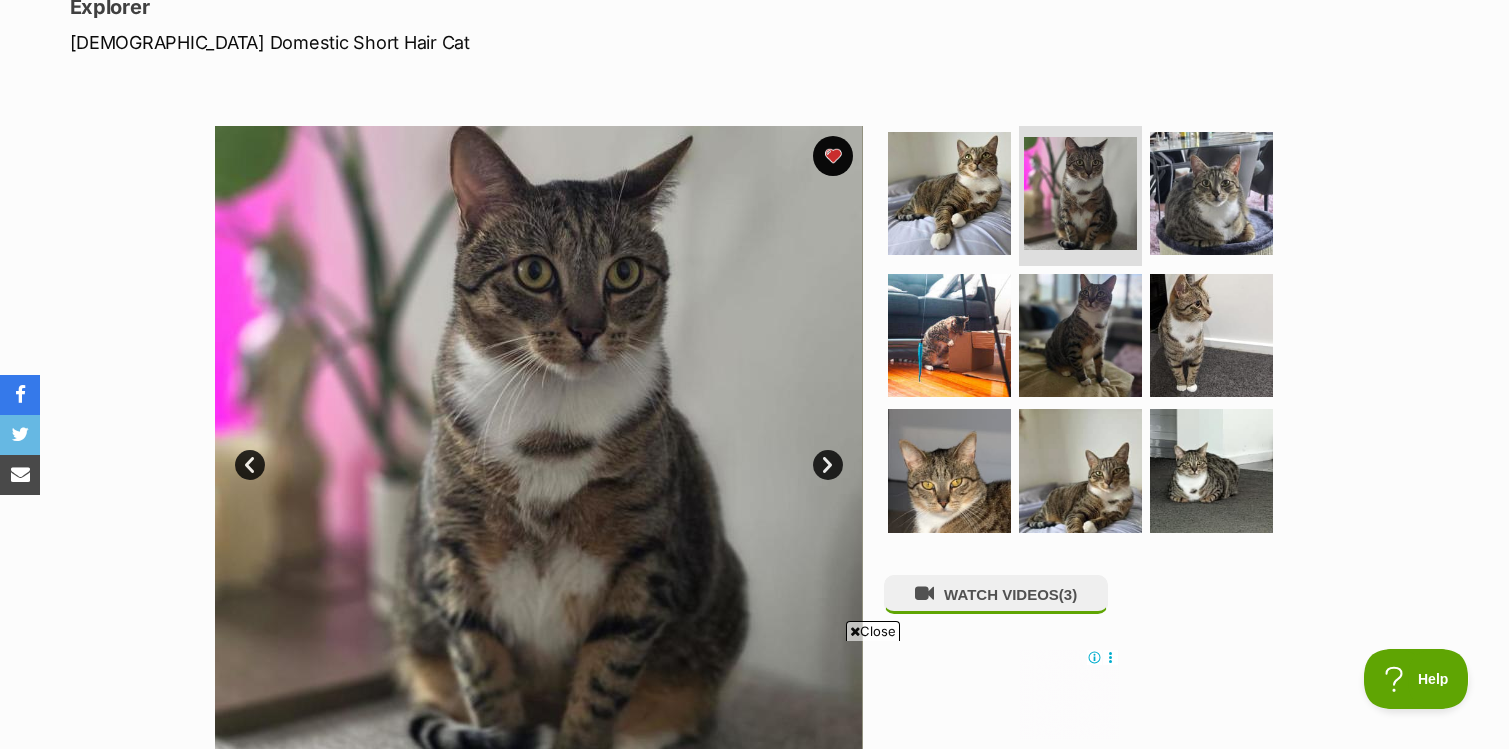 scroll, scrollTop: 0, scrollLeft: 0, axis: both 